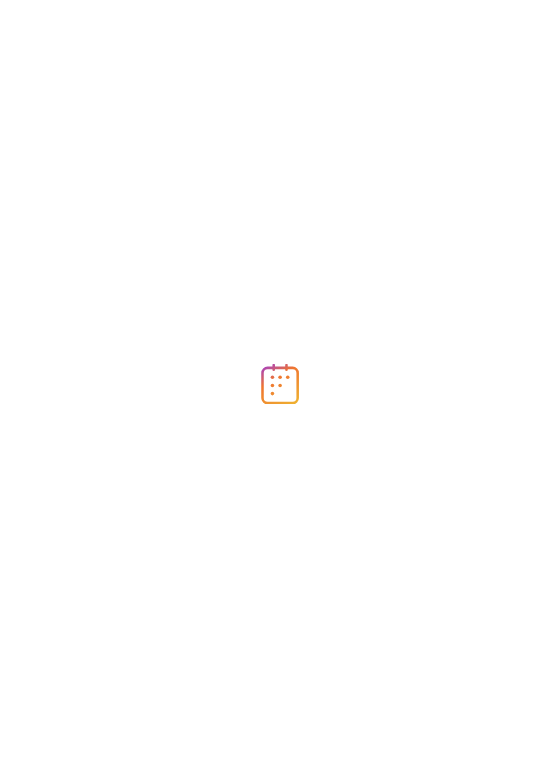 scroll, scrollTop: 0, scrollLeft: 0, axis: both 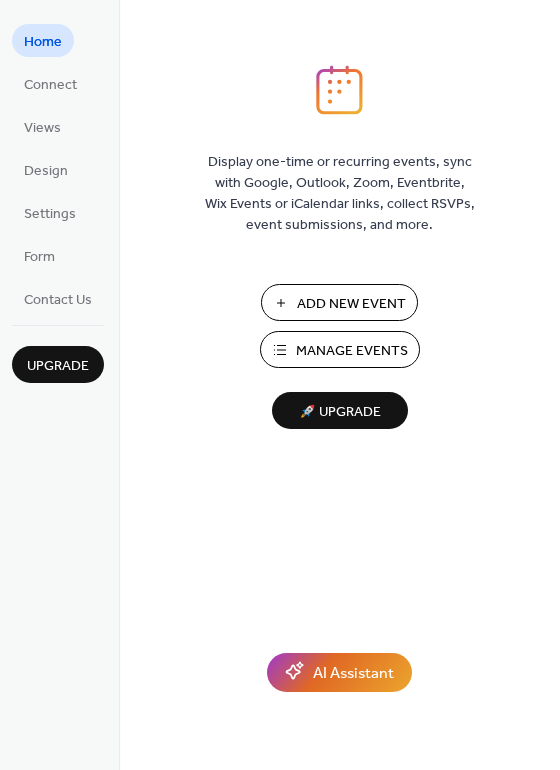 click on "Manage Events" at bounding box center [352, 351] 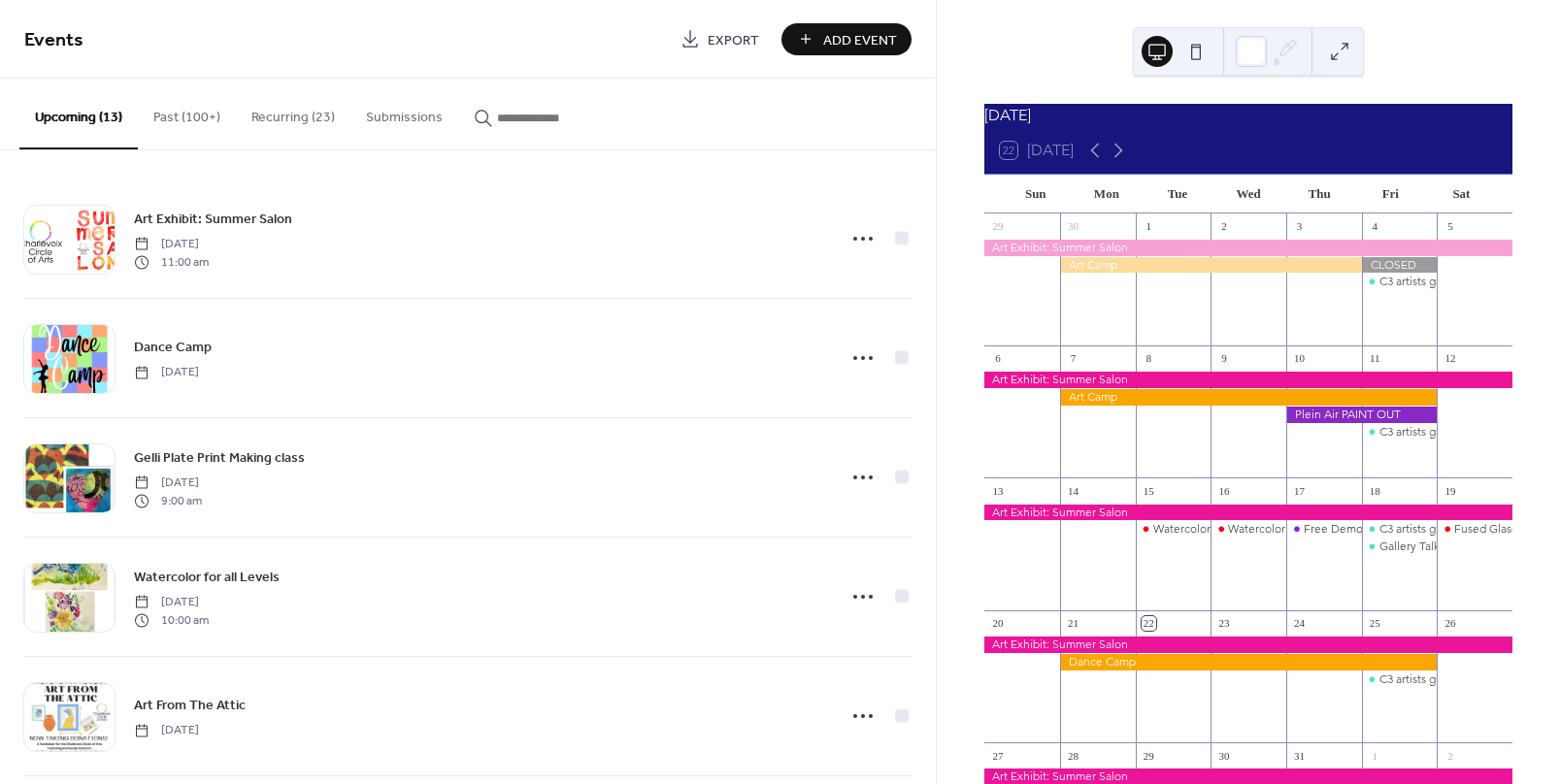 scroll, scrollTop: 0, scrollLeft: 0, axis: both 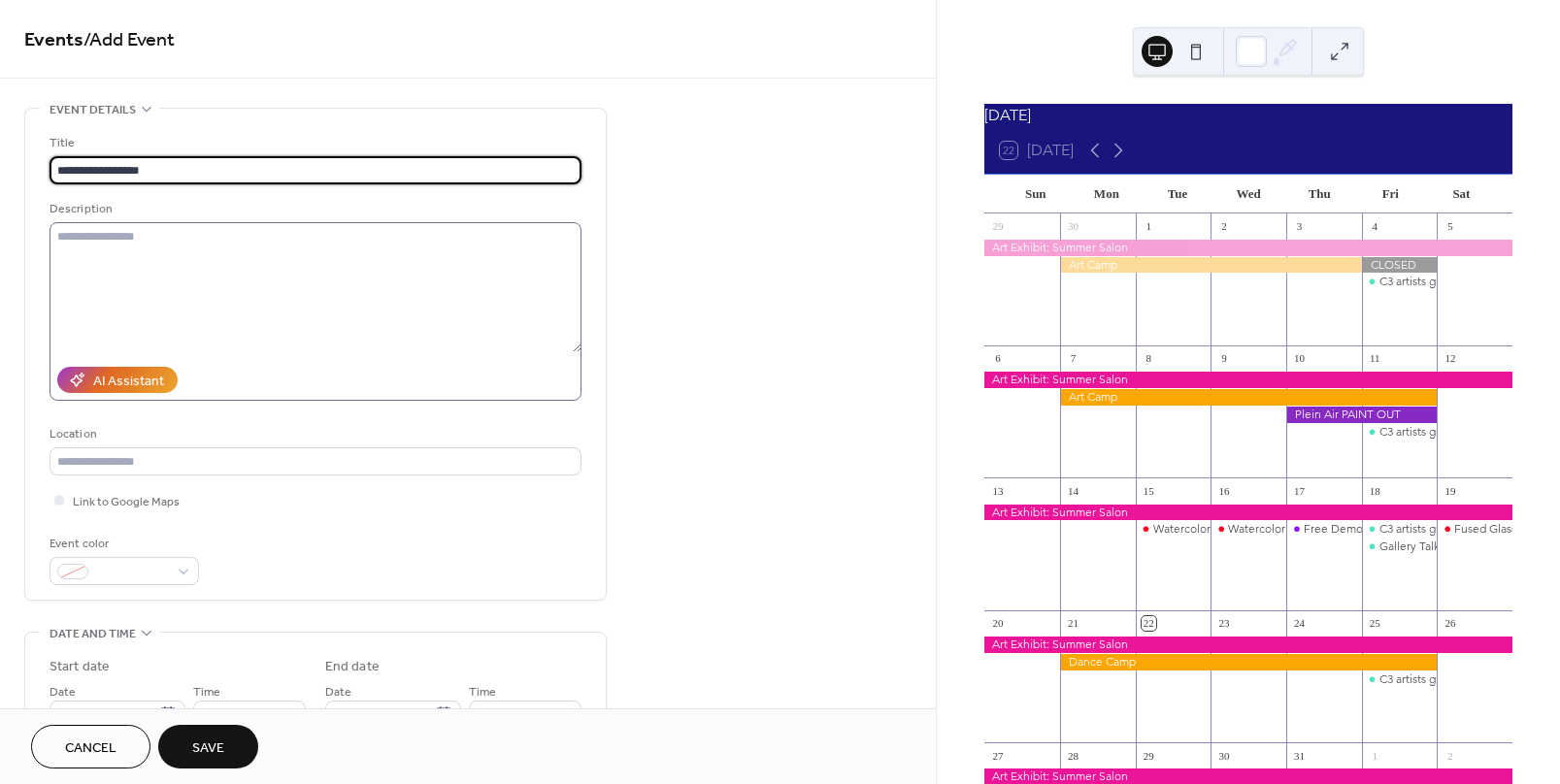 type on "**********" 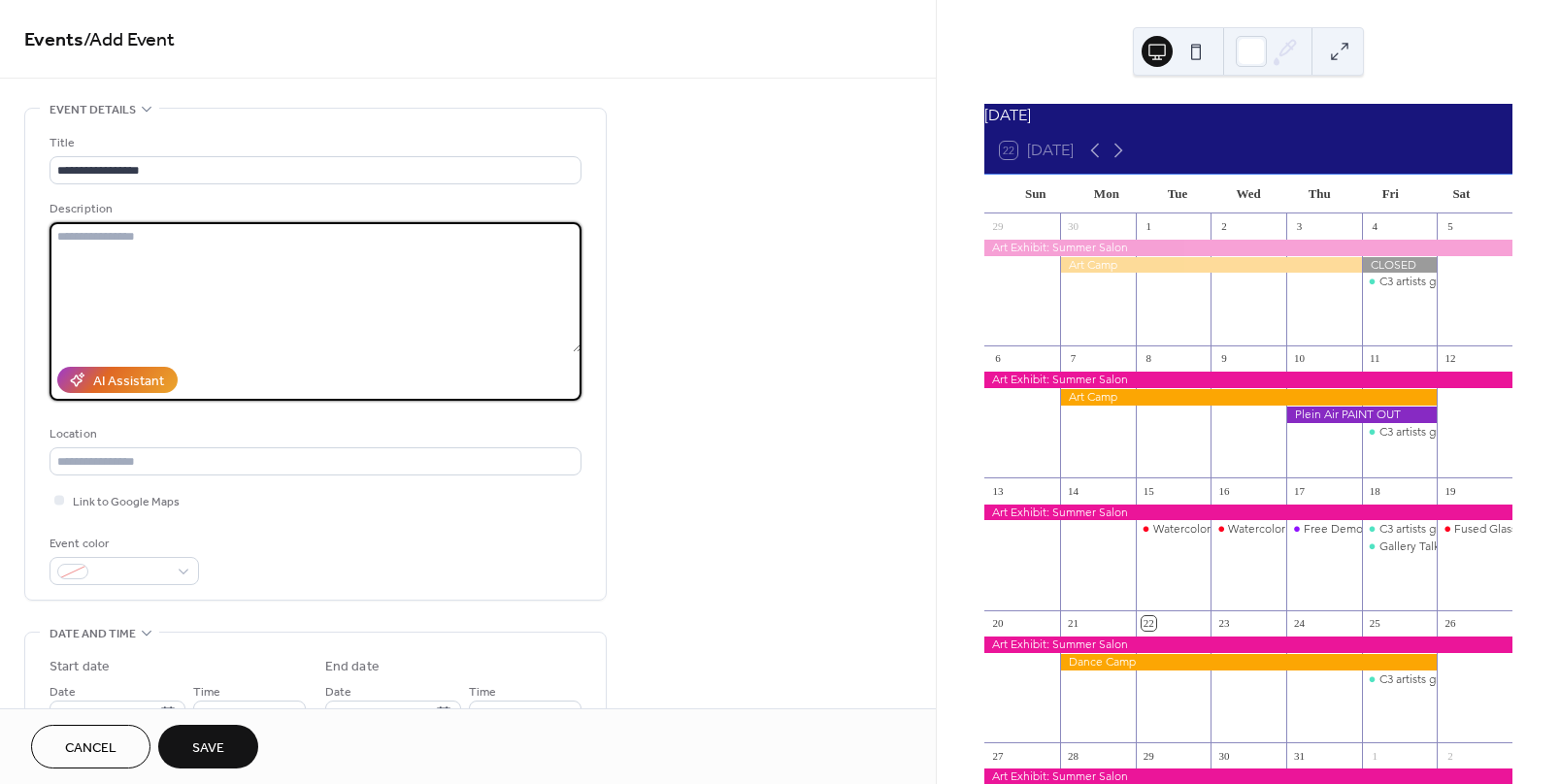 click at bounding box center (315, 287) 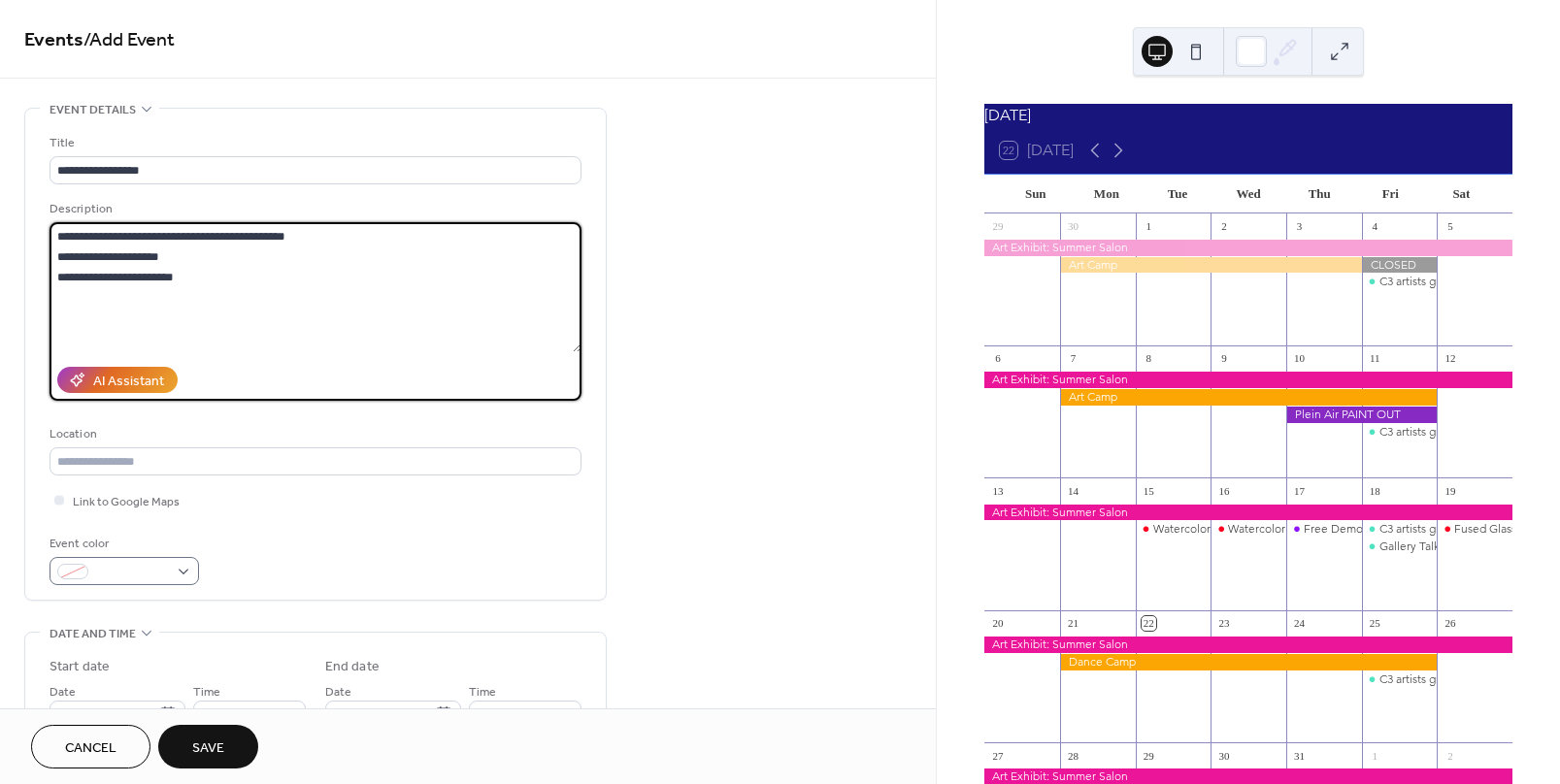 type on "**********" 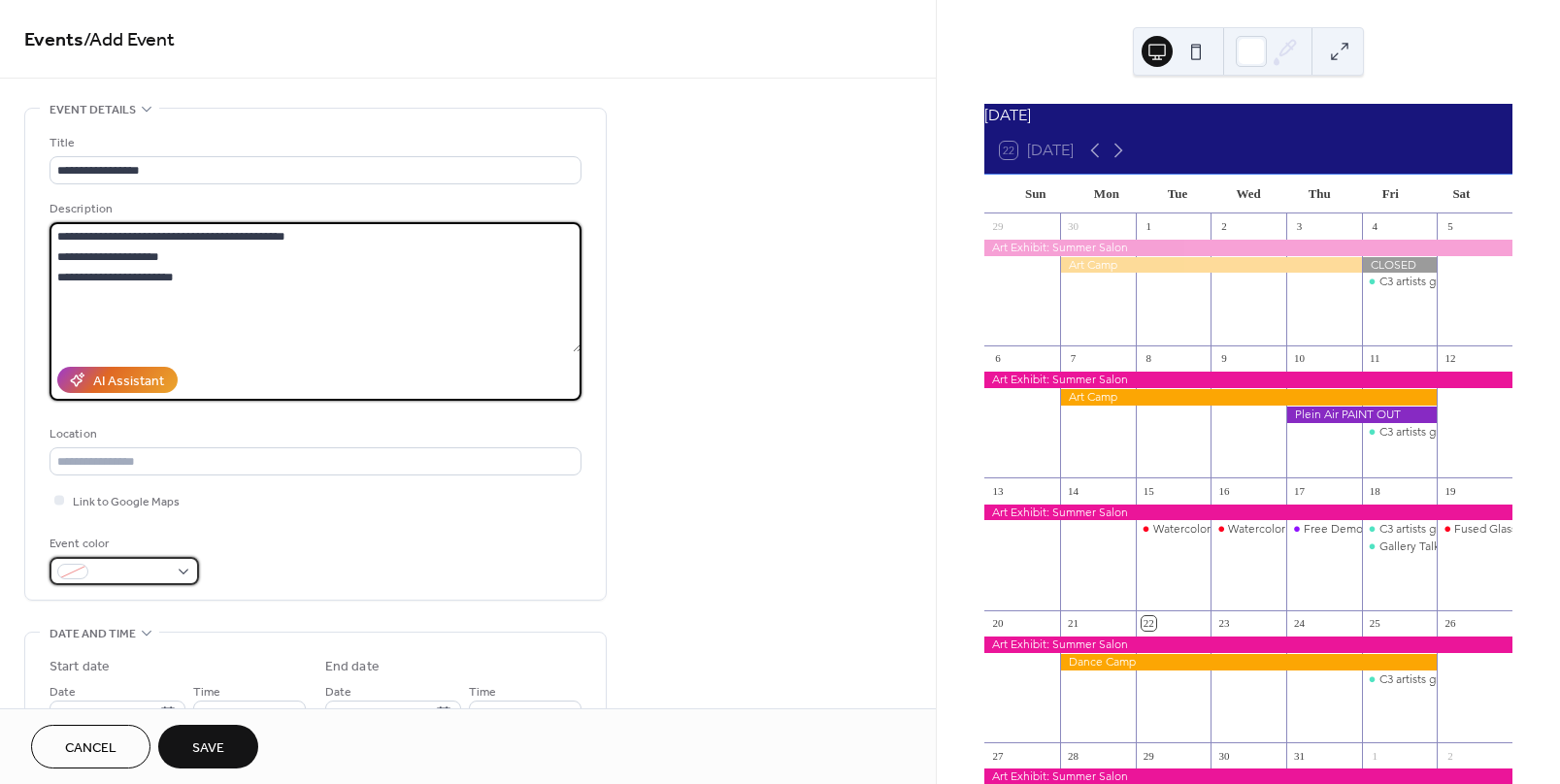 click at bounding box center [73, 572] 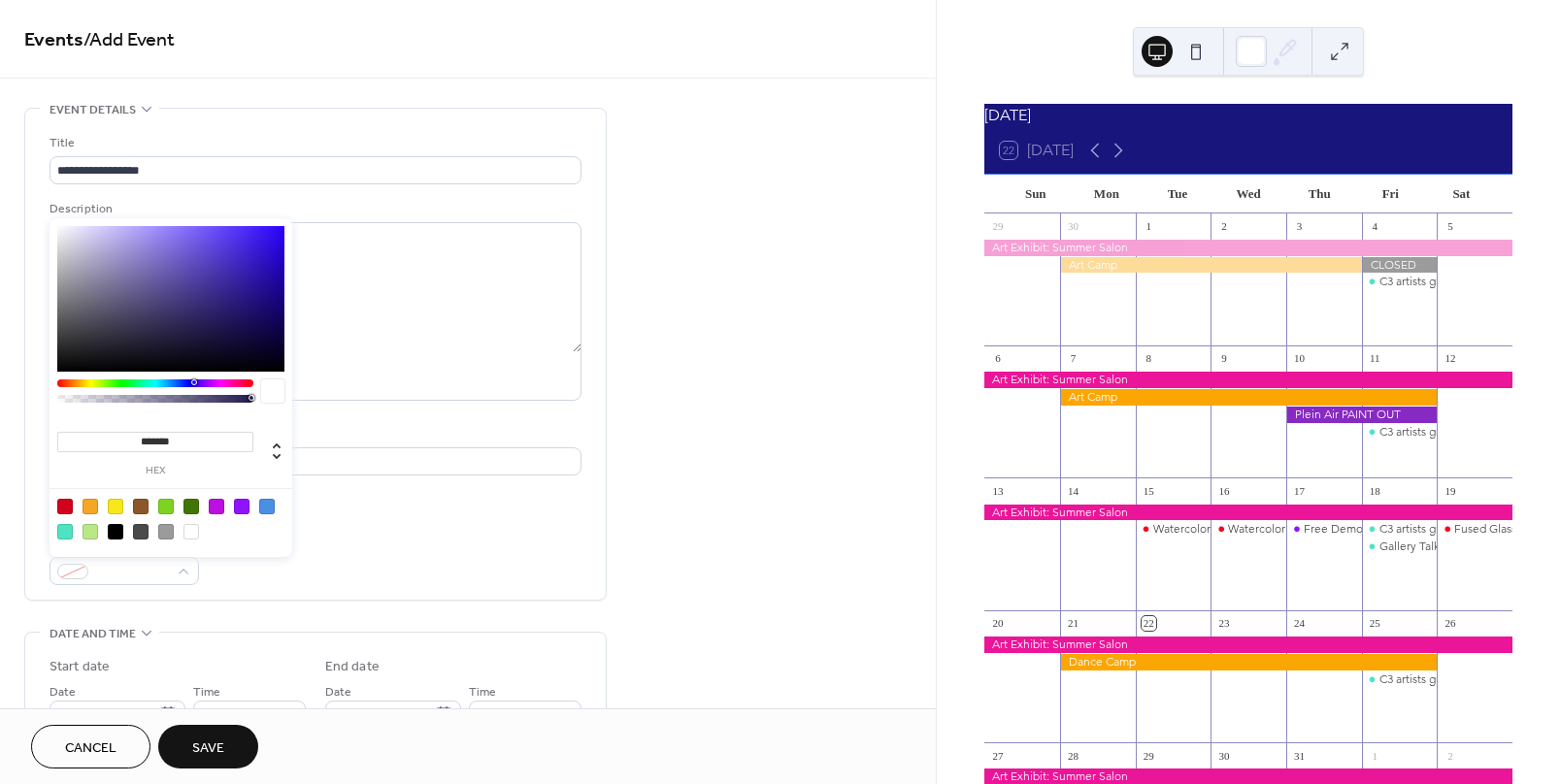 click at bounding box center [267, 506] 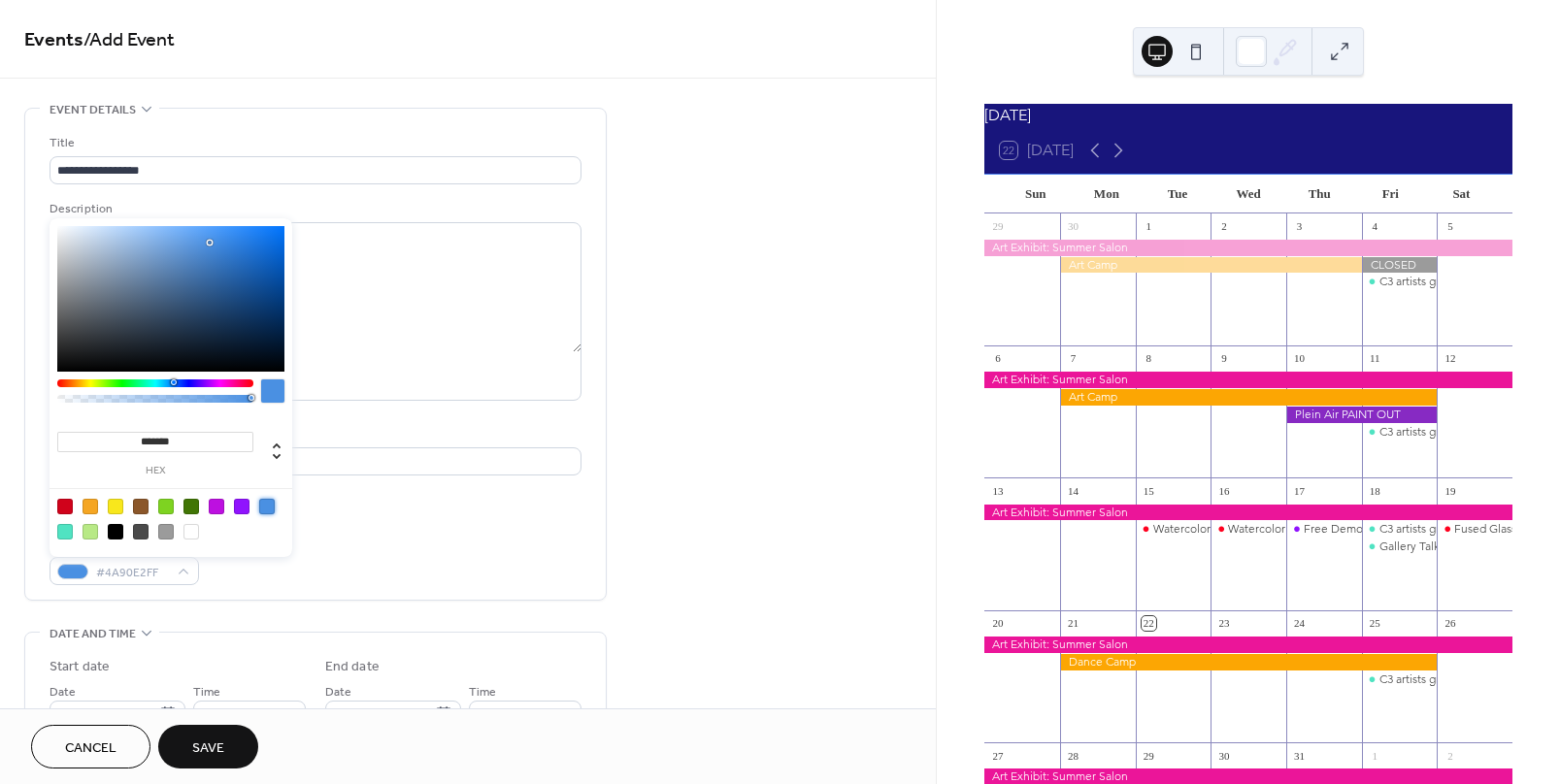 click on "Event color #4A90E2FF" at bounding box center [315, 559] 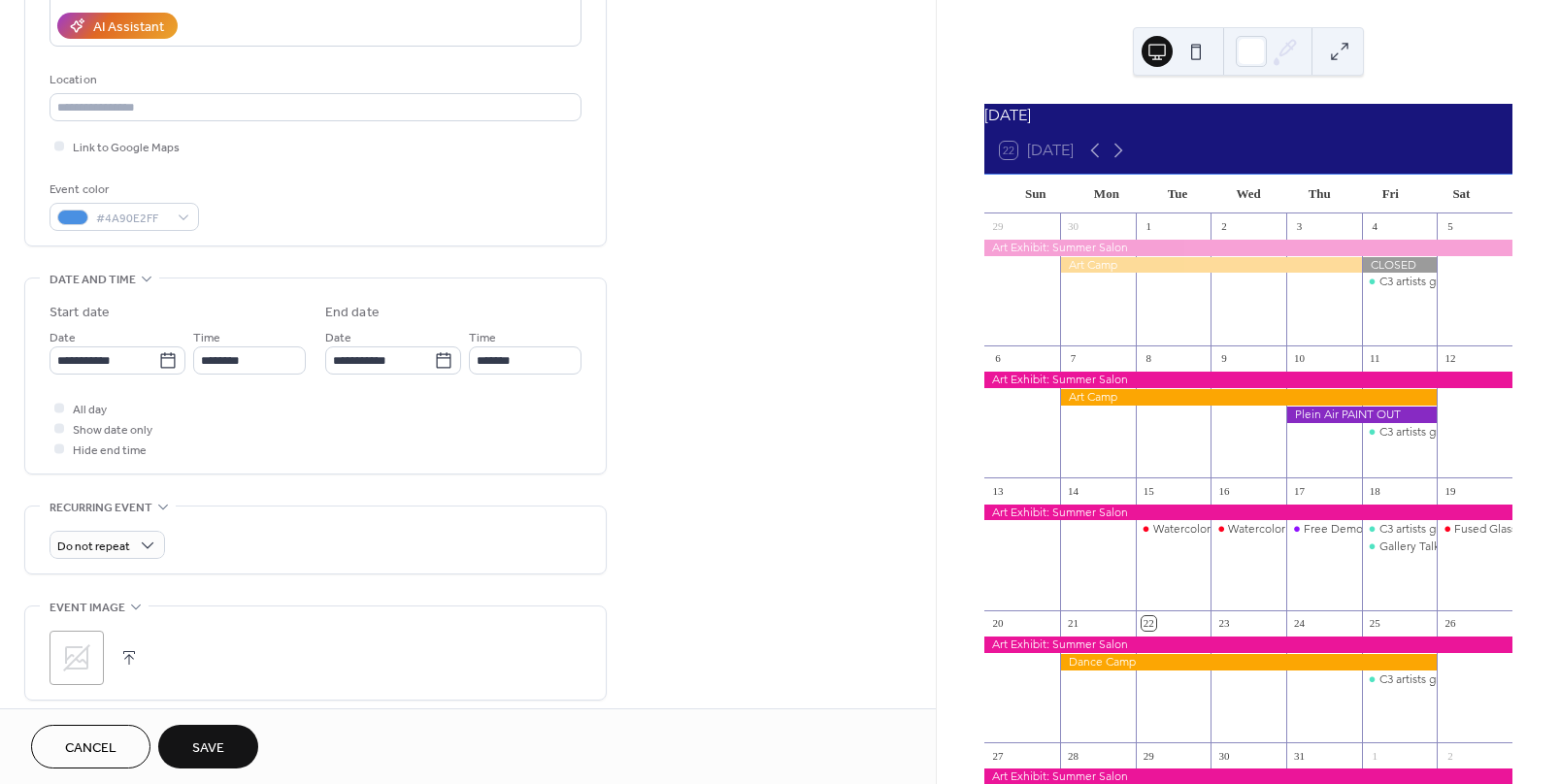 scroll, scrollTop: 388, scrollLeft: 0, axis: vertical 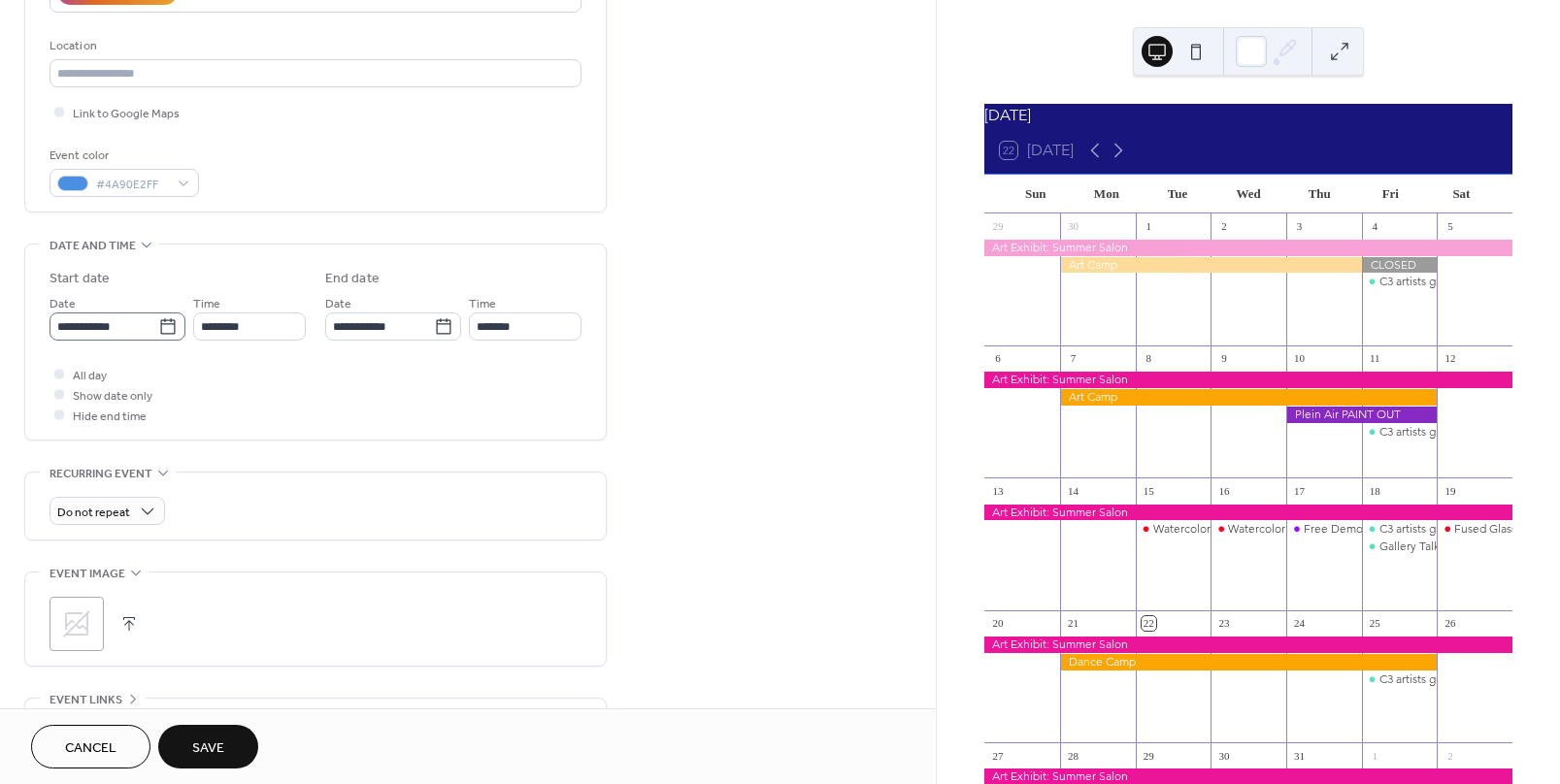 click 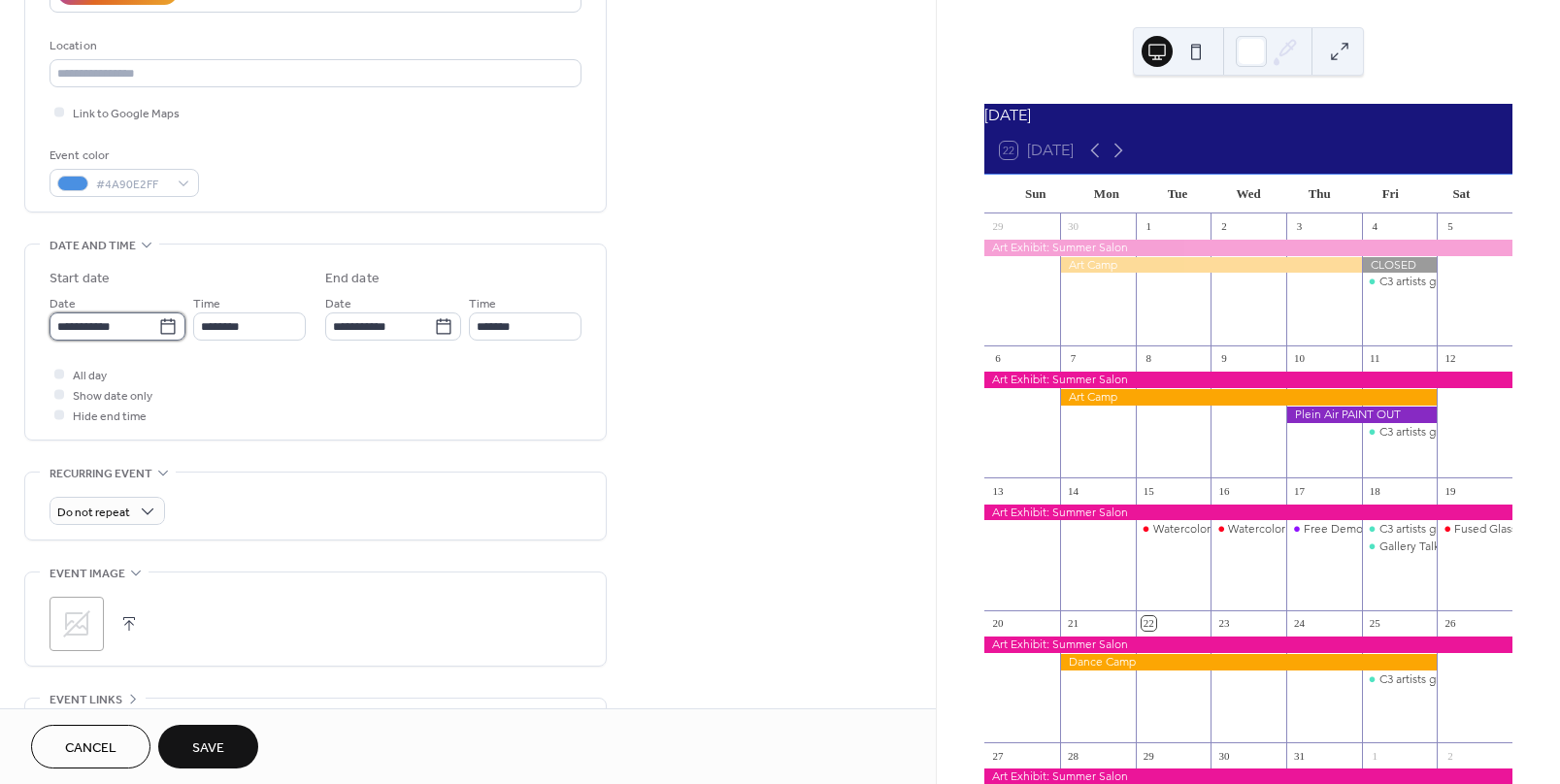click on "**********" at bounding box center (104, 326) 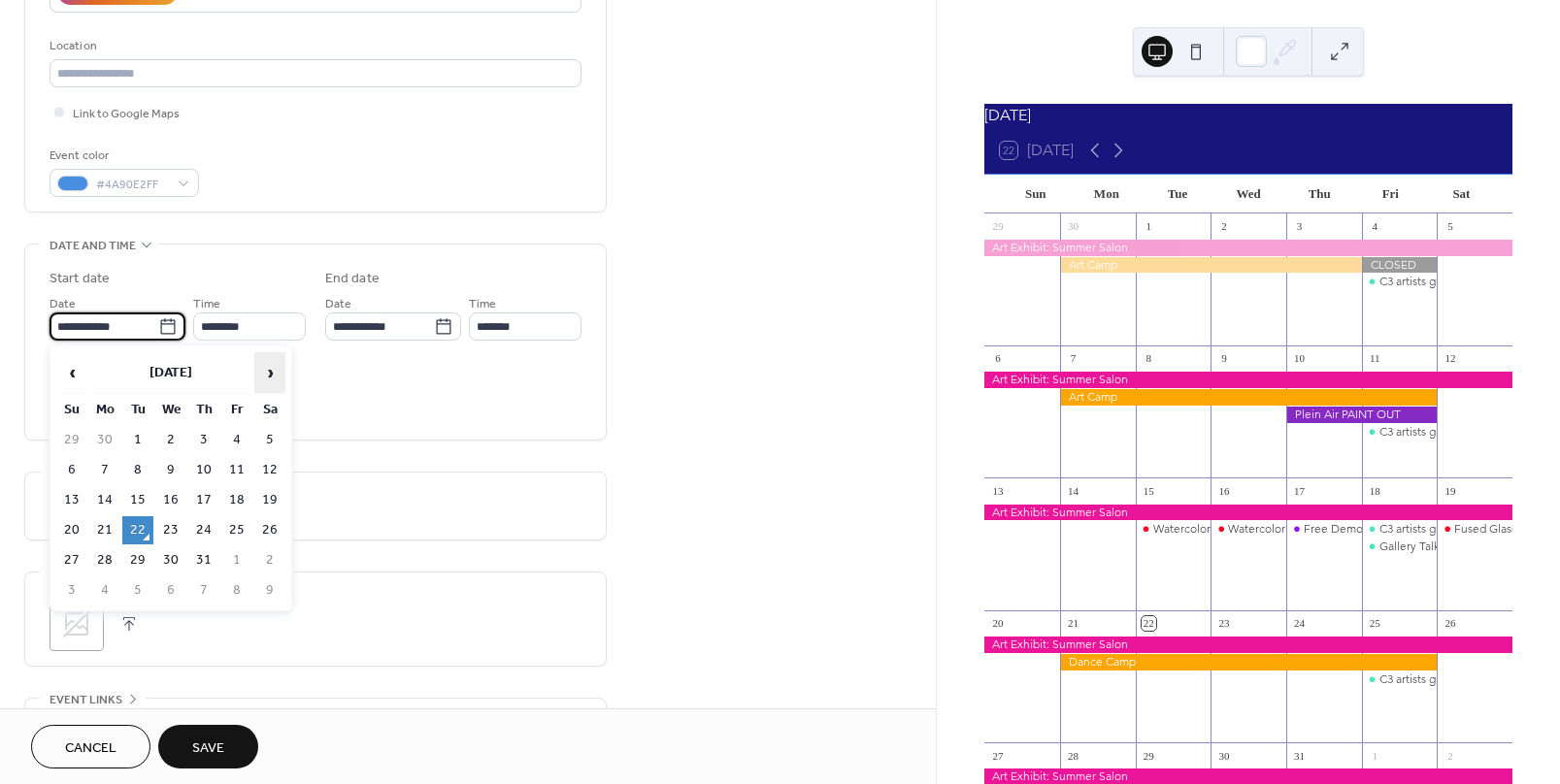 click on "›" at bounding box center (270, 373) 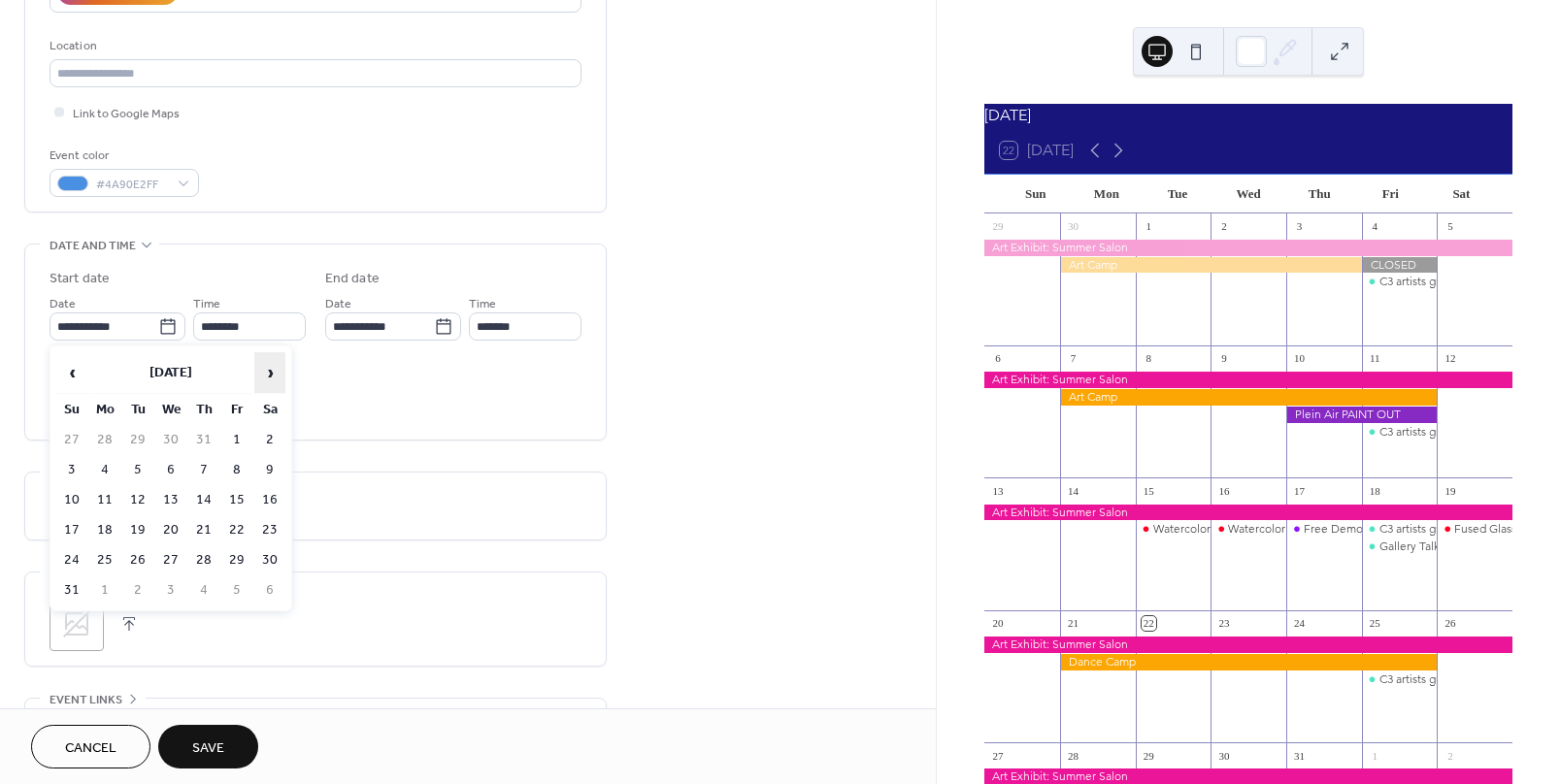 click on "›" at bounding box center [270, 373] 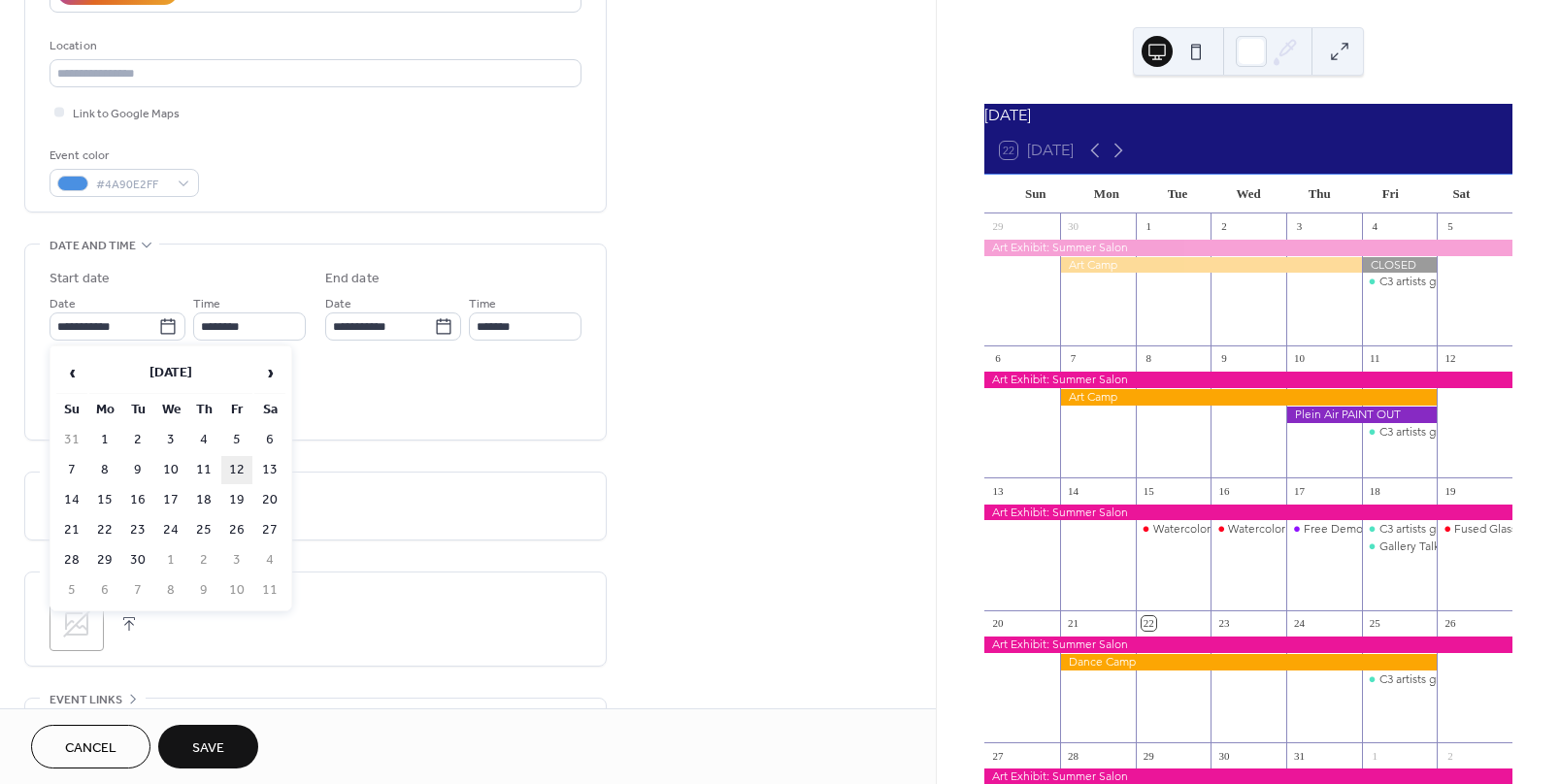 click on "12" at bounding box center [237, 470] 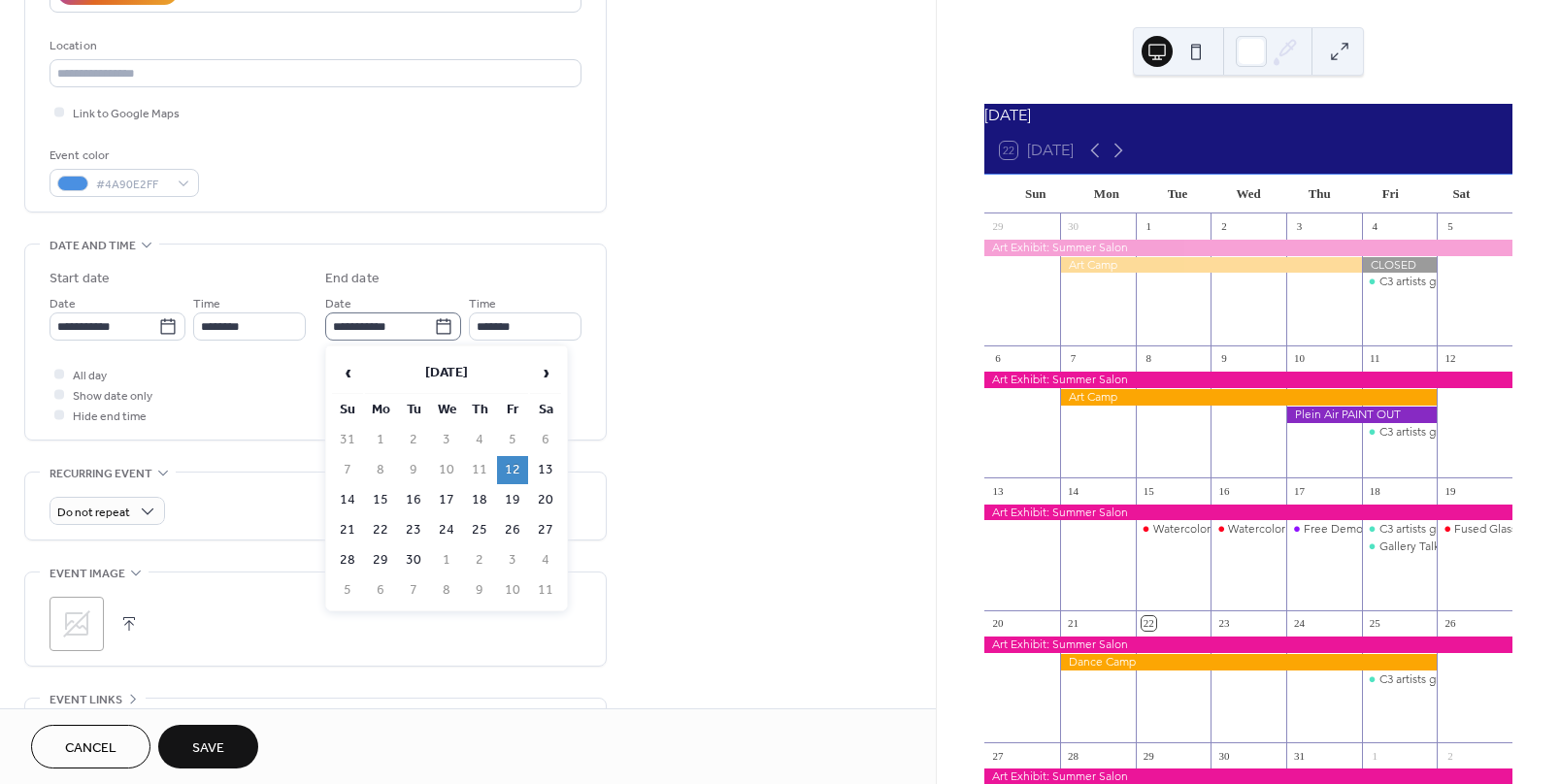 click 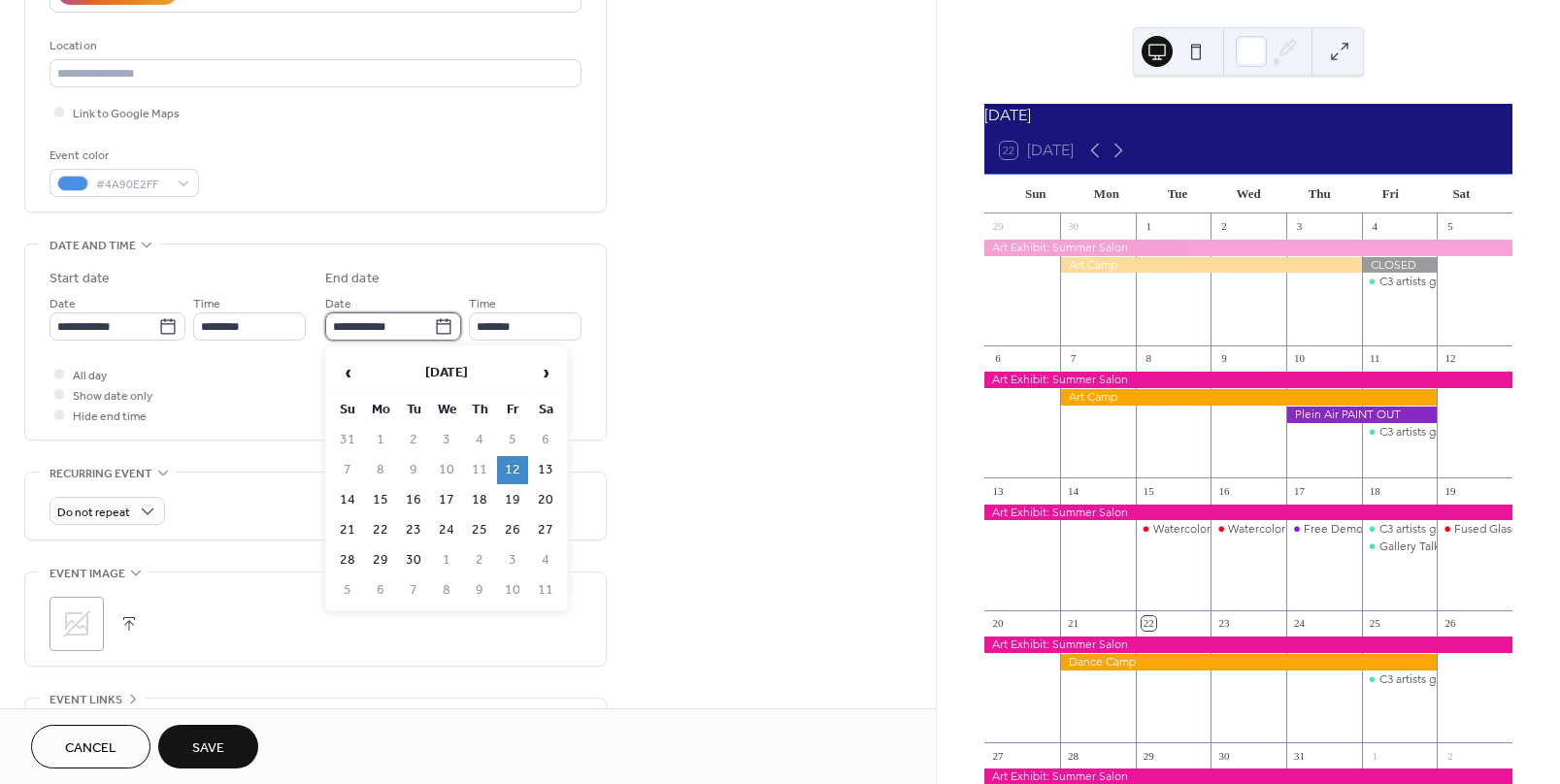 click on "**********" at bounding box center (380, 326) 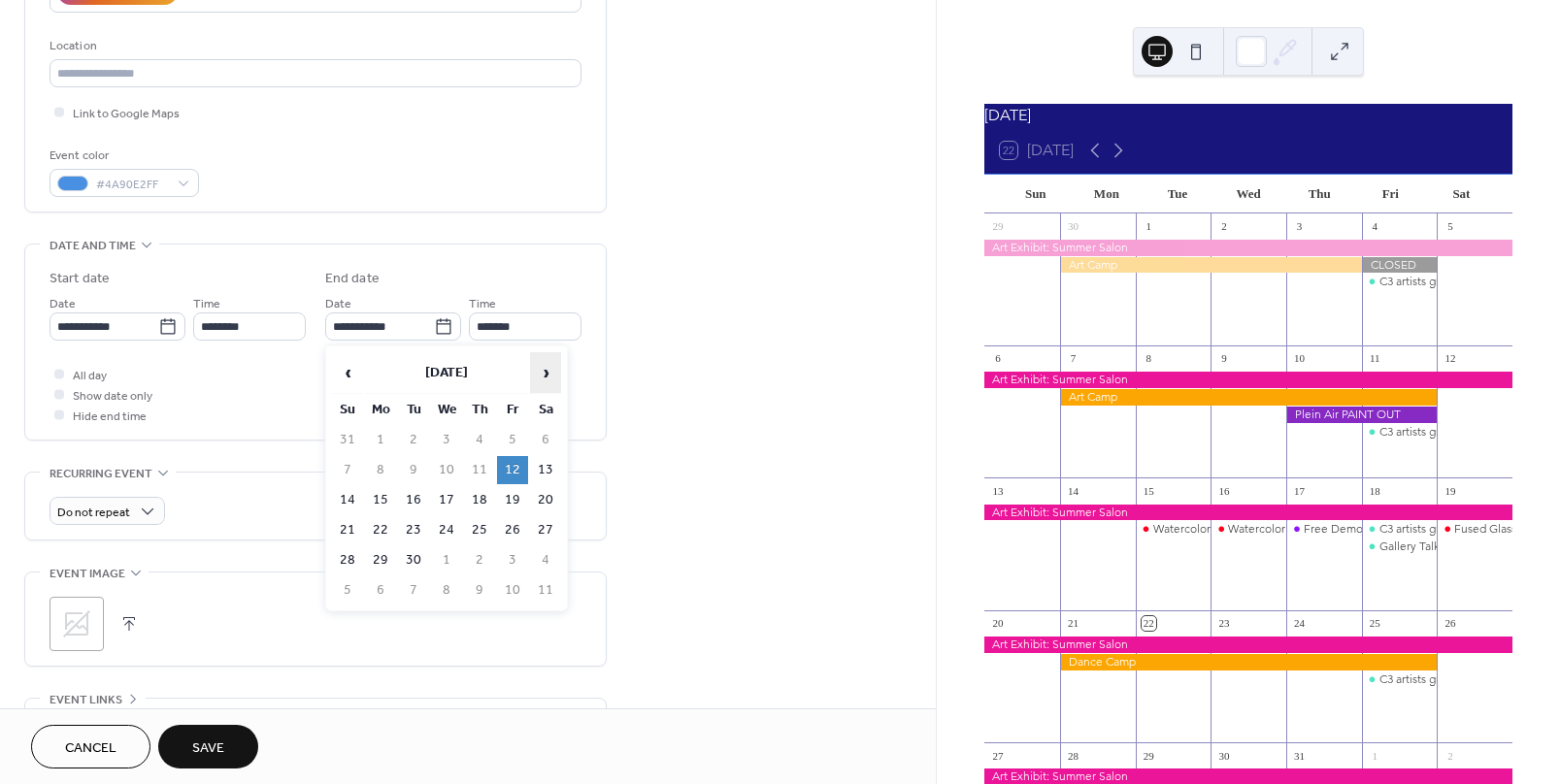 click on "›" at bounding box center [546, 373] 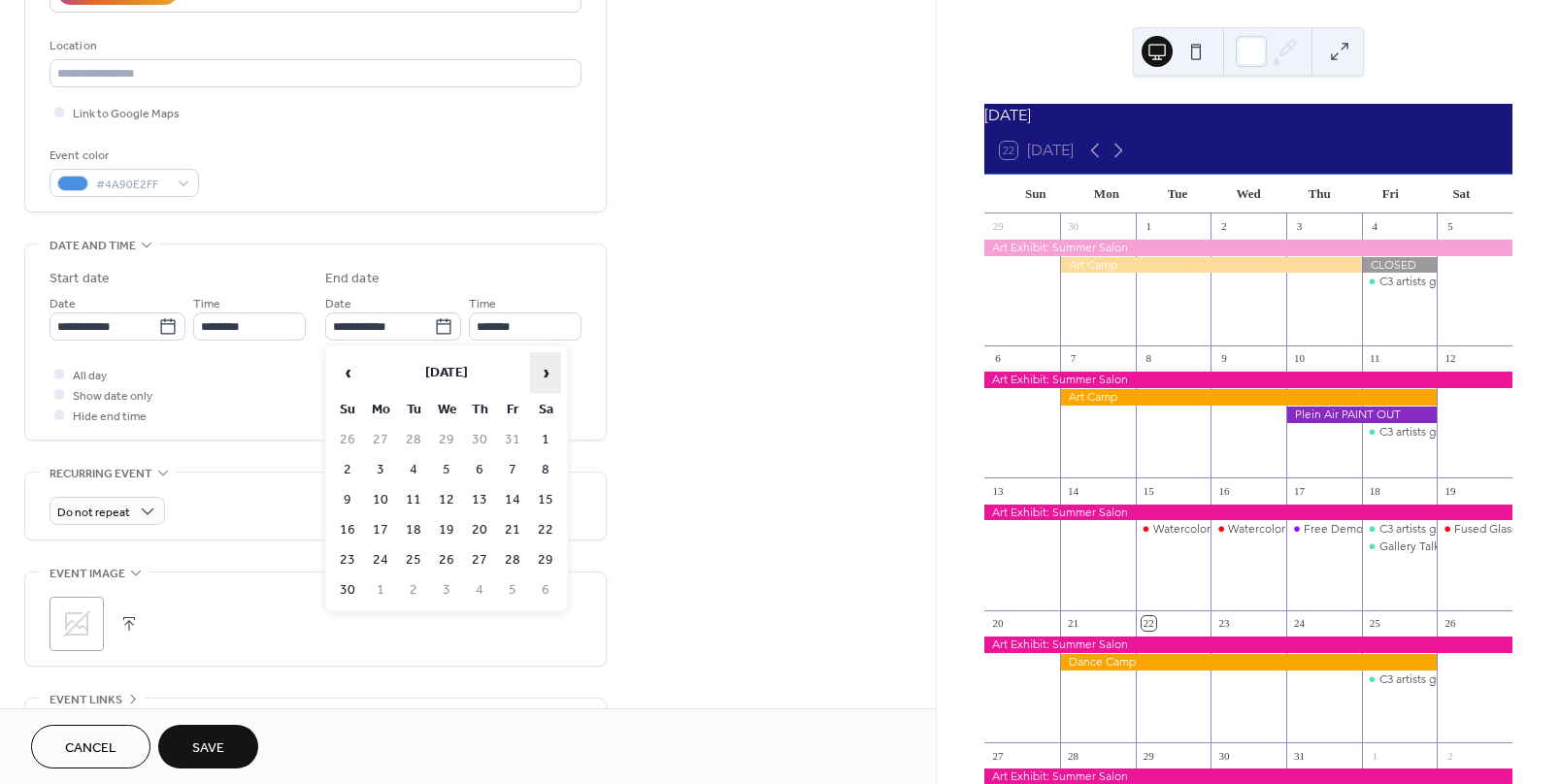 click on "›" at bounding box center [546, 373] 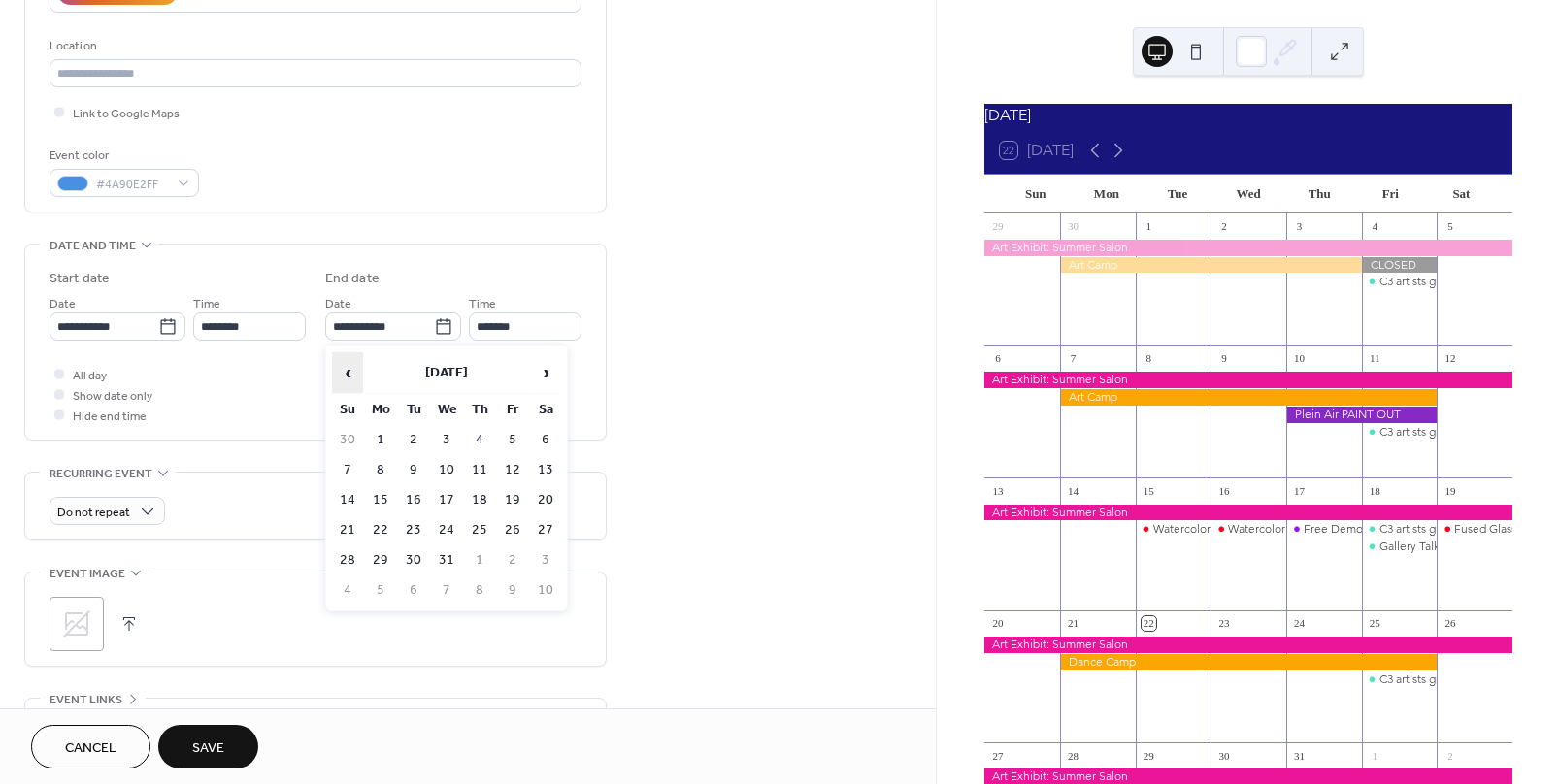 click on "‹" at bounding box center [348, 373] 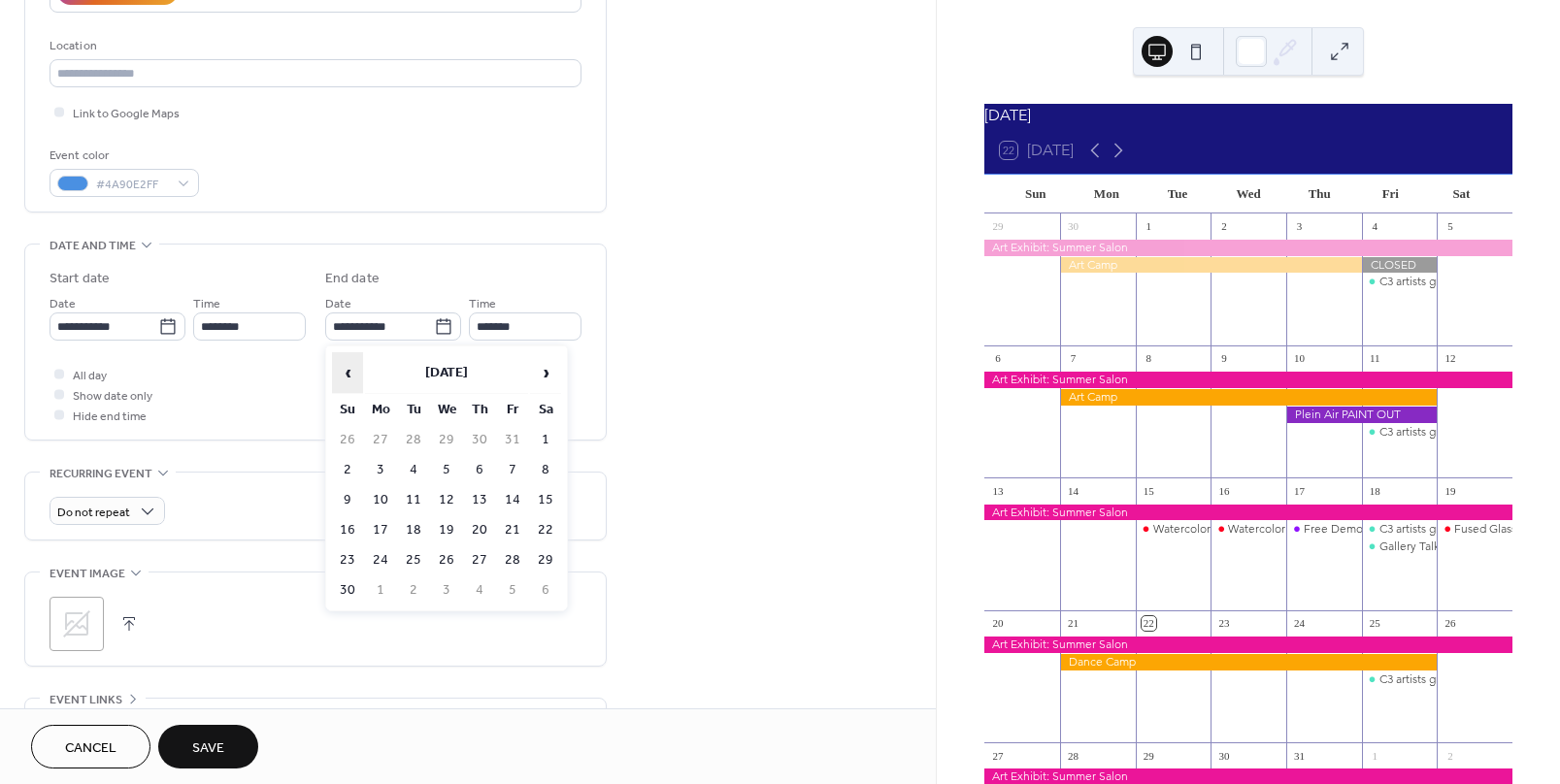click on "‹" at bounding box center (348, 373) 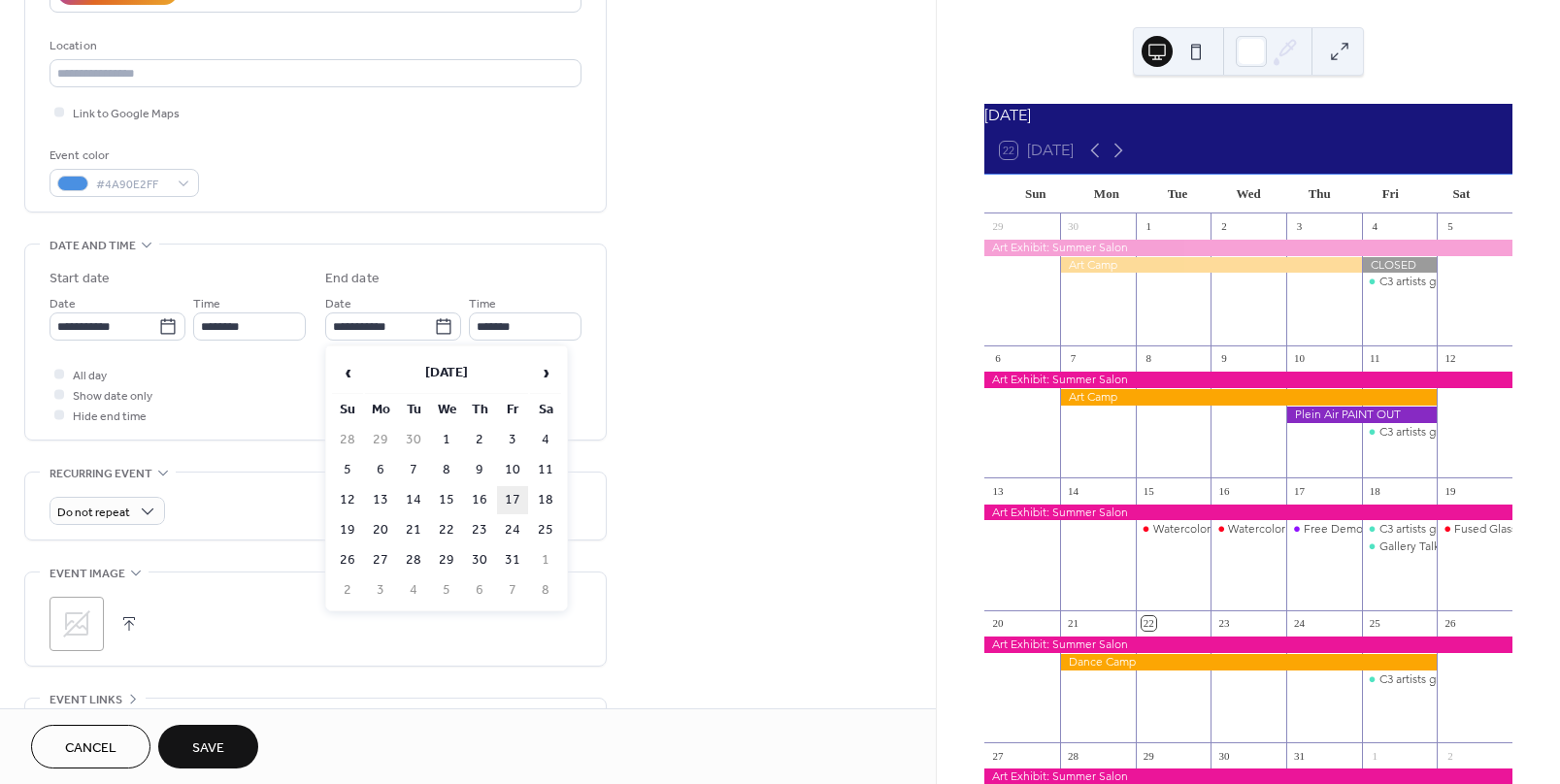 click on "17" at bounding box center [513, 500] 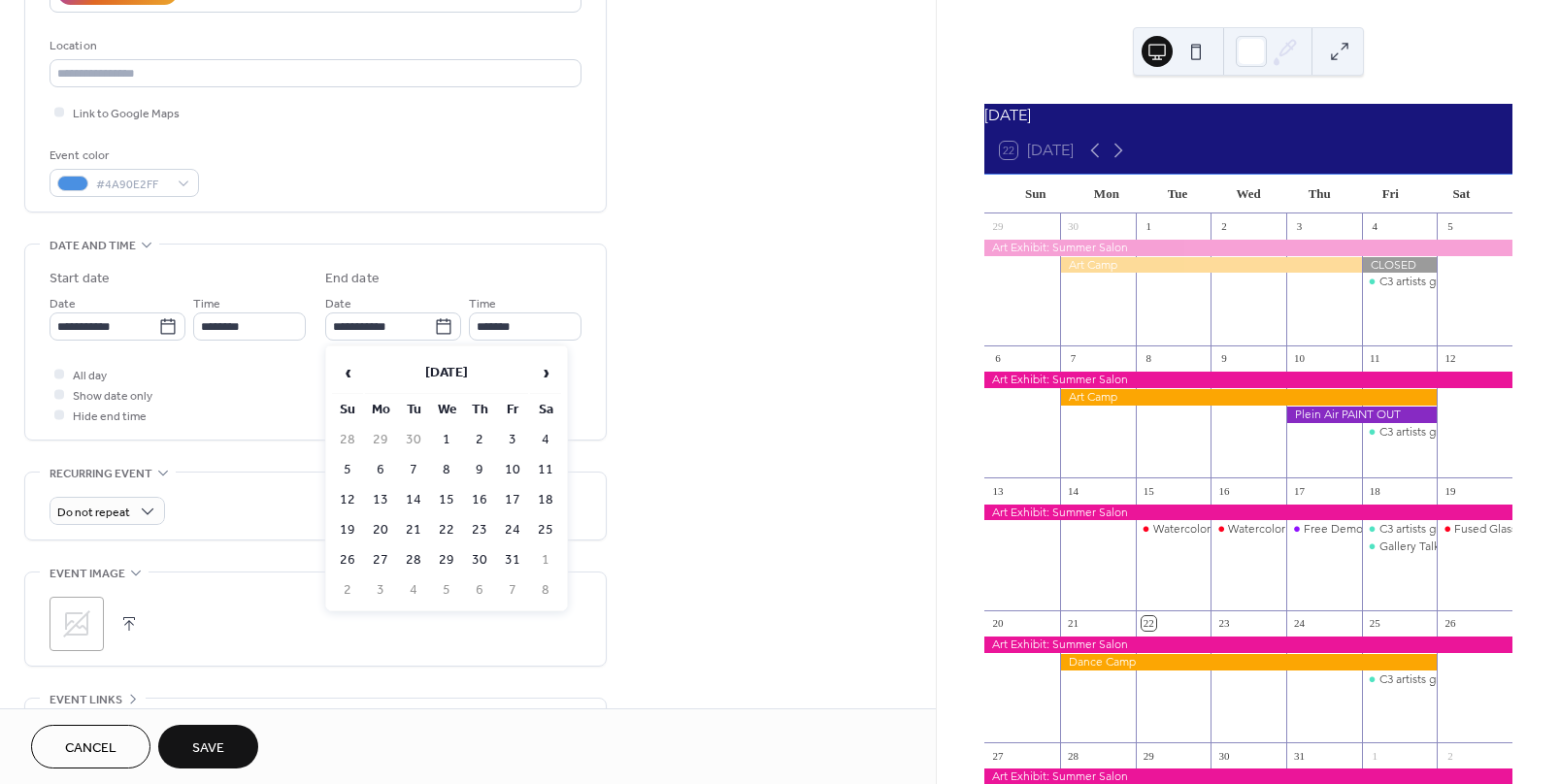 type on "**********" 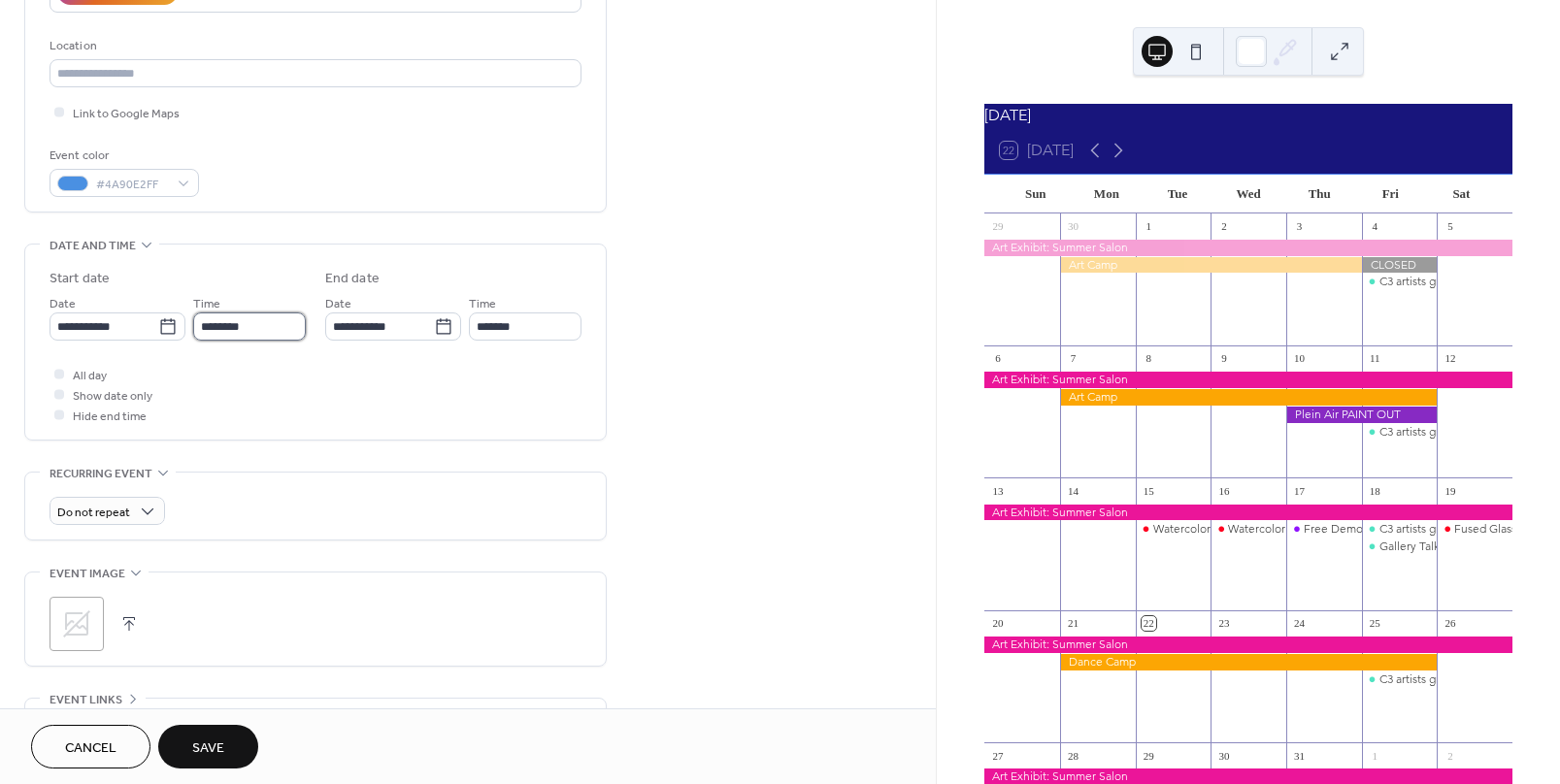 click on "********" at bounding box center (249, 326) 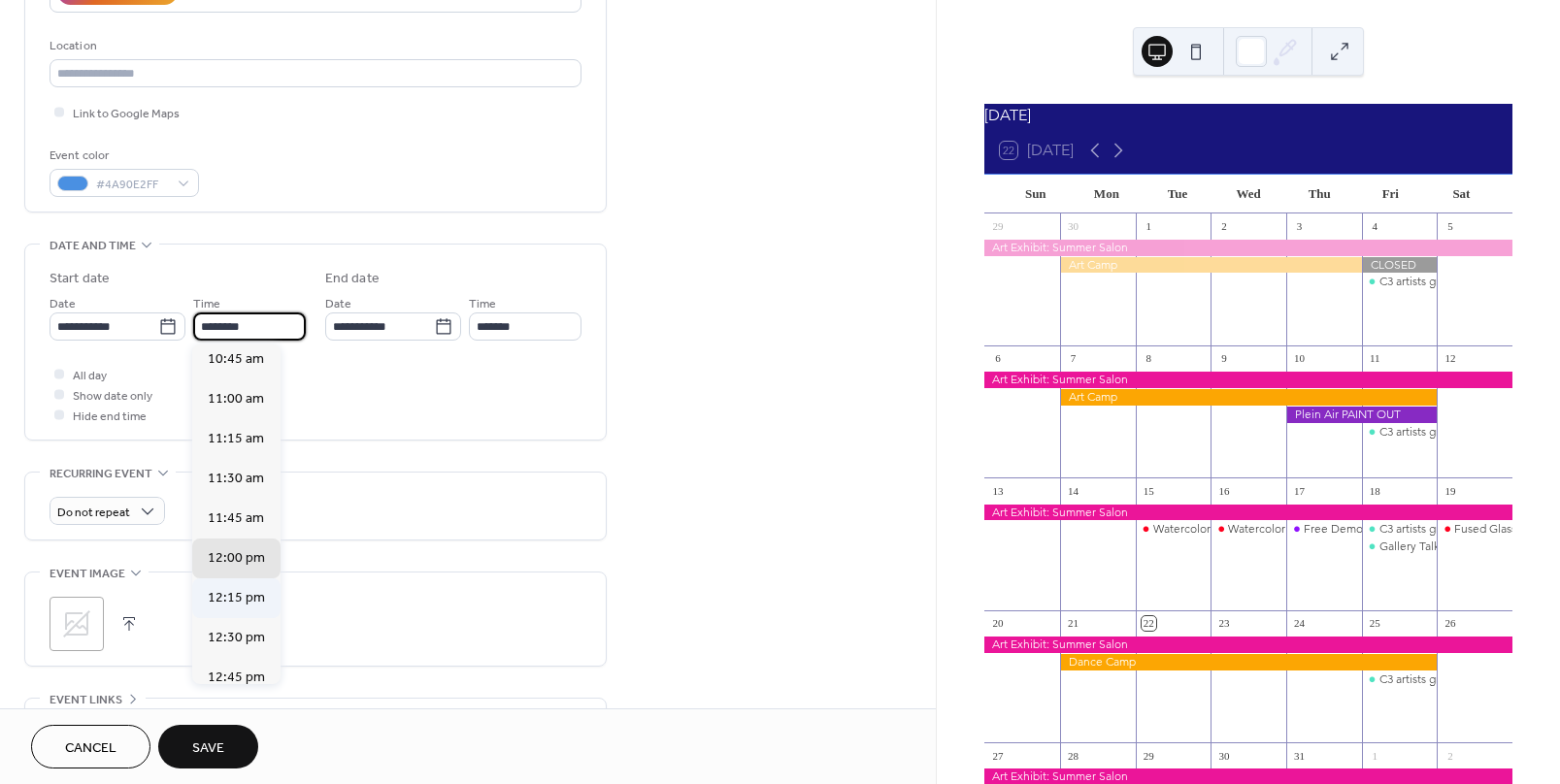 scroll, scrollTop: 1618, scrollLeft: 0, axis: vertical 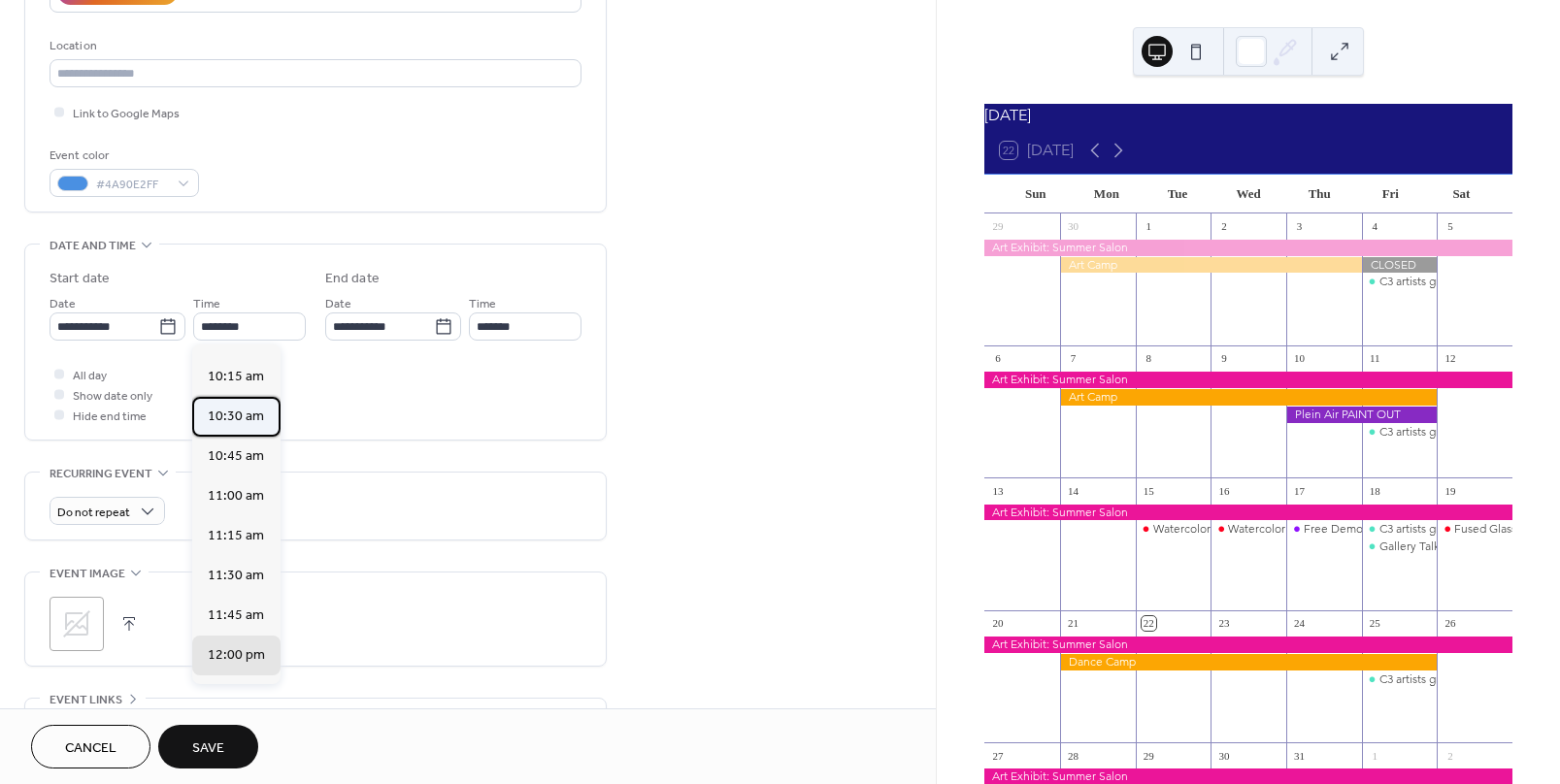click on "10:30 am" at bounding box center (236, 416) 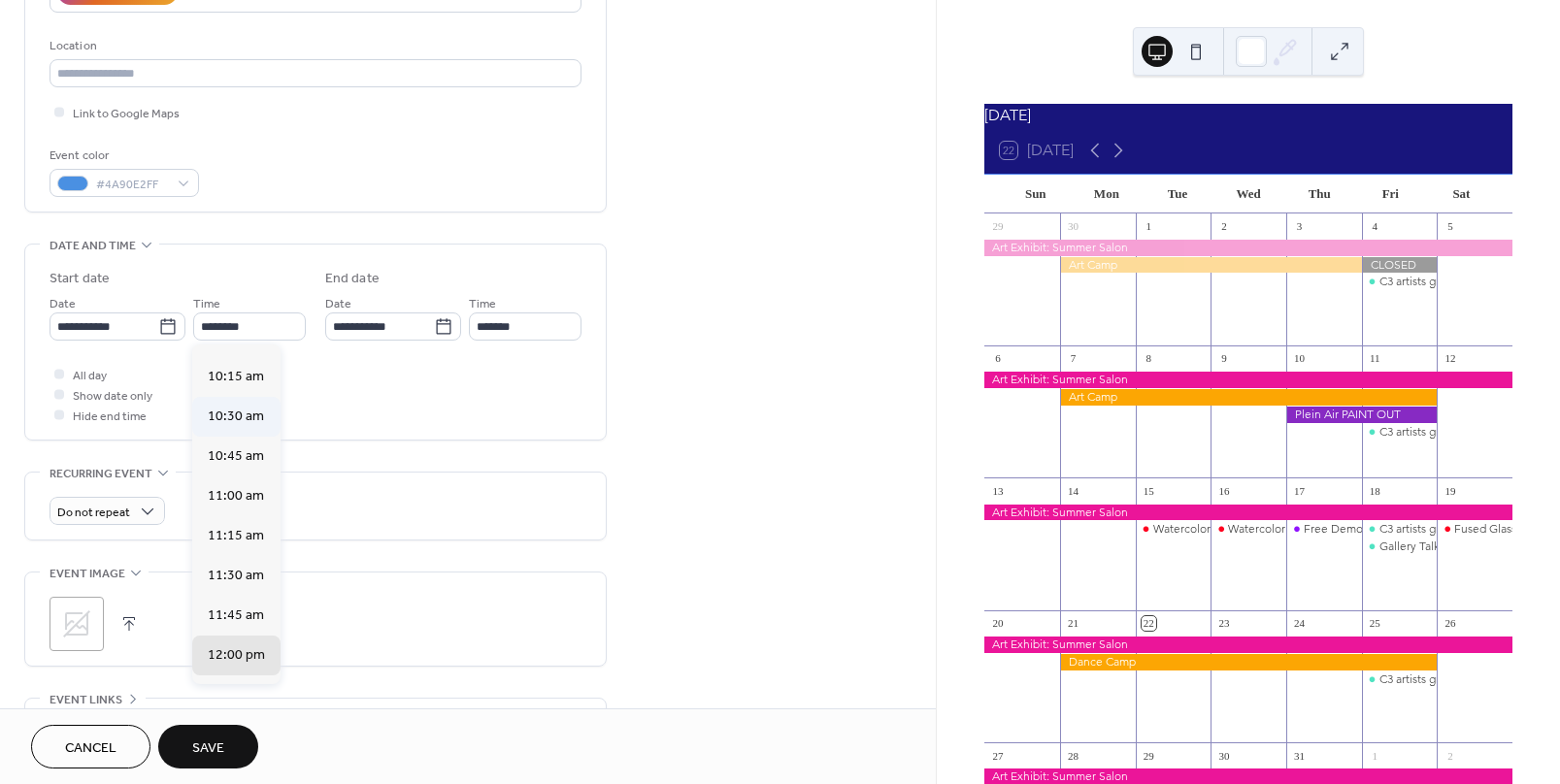 type on "********" 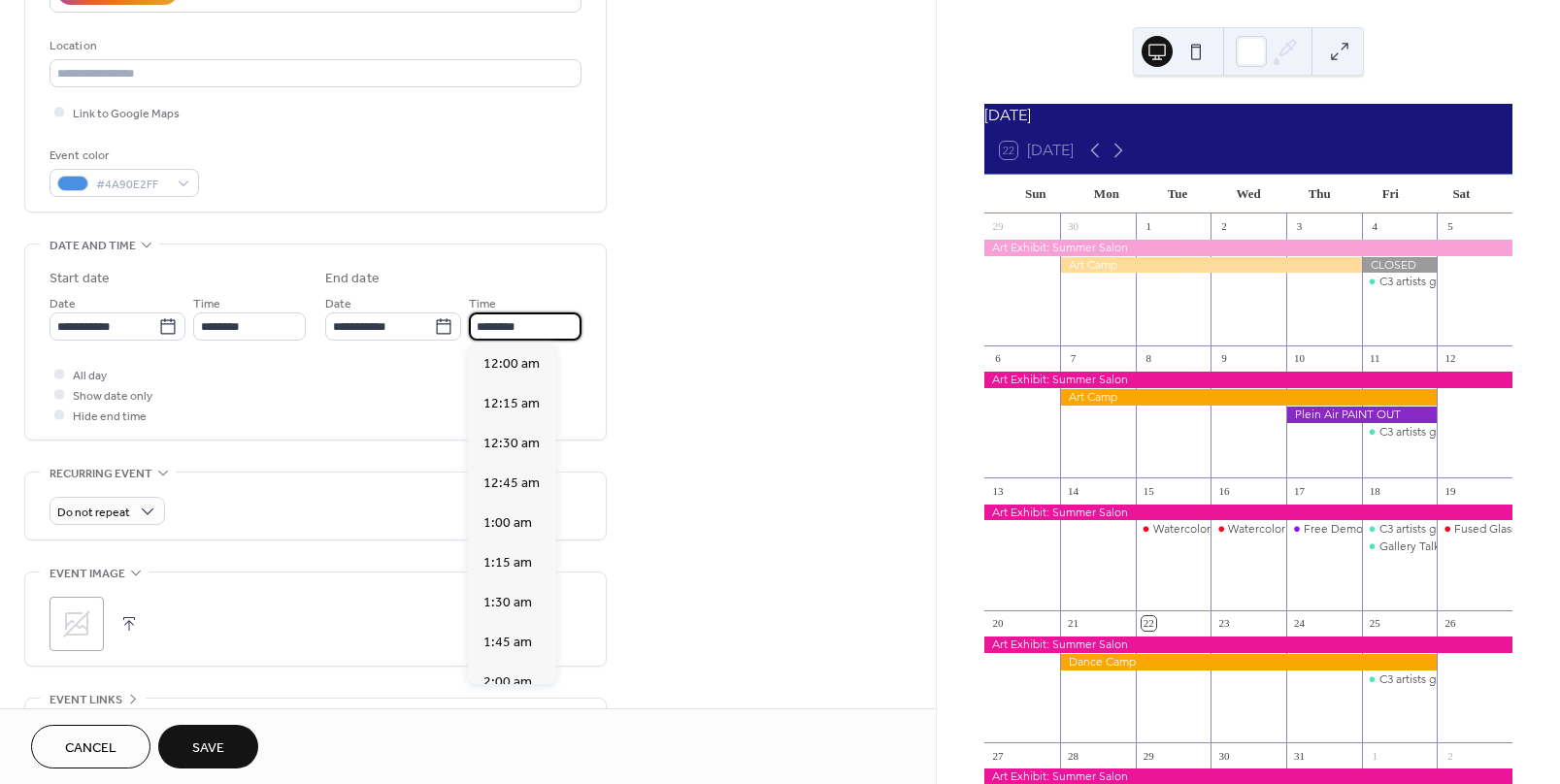 click on "********" at bounding box center [525, 326] 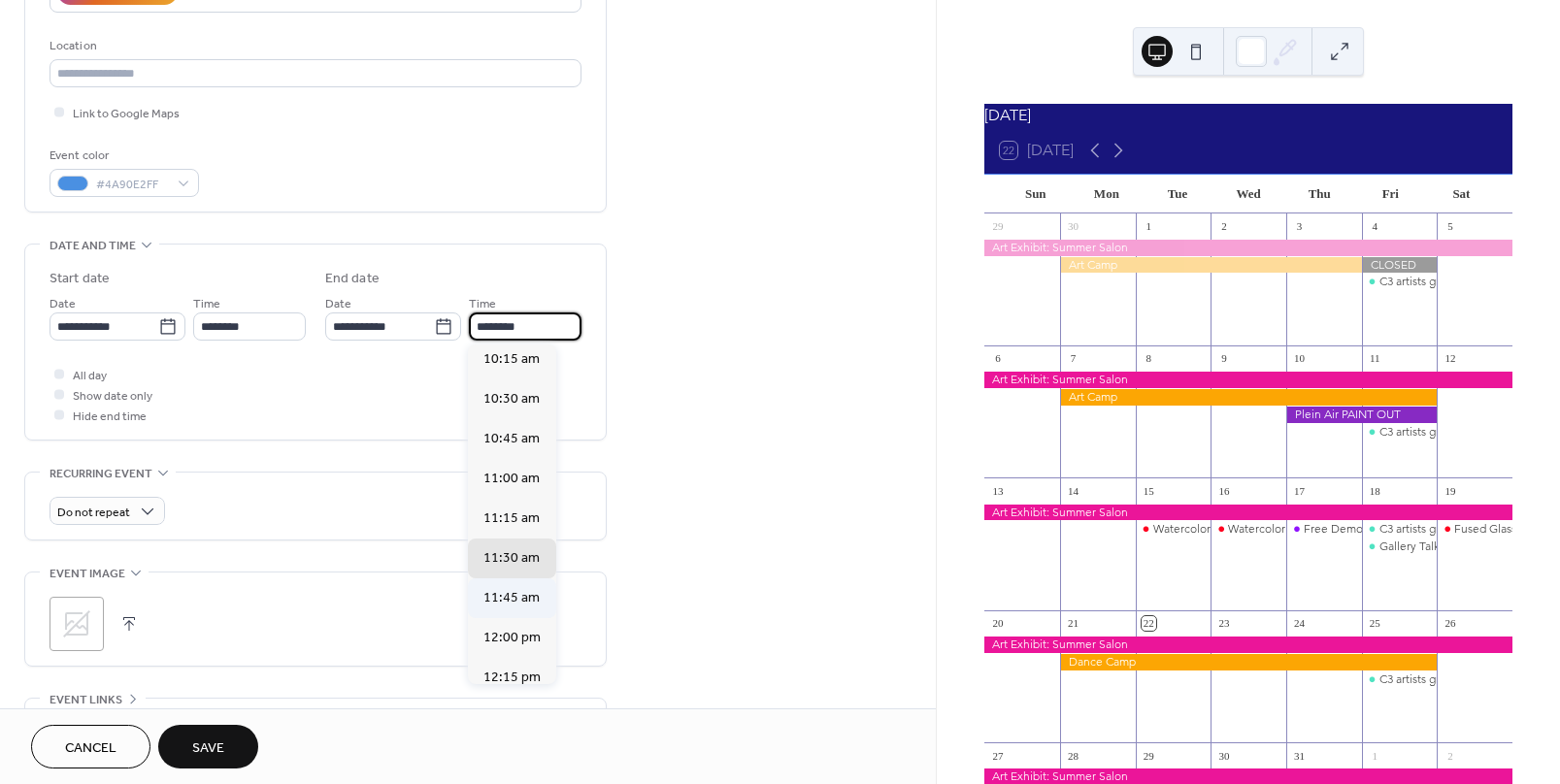 scroll, scrollTop: 1539, scrollLeft: 0, axis: vertical 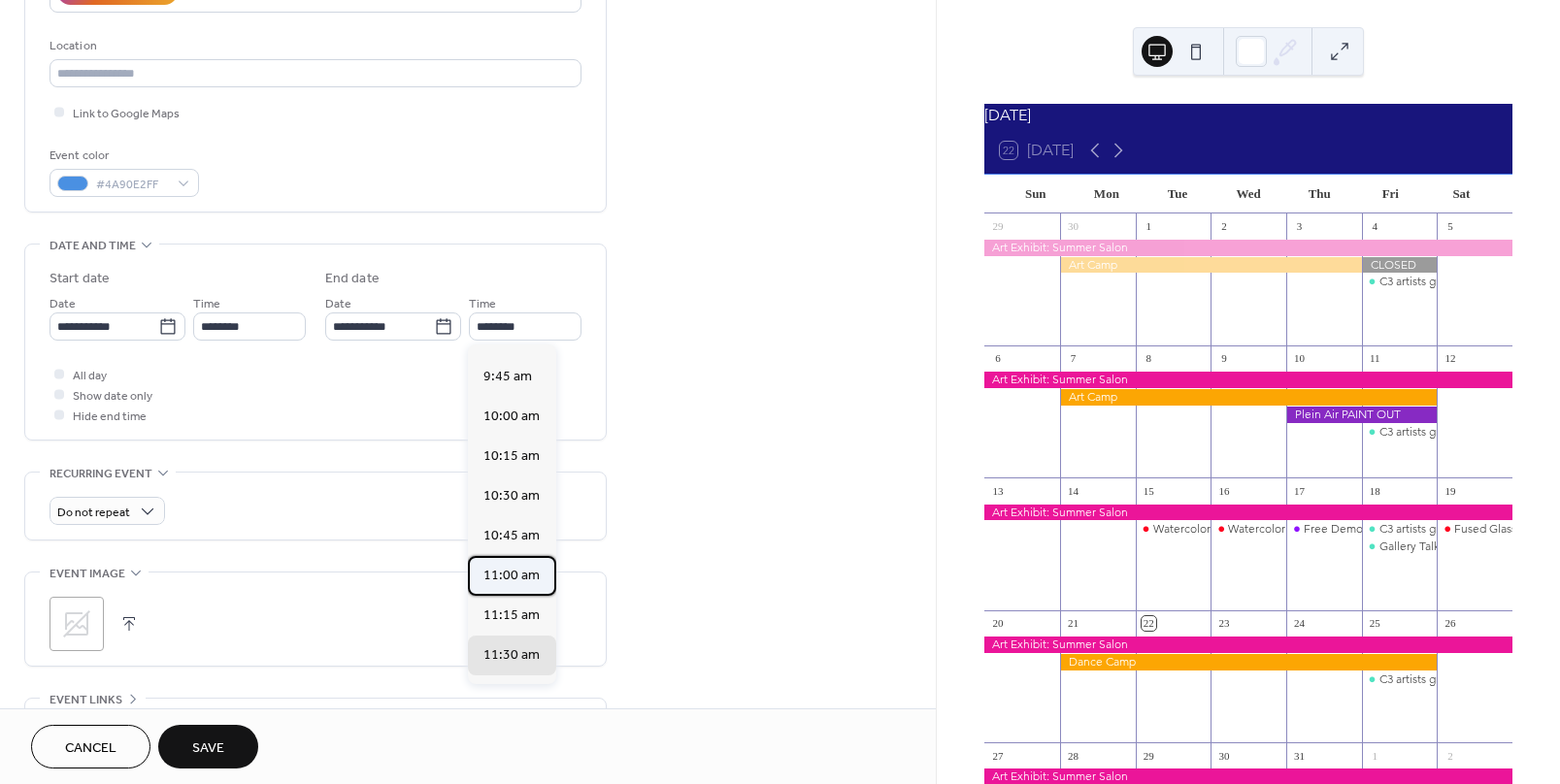 click on "11:00 am" at bounding box center [512, 575] 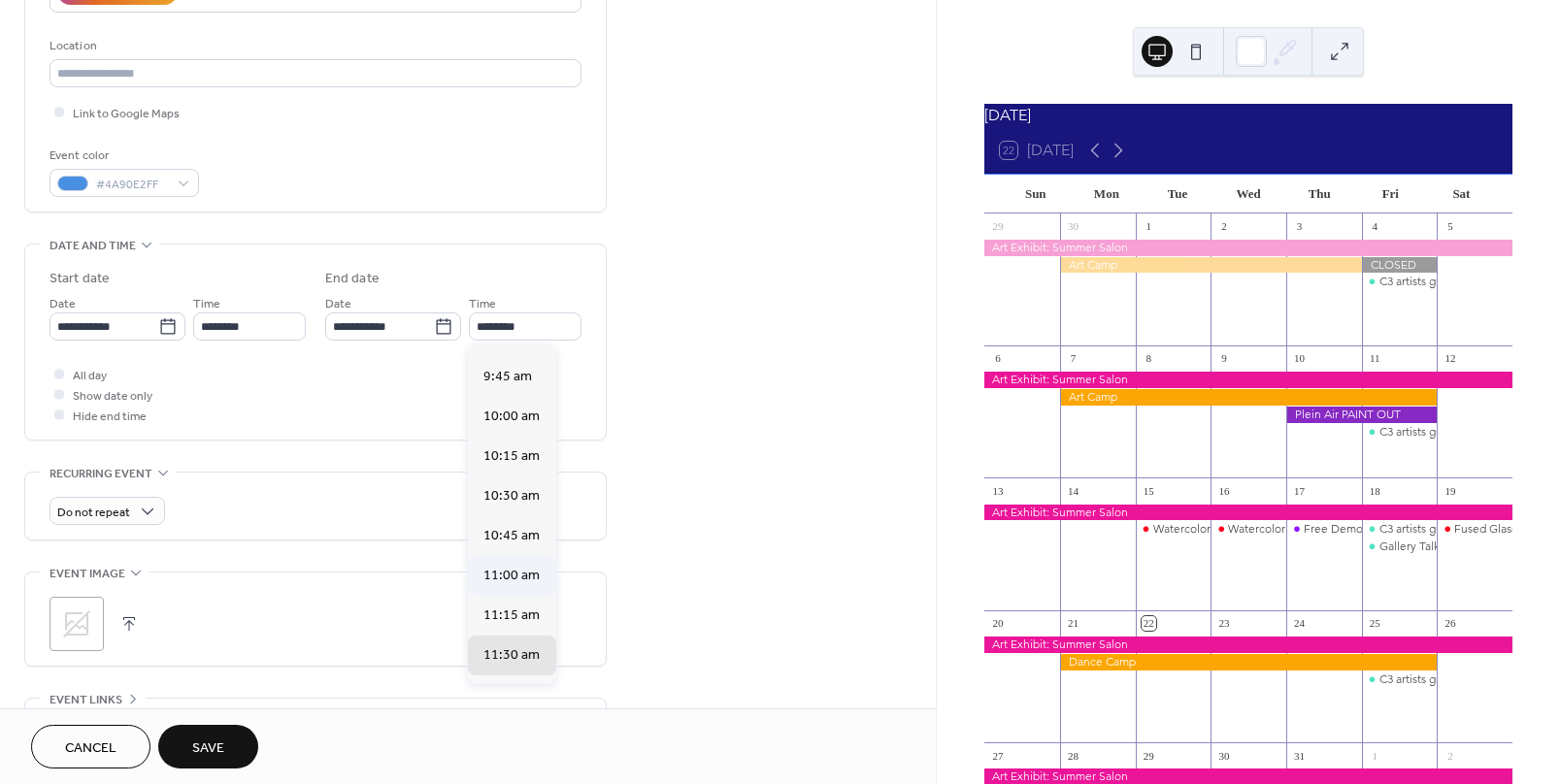 type on "********" 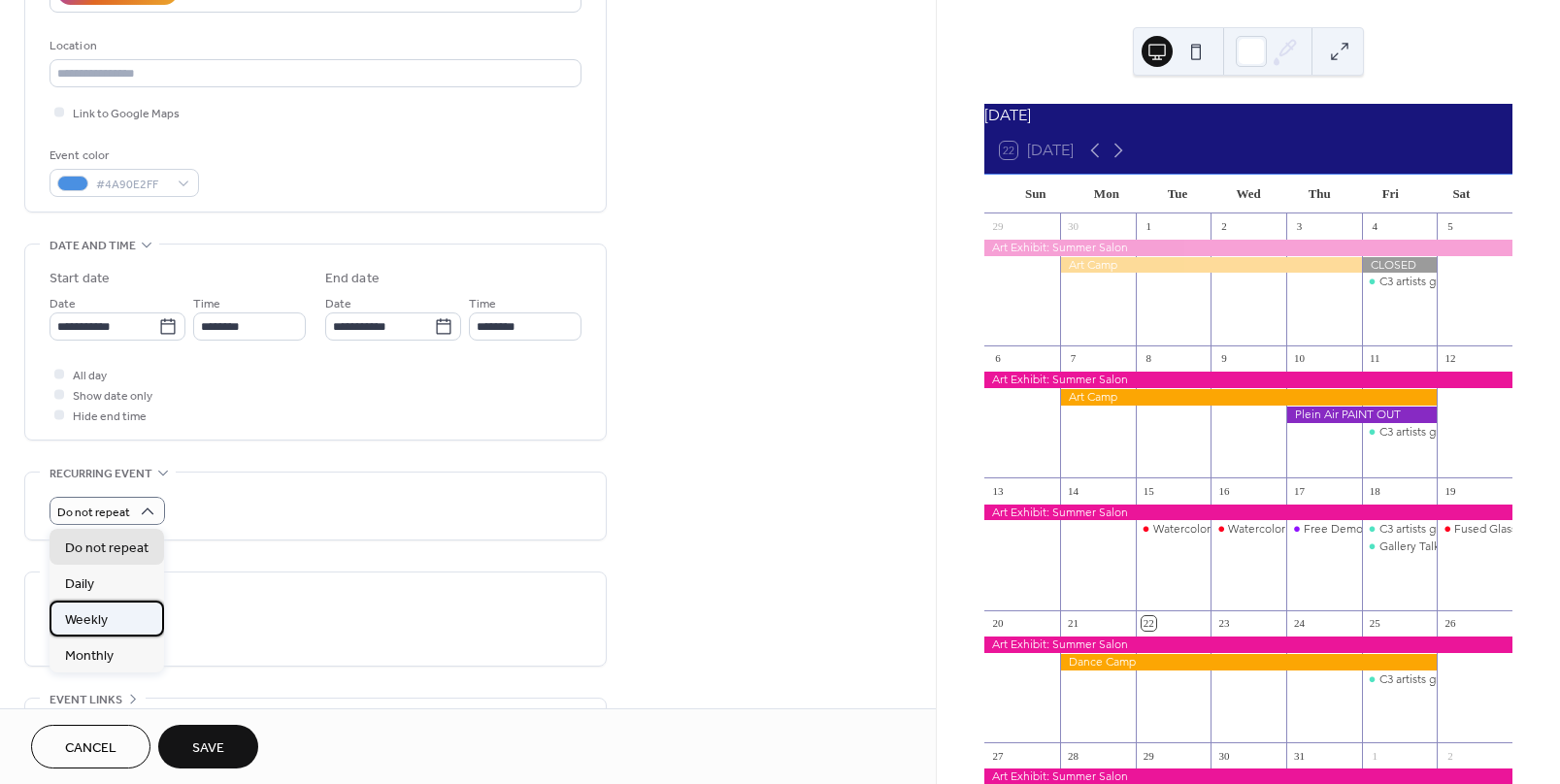click on "Weekly" at bounding box center (86, 620) 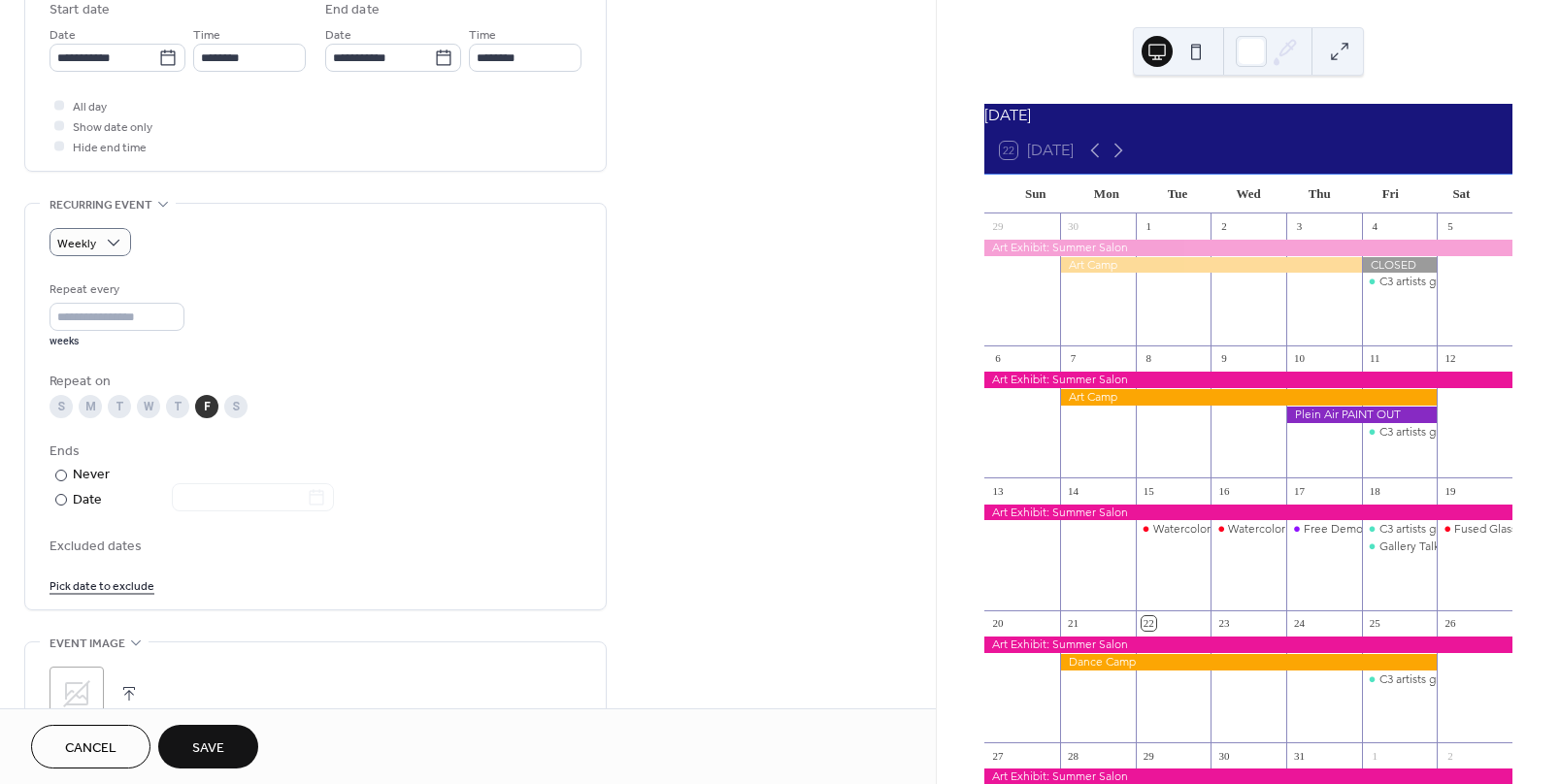 scroll, scrollTop: 679, scrollLeft: 0, axis: vertical 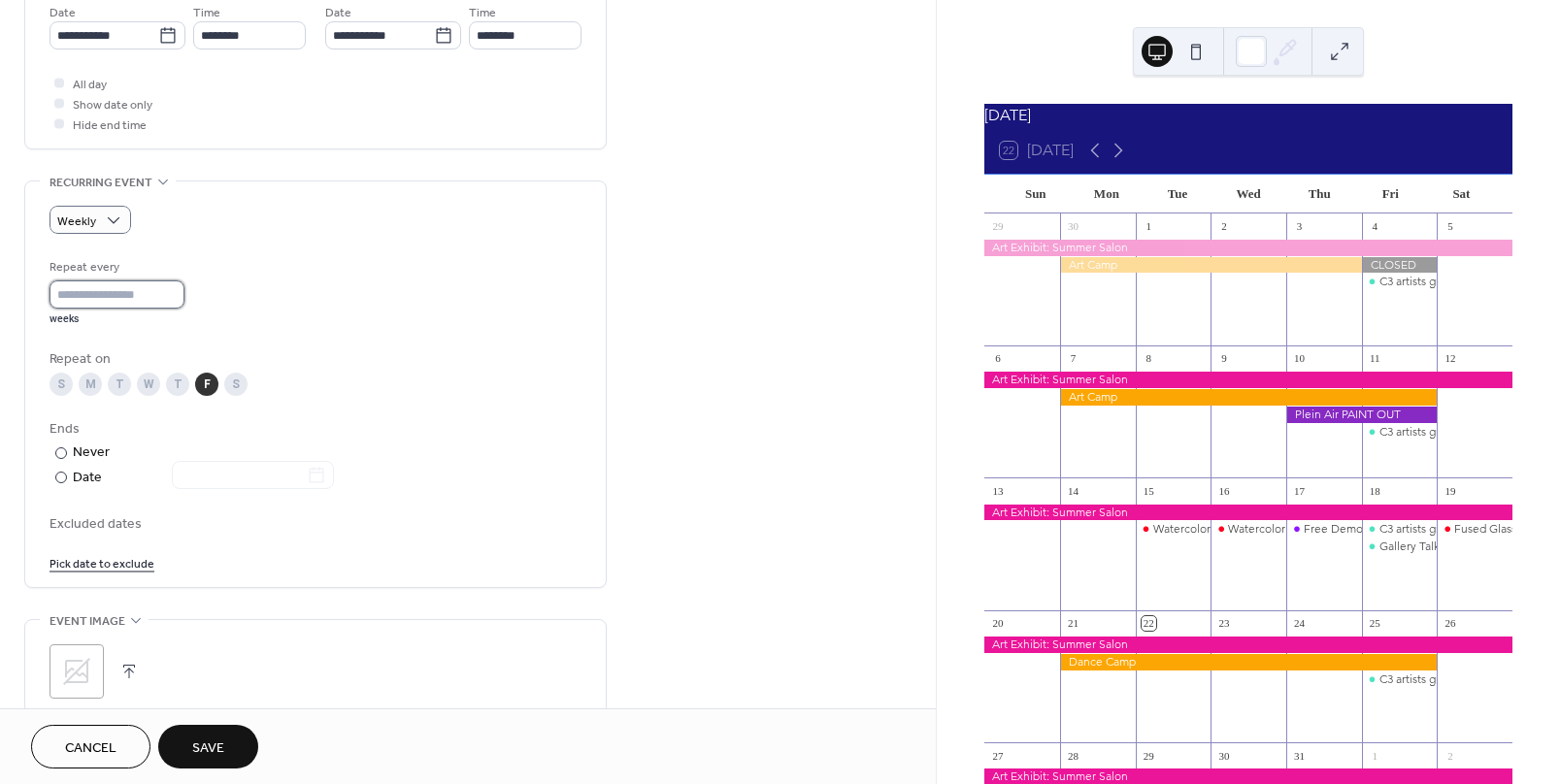 click on "*" at bounding box center (116, 294) 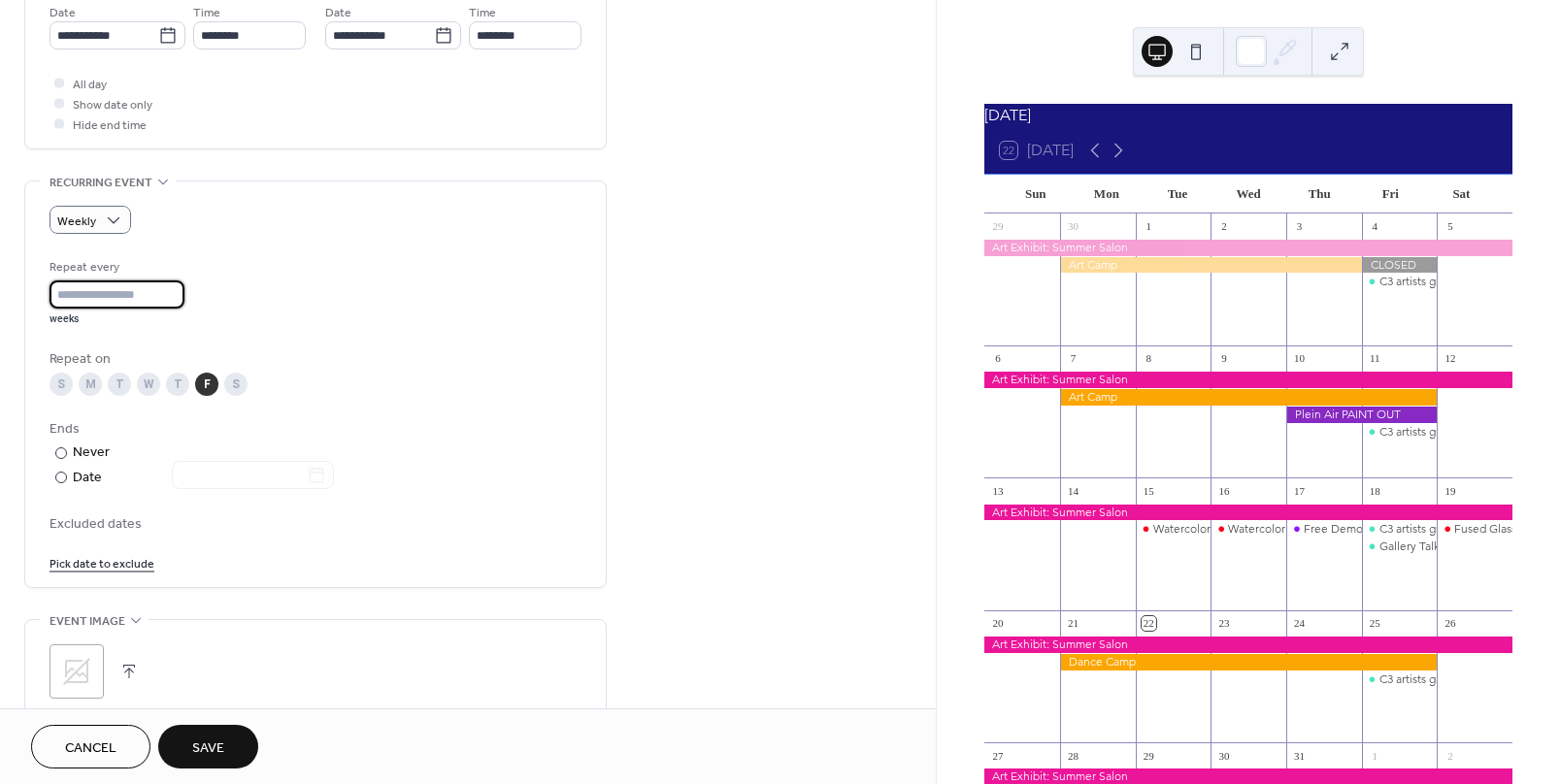 click on "*" at bounding box center (116, 294) 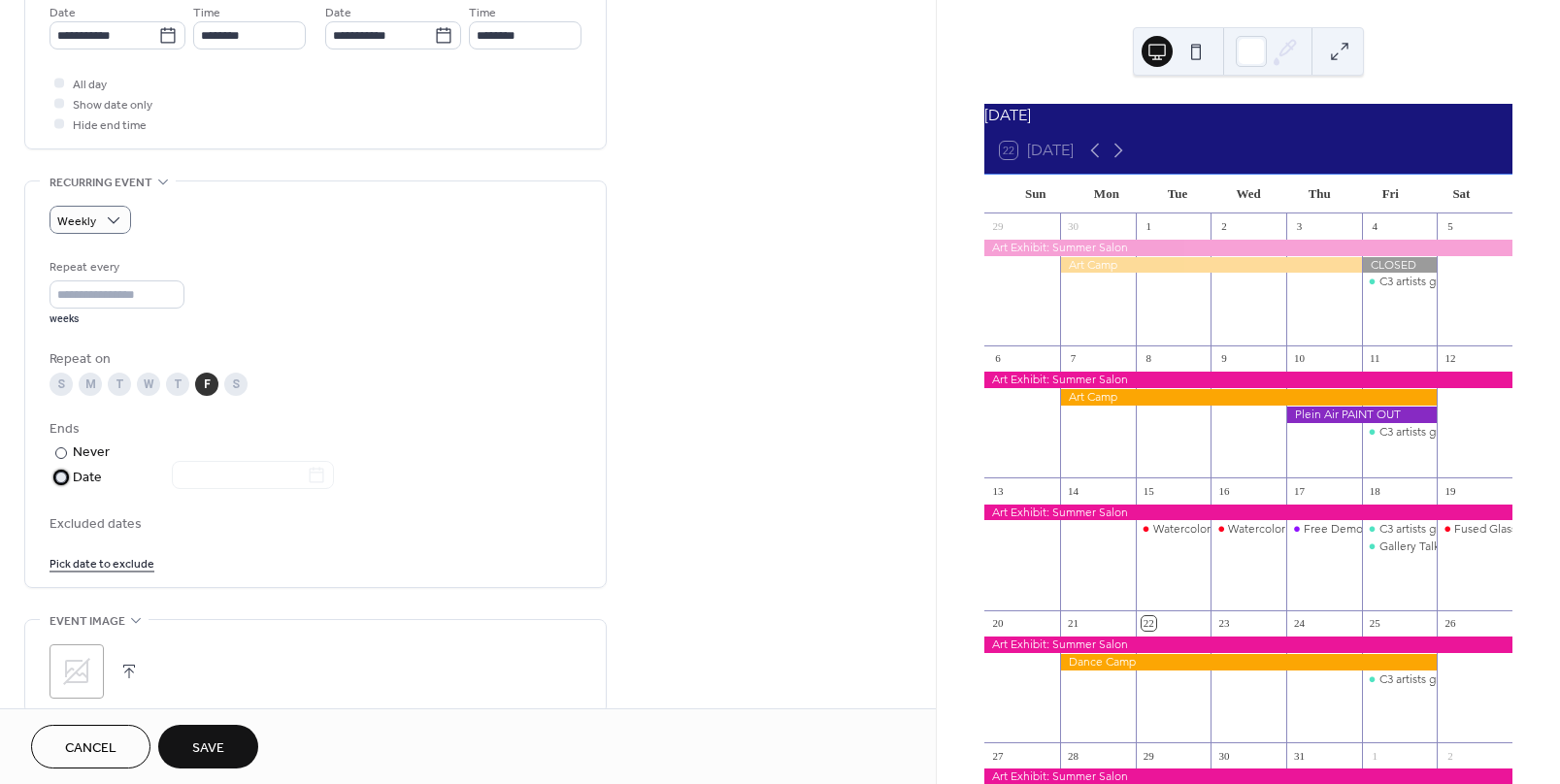 click on "Date" at bounding box center (203, 477) 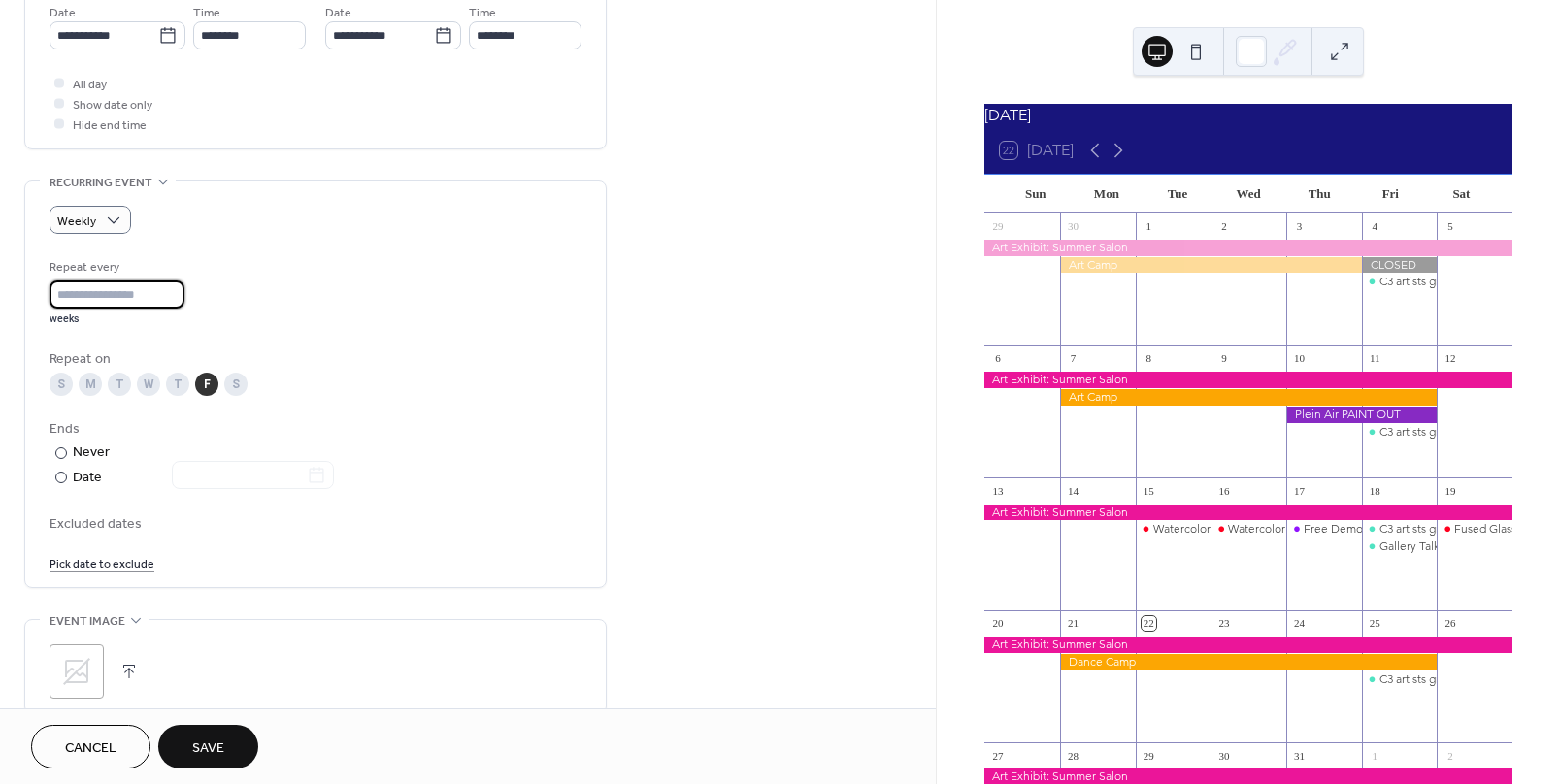 click on "*" at bounding box center (116, 294) 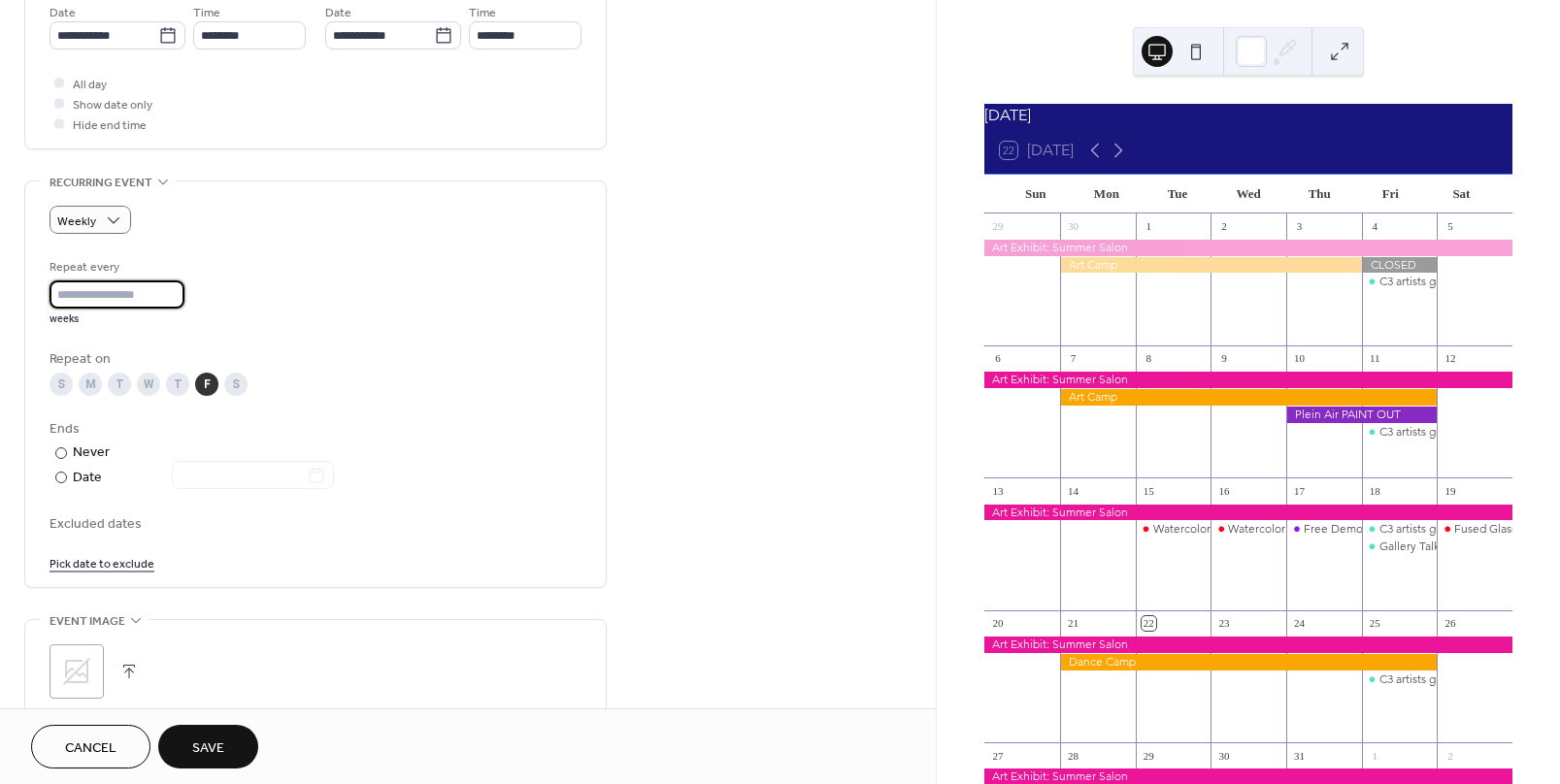 click on "*" at bounding box center [116, 294] 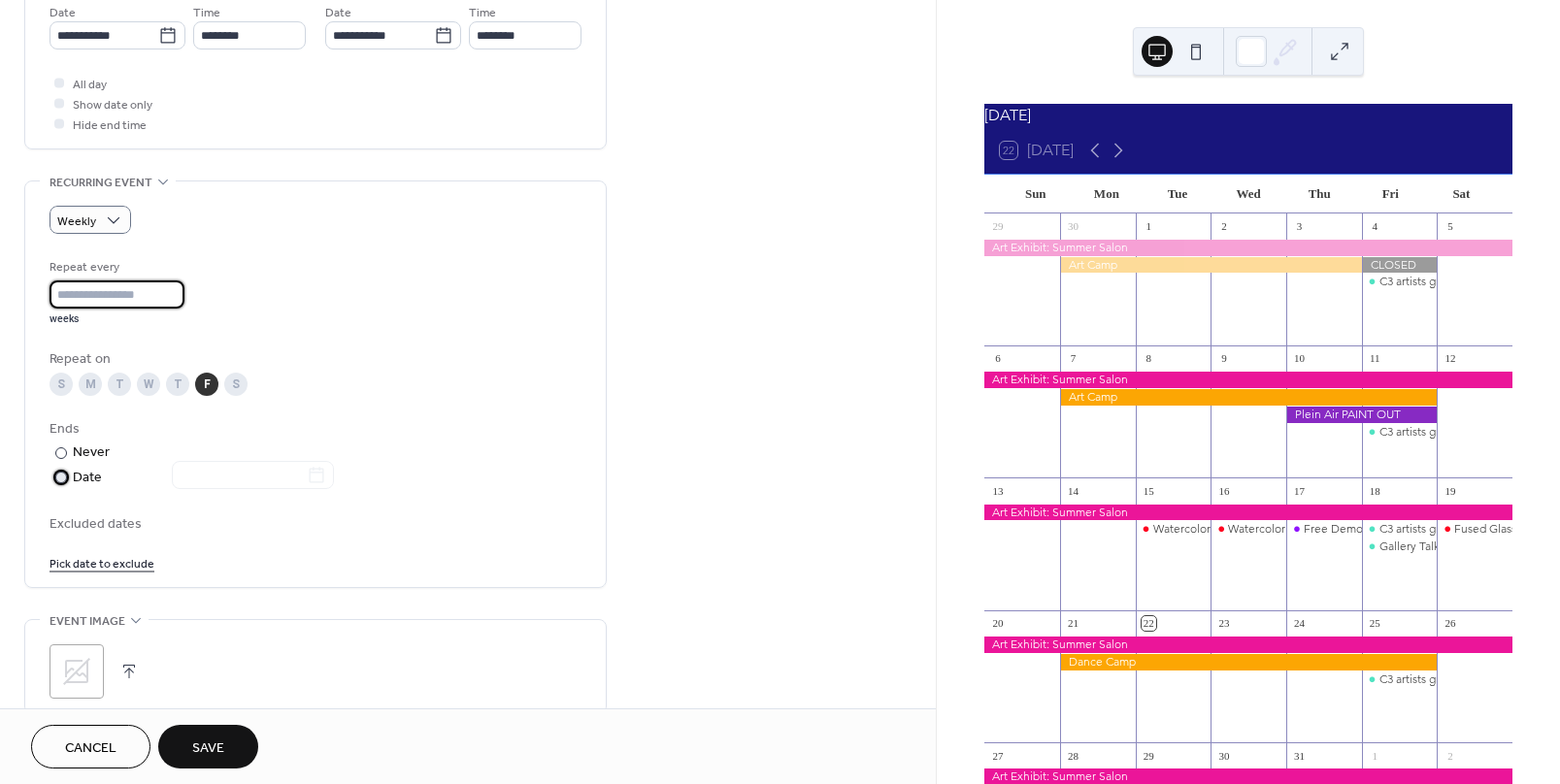 click on "Date" at bounding box center (203, 477) 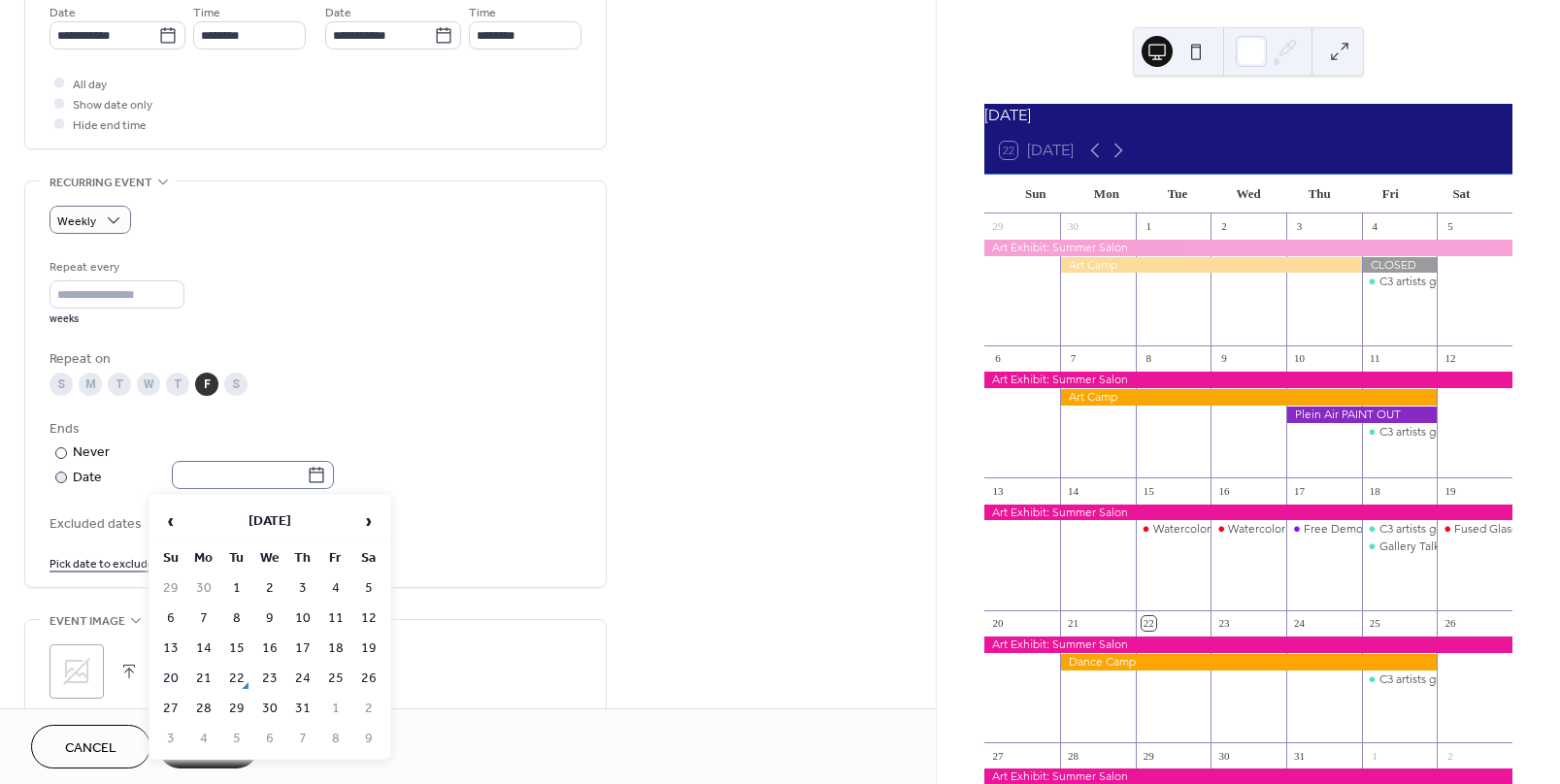 click 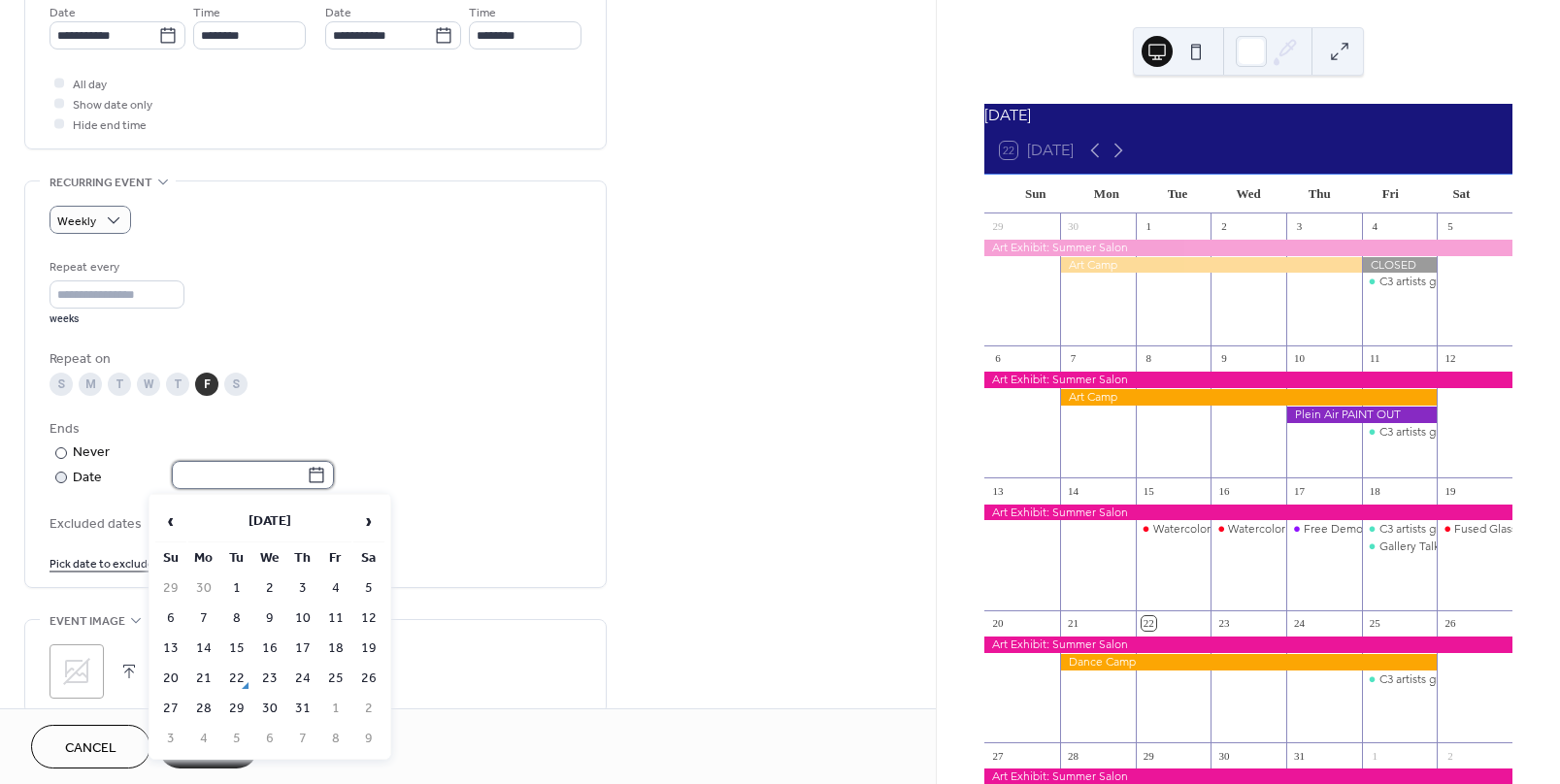 click at bounding box center (239, 474) 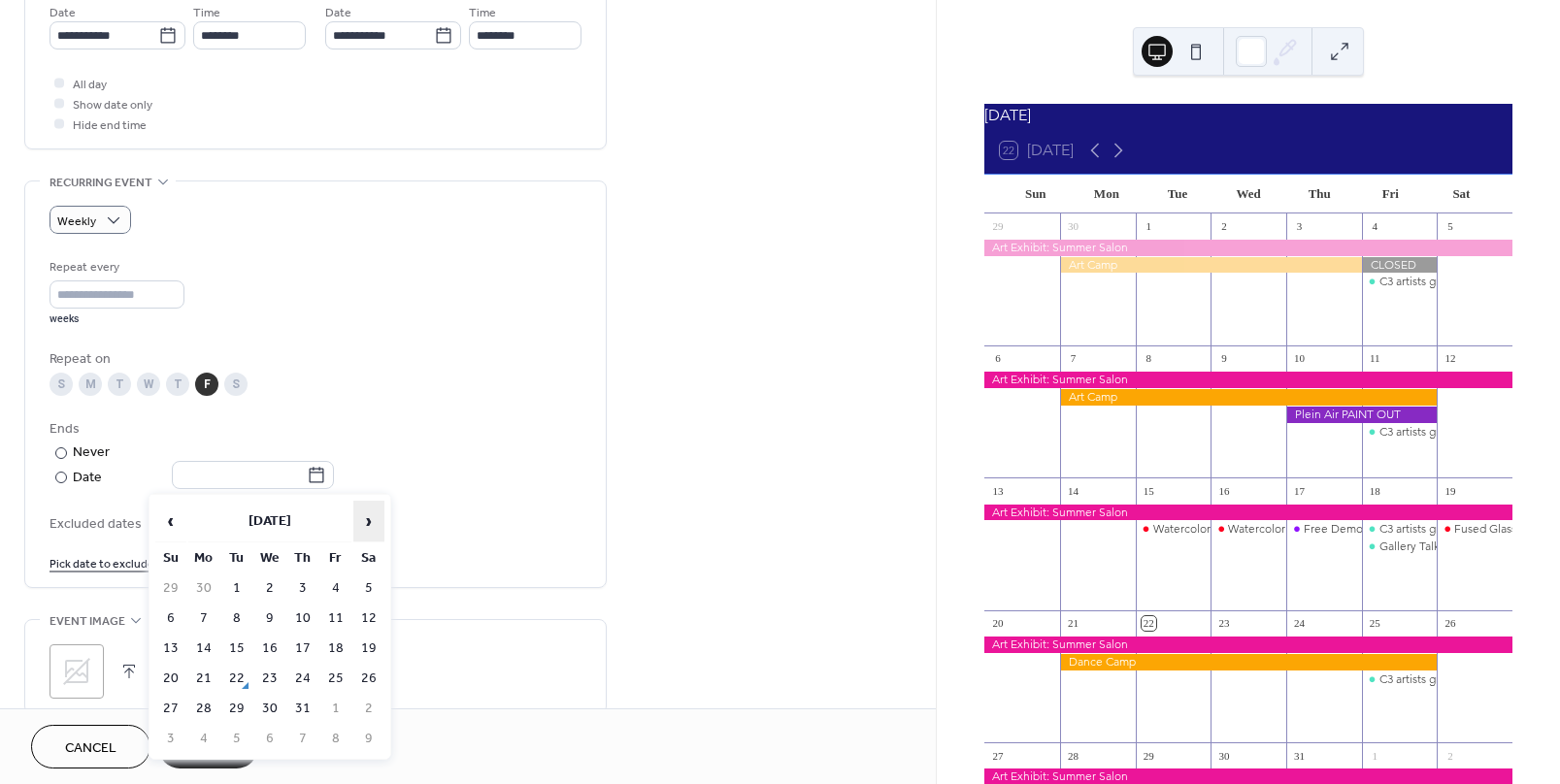 click on "›" at bounding box center [369, 521] 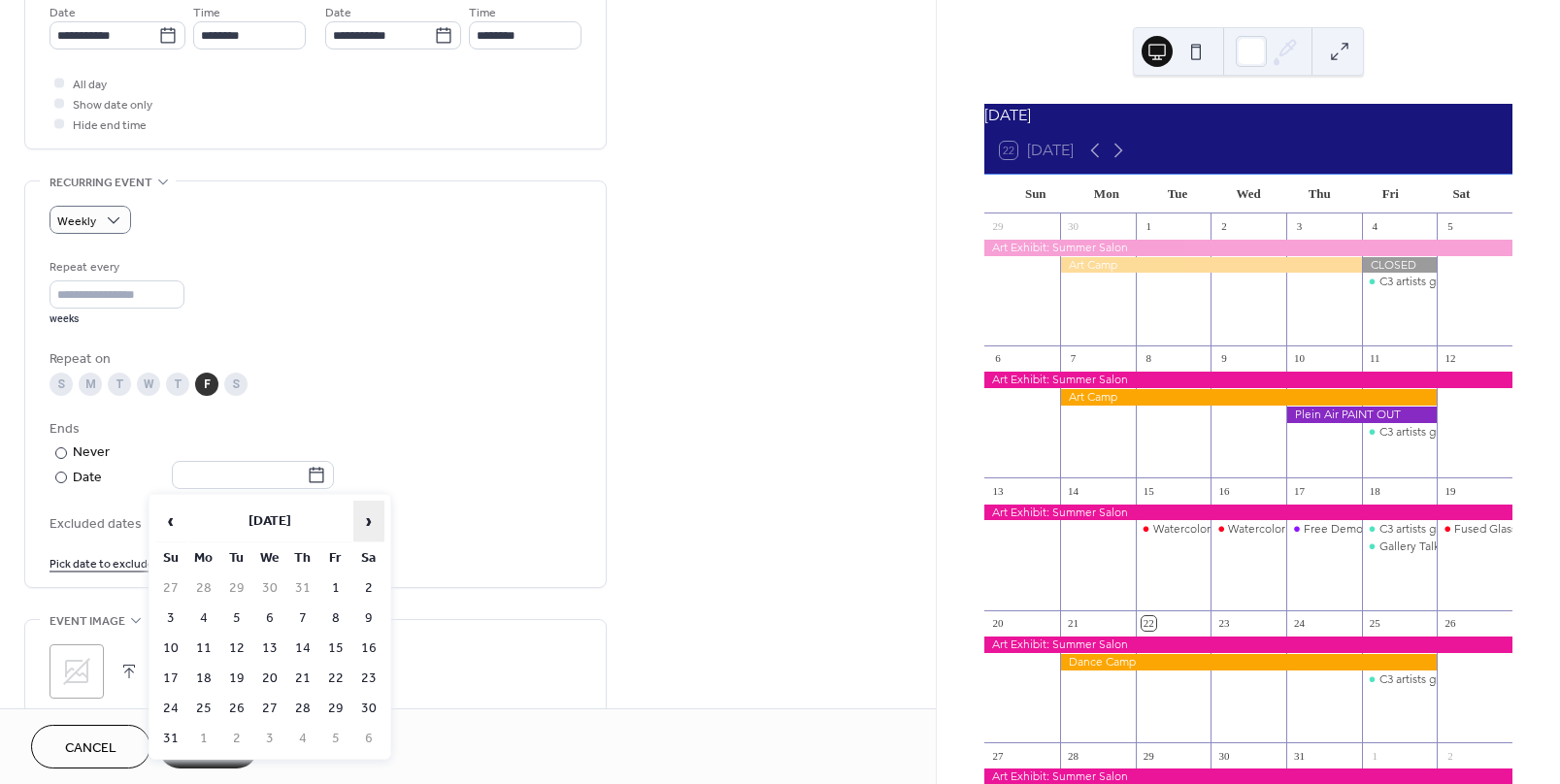 click on "›" at bounding box center (369, 521) 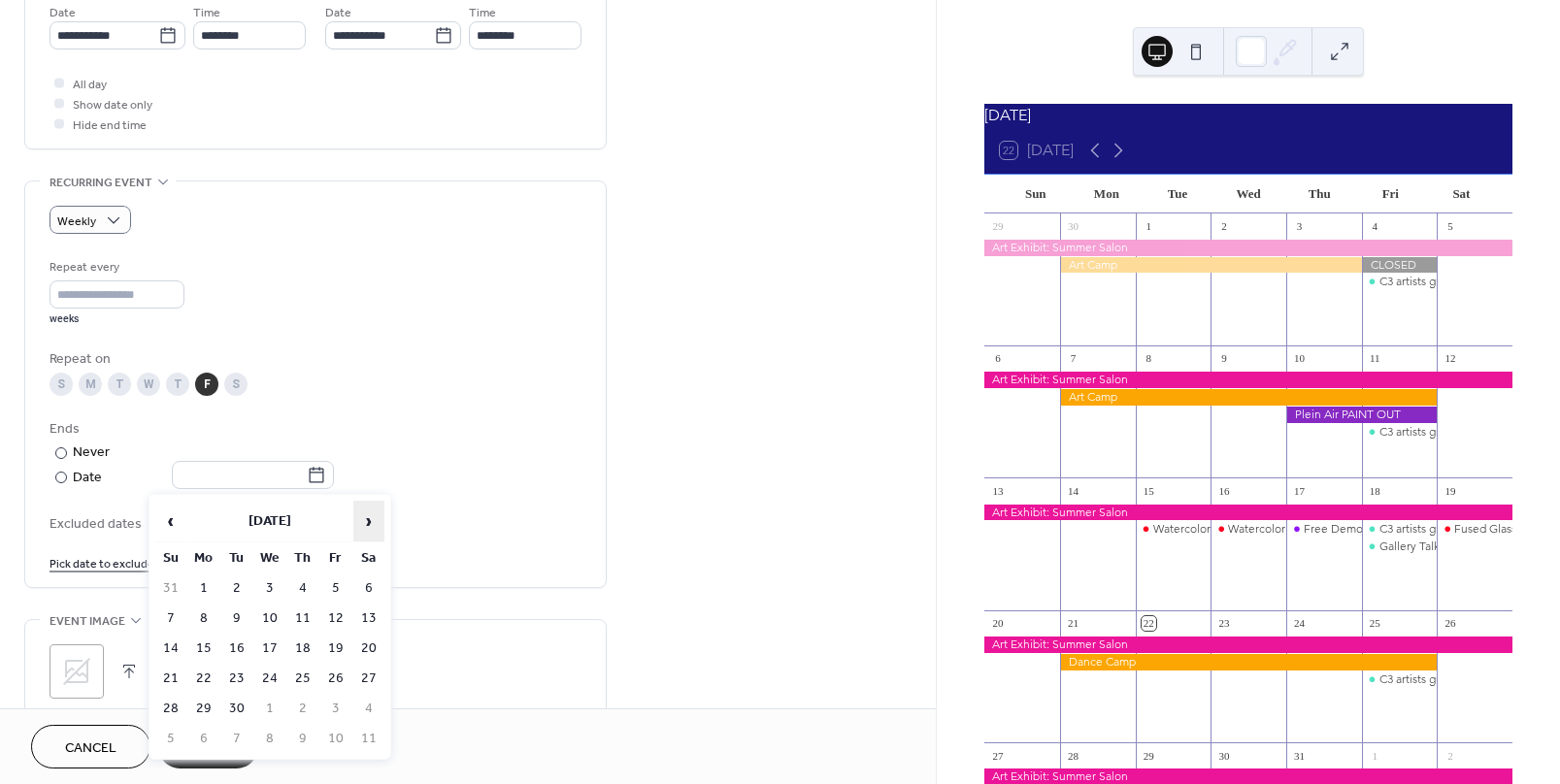 click on "›" at bounding box center (369, 521) 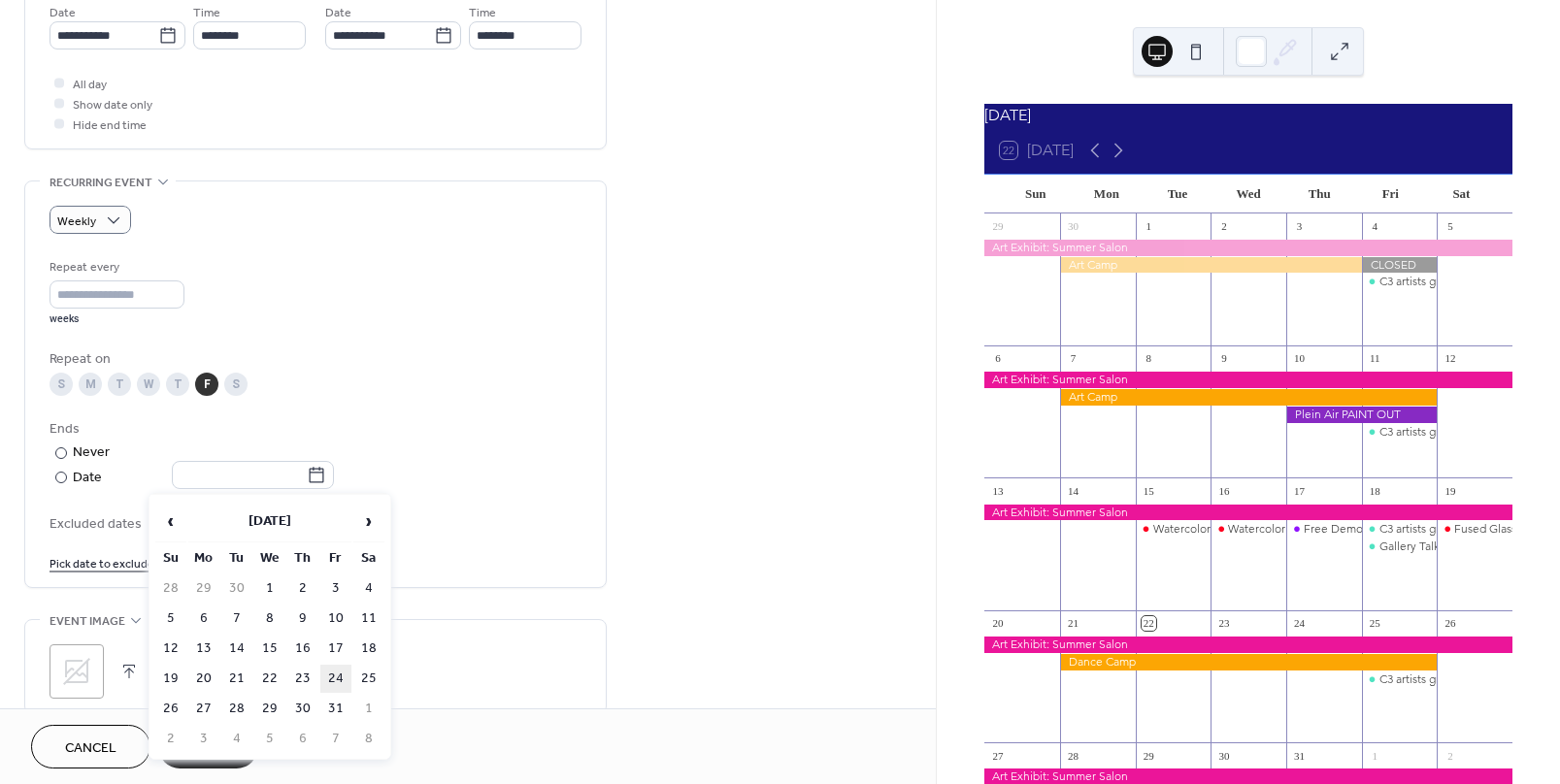 click on "24" at bounding box center [336, 678] 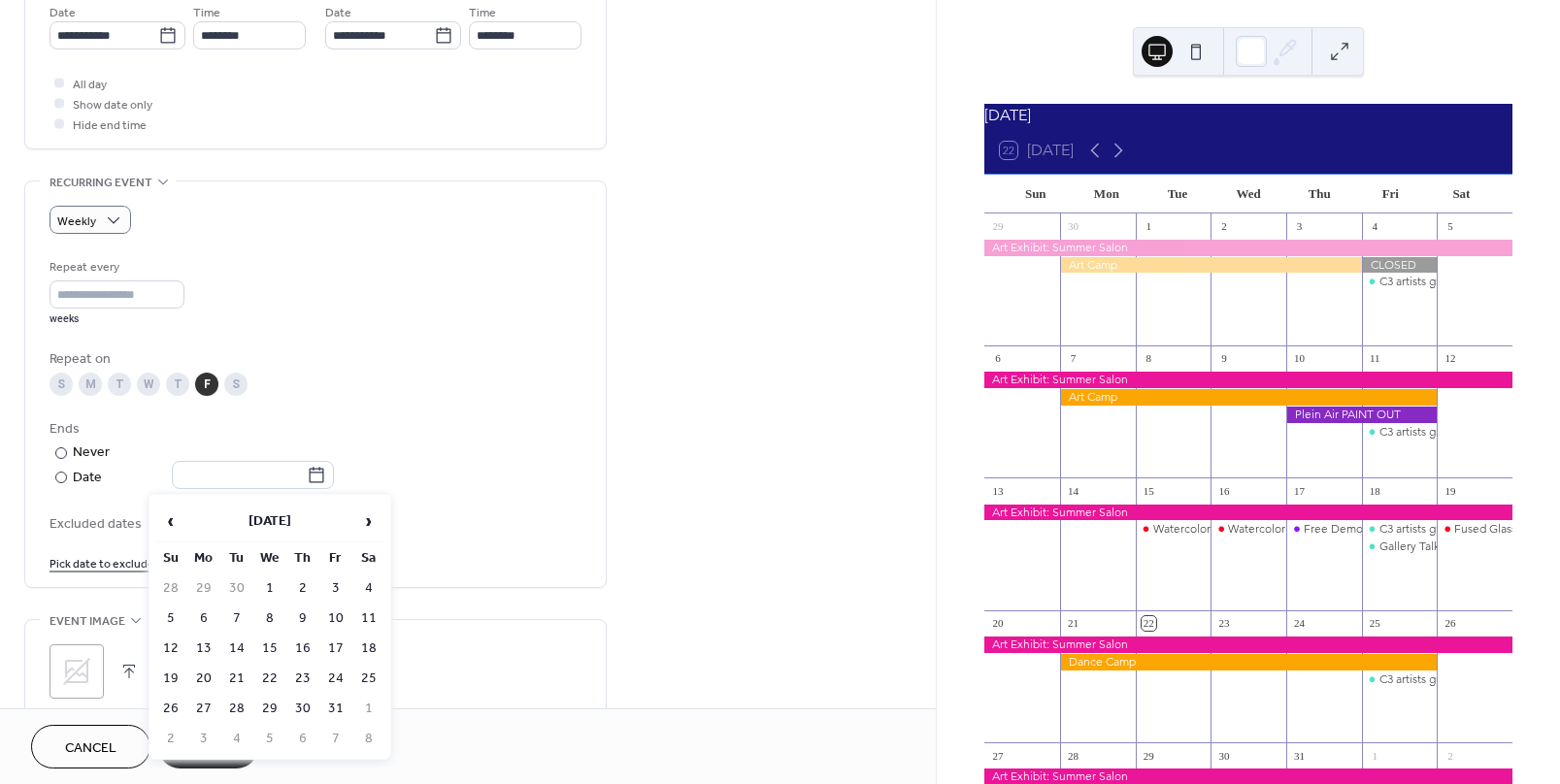 type on "**********" 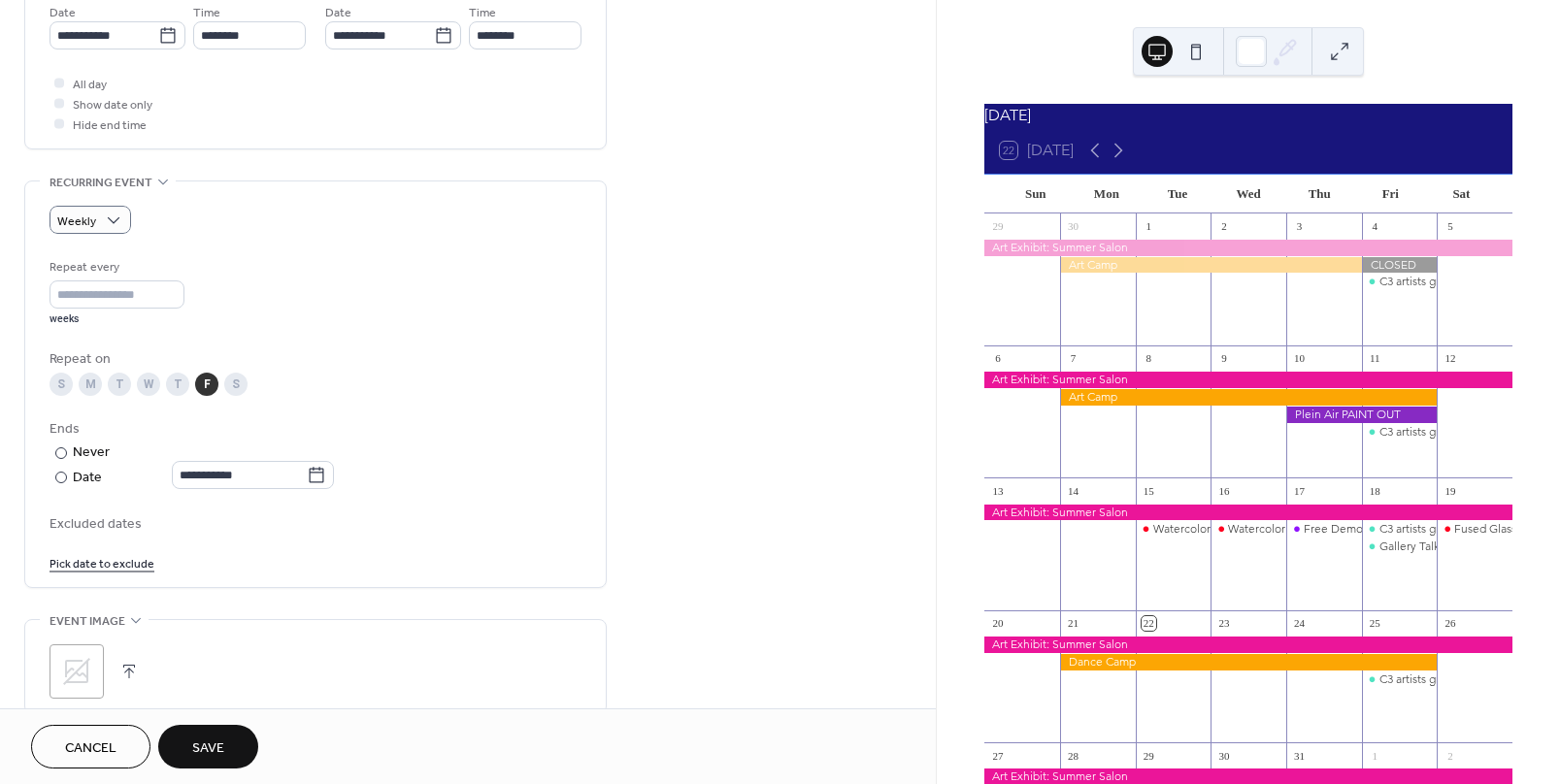 click on "Repeat on" at bounding box center (314, 359) 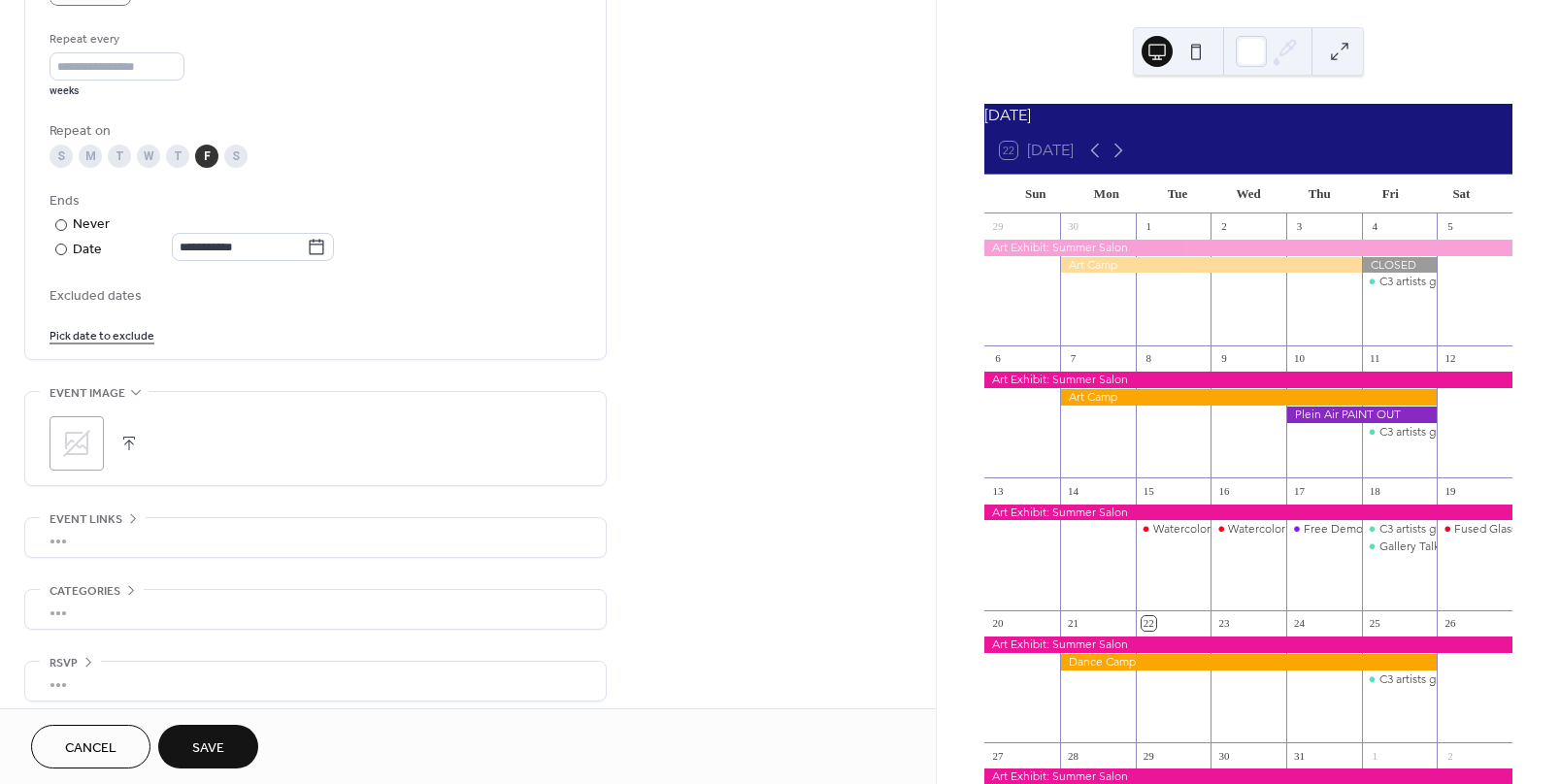 scroll, scrollTop: 920, scrollLeft: 0, axis: vertical 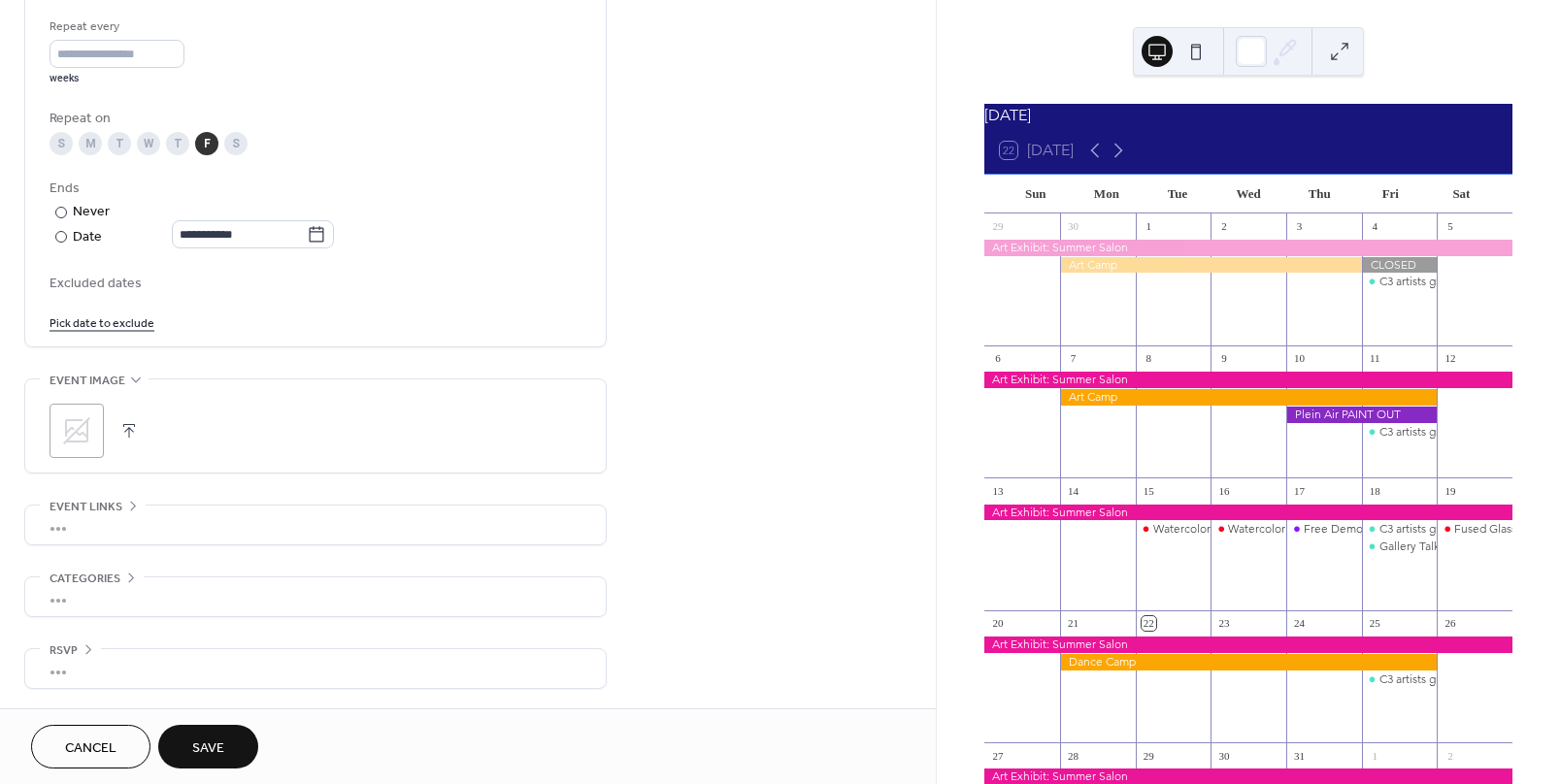 drag, startPoint x: 58, startPoint y: 515, endPoint x: 132, endPoint y: 525, distance: 74.672619 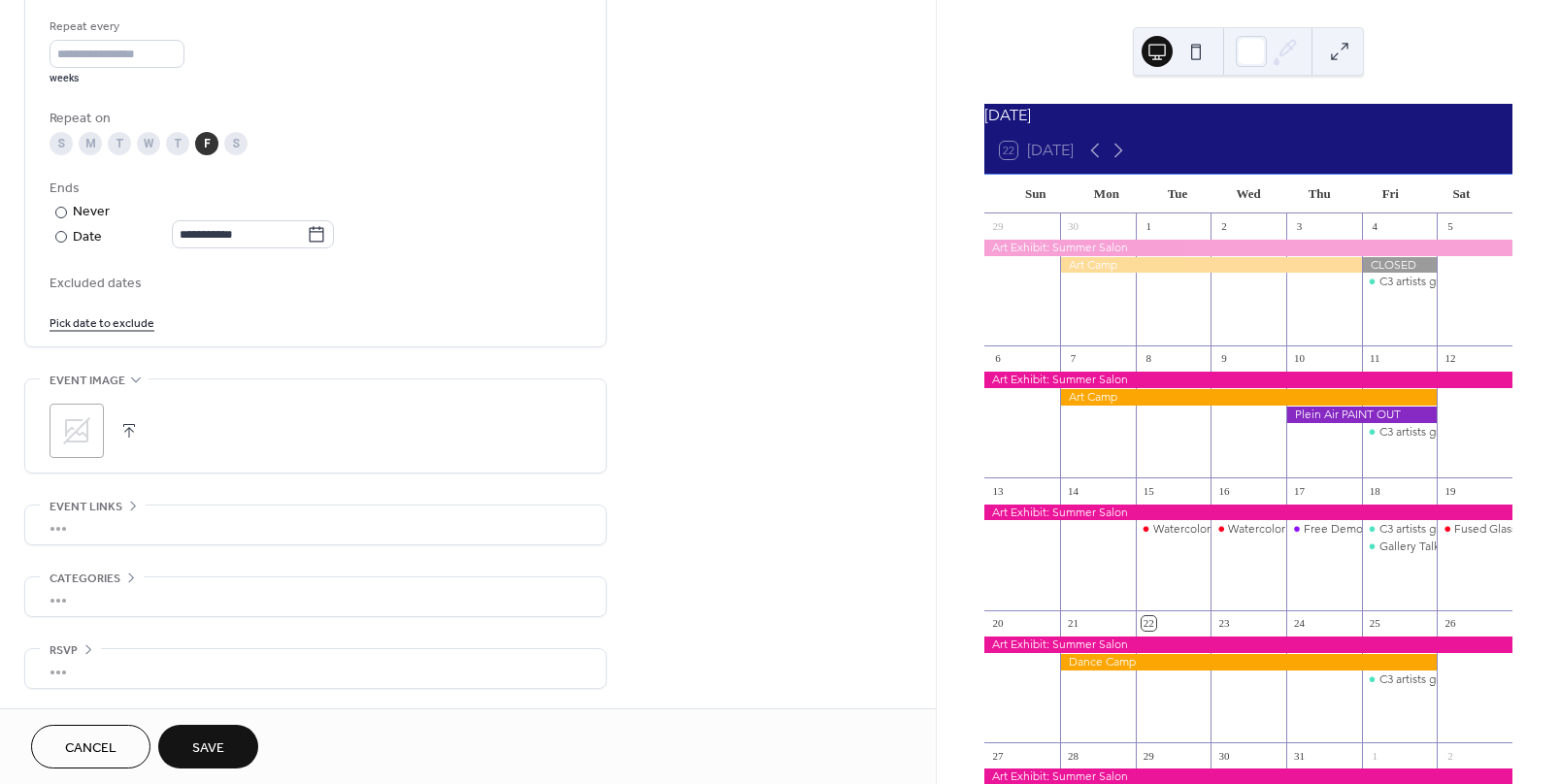 click on "•••" at bounding box center [315, 525] 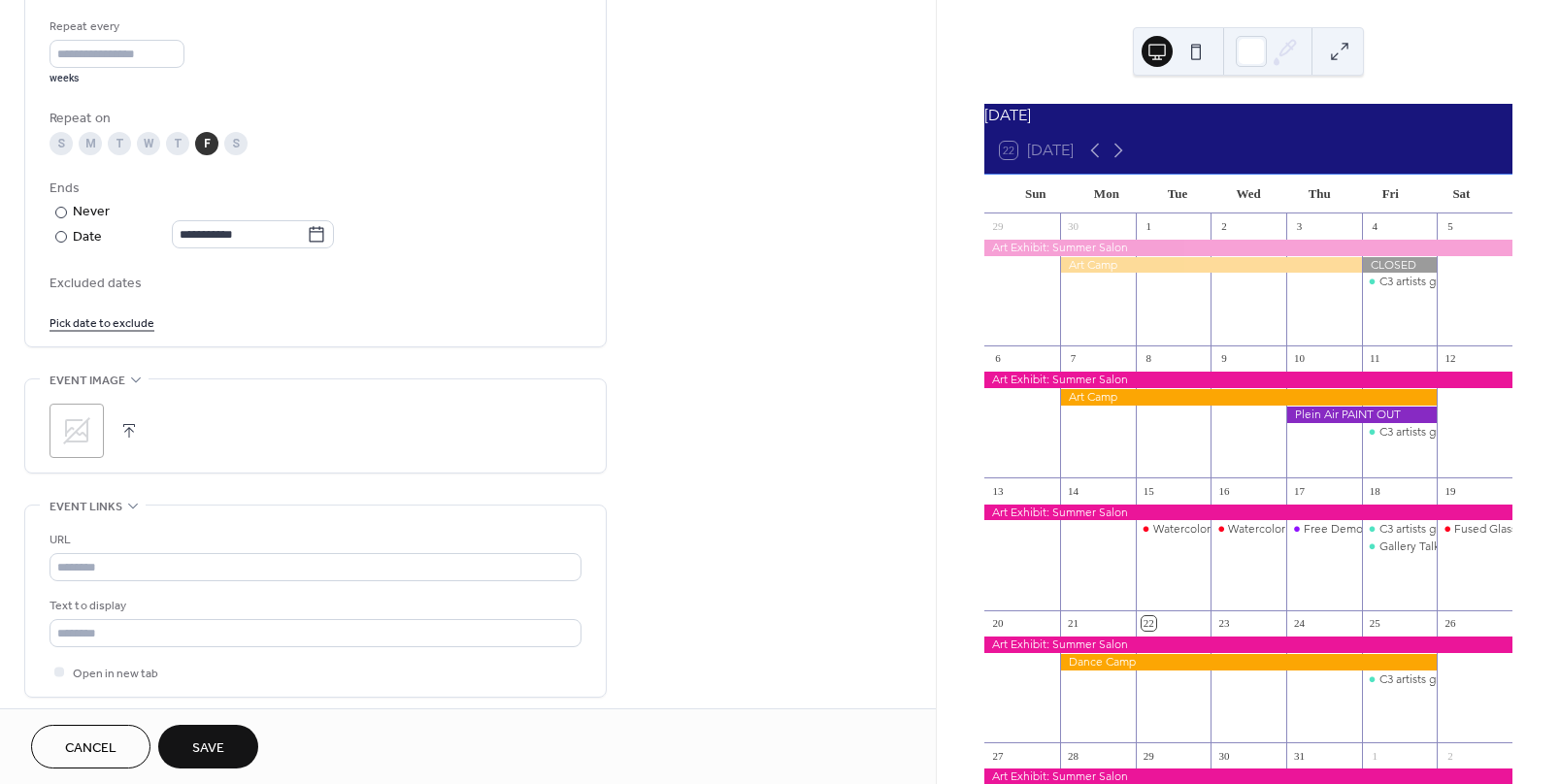 scroll, scrollTop: 920, scrollLeft: 0, axis: vertical 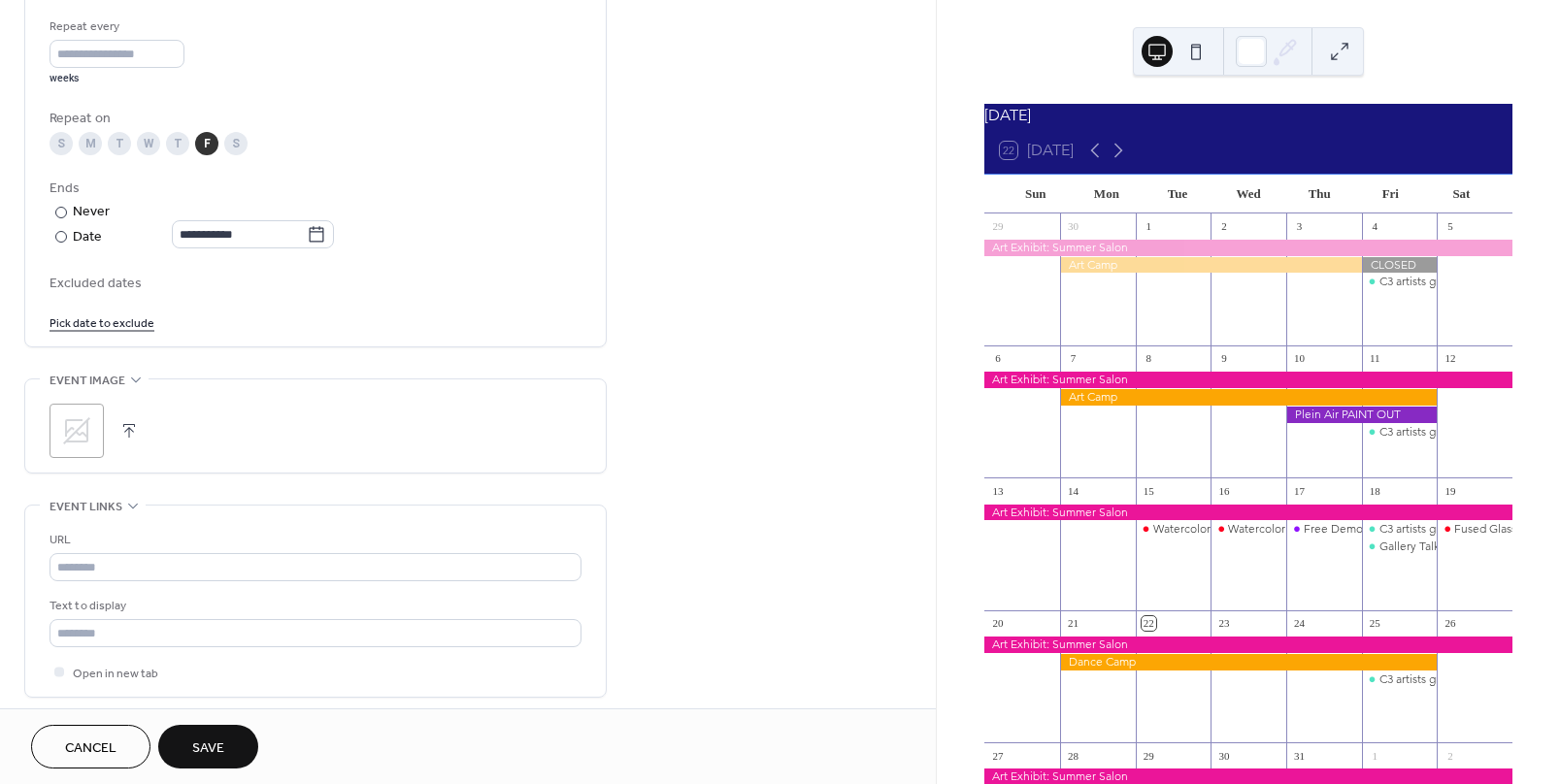 click on "Cancel" at bounding box center [90, 748] 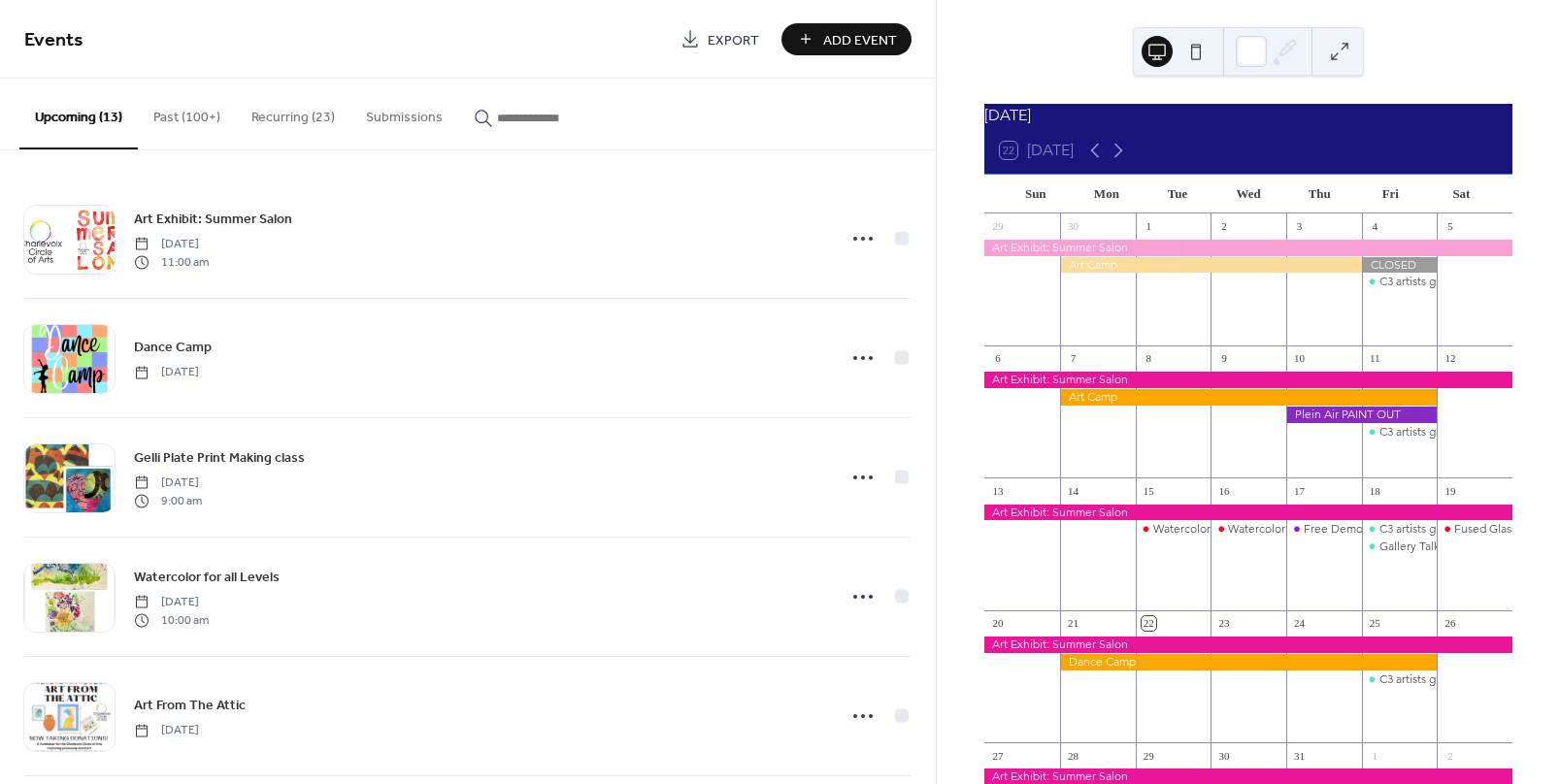 click on "Past (100+)" at bounding box center [186, 113] 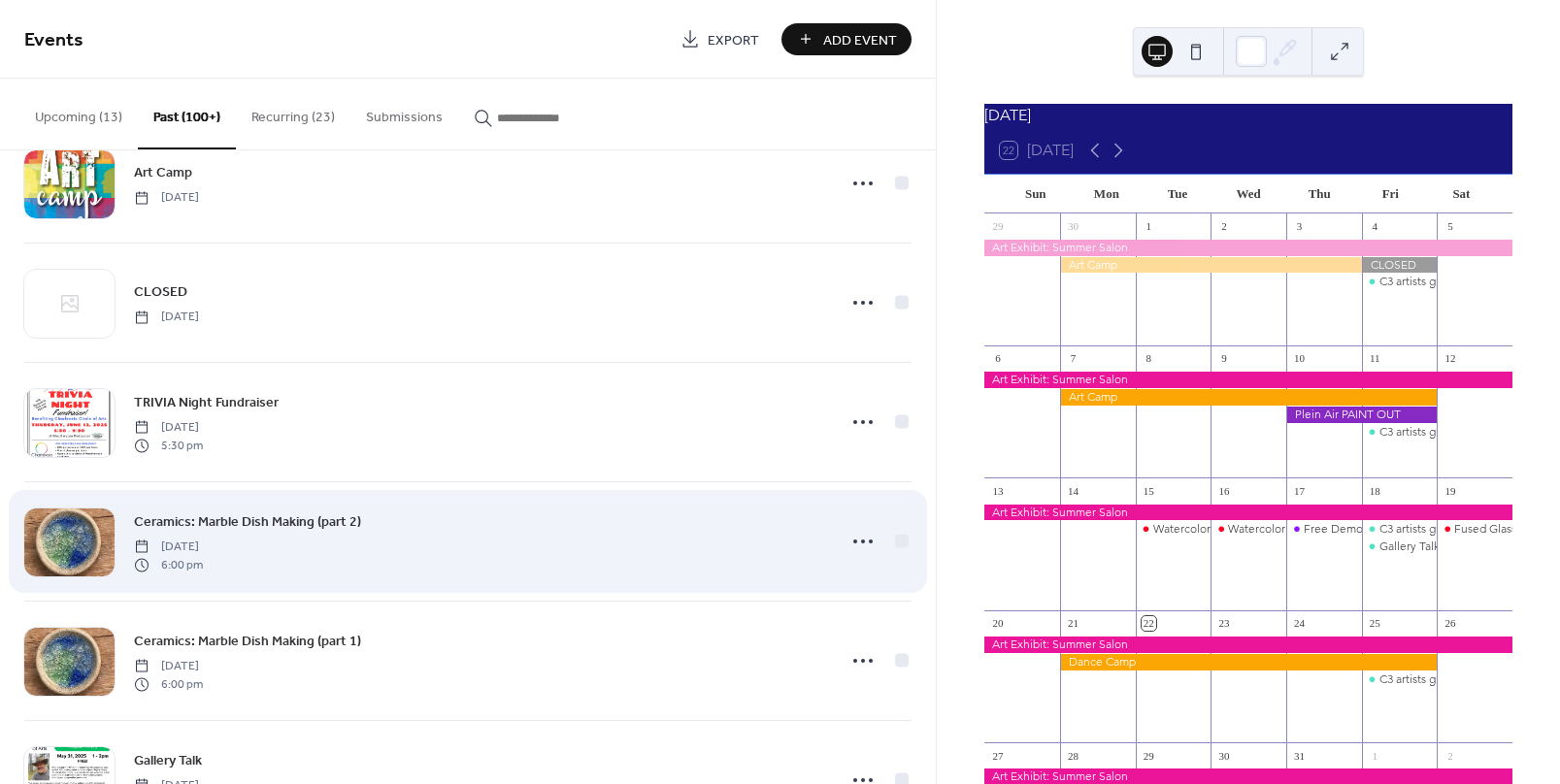 scroll, scrollTop: 1510, scrollLeft: 0, axis: vertical 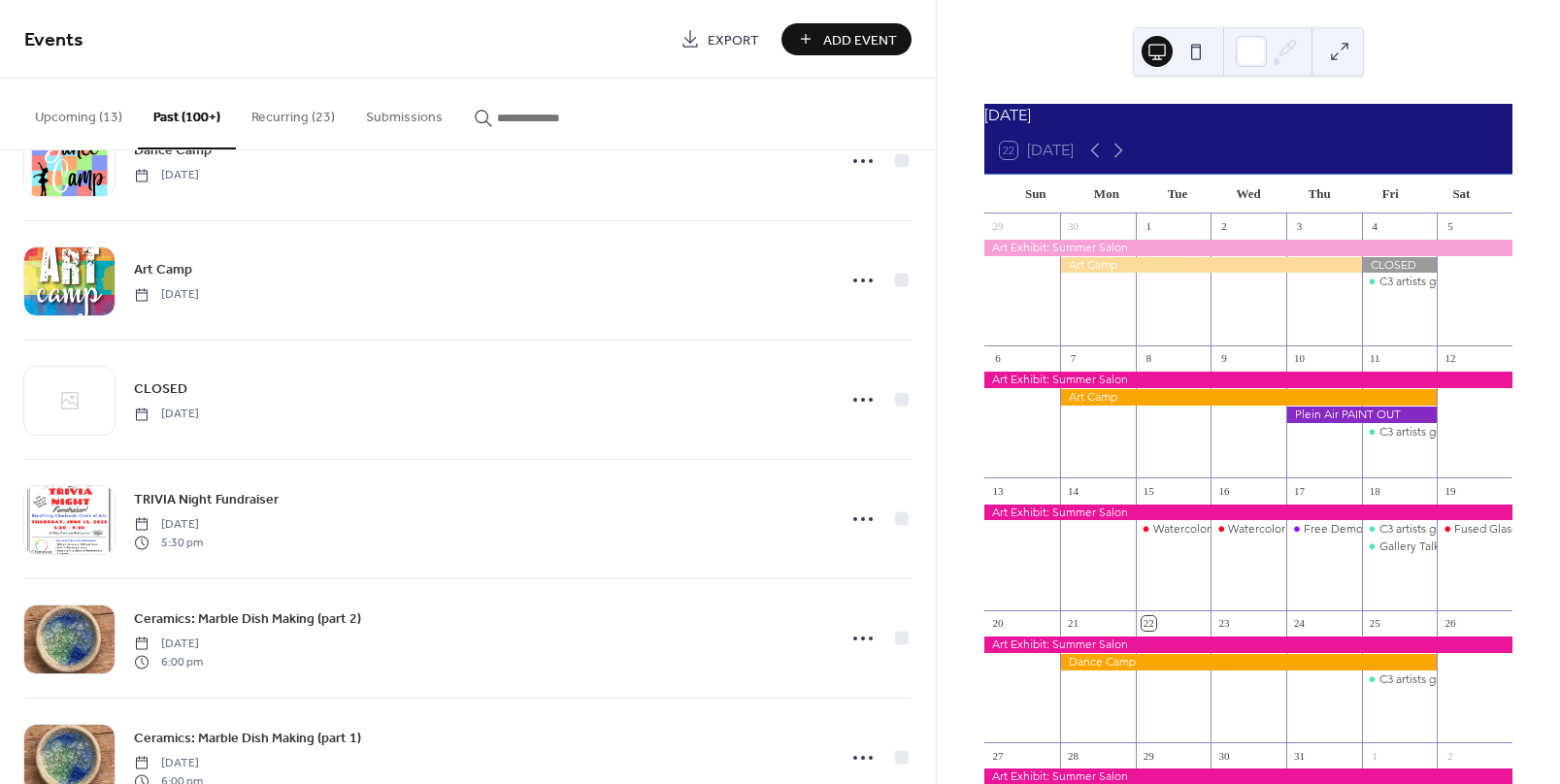 click on "Recurring (23)" at bounding box center [293, 113] 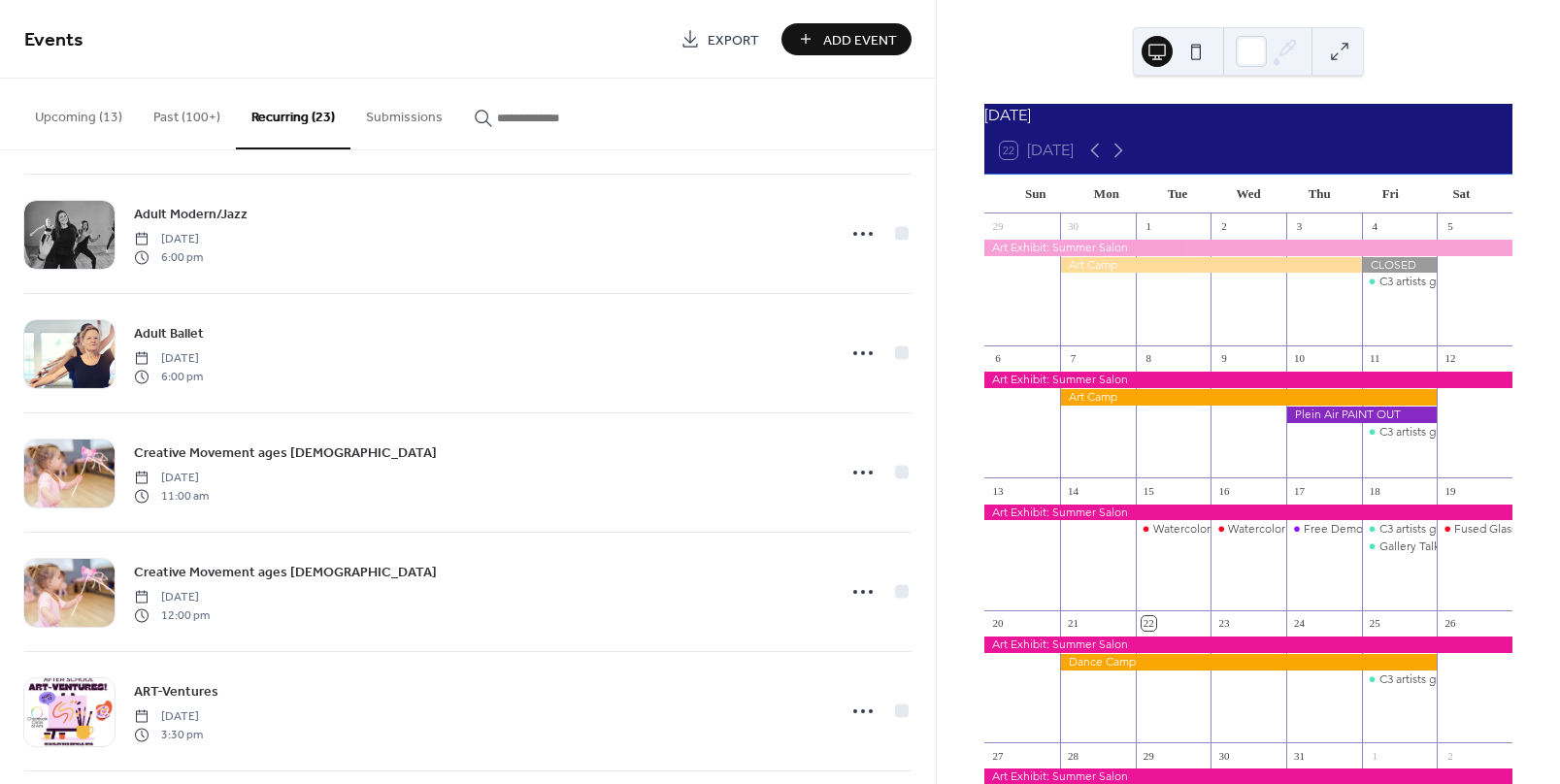 scroll, scrollTop: 873, scrollLeft: 0, axis: vertical 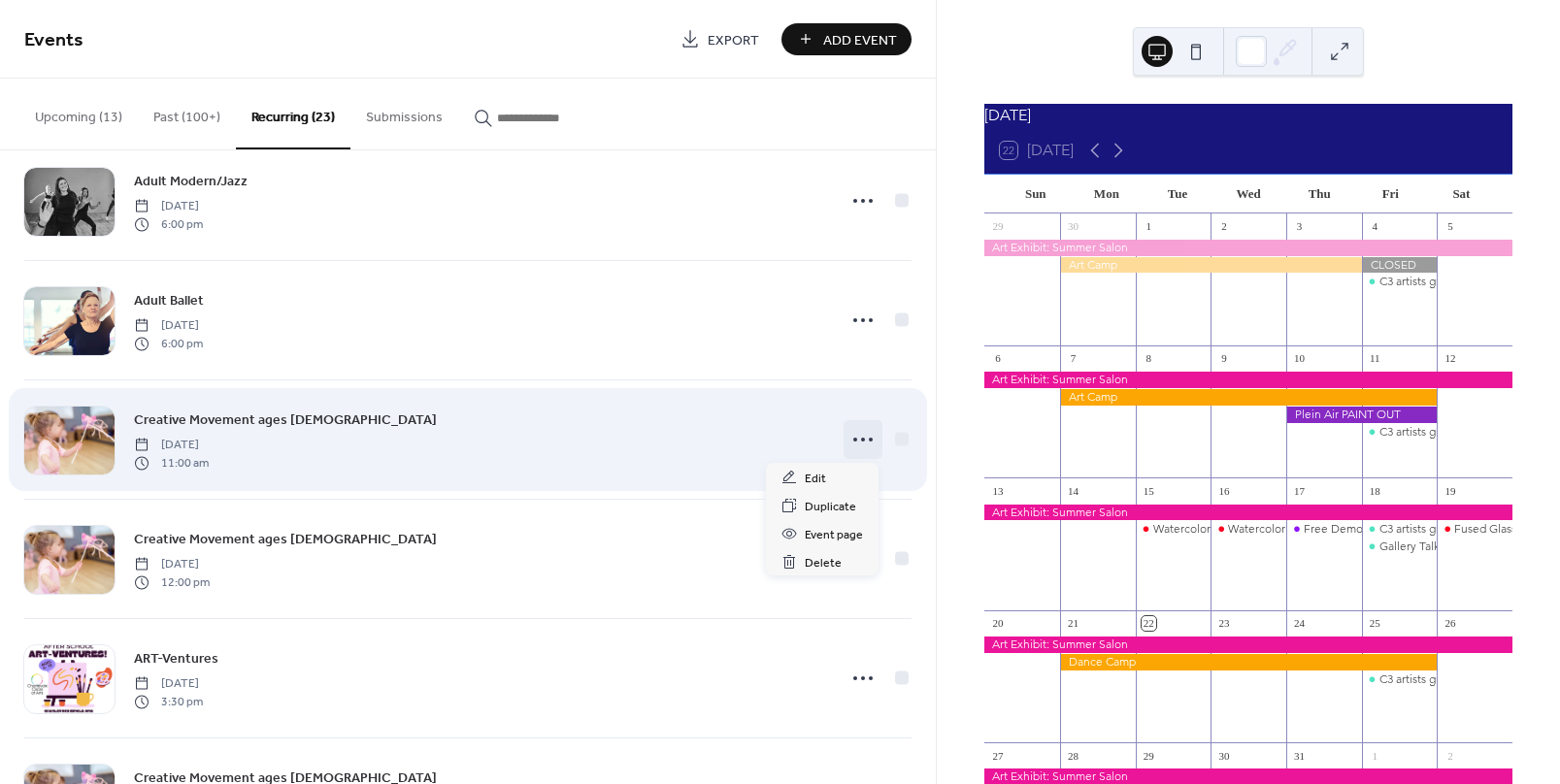 click 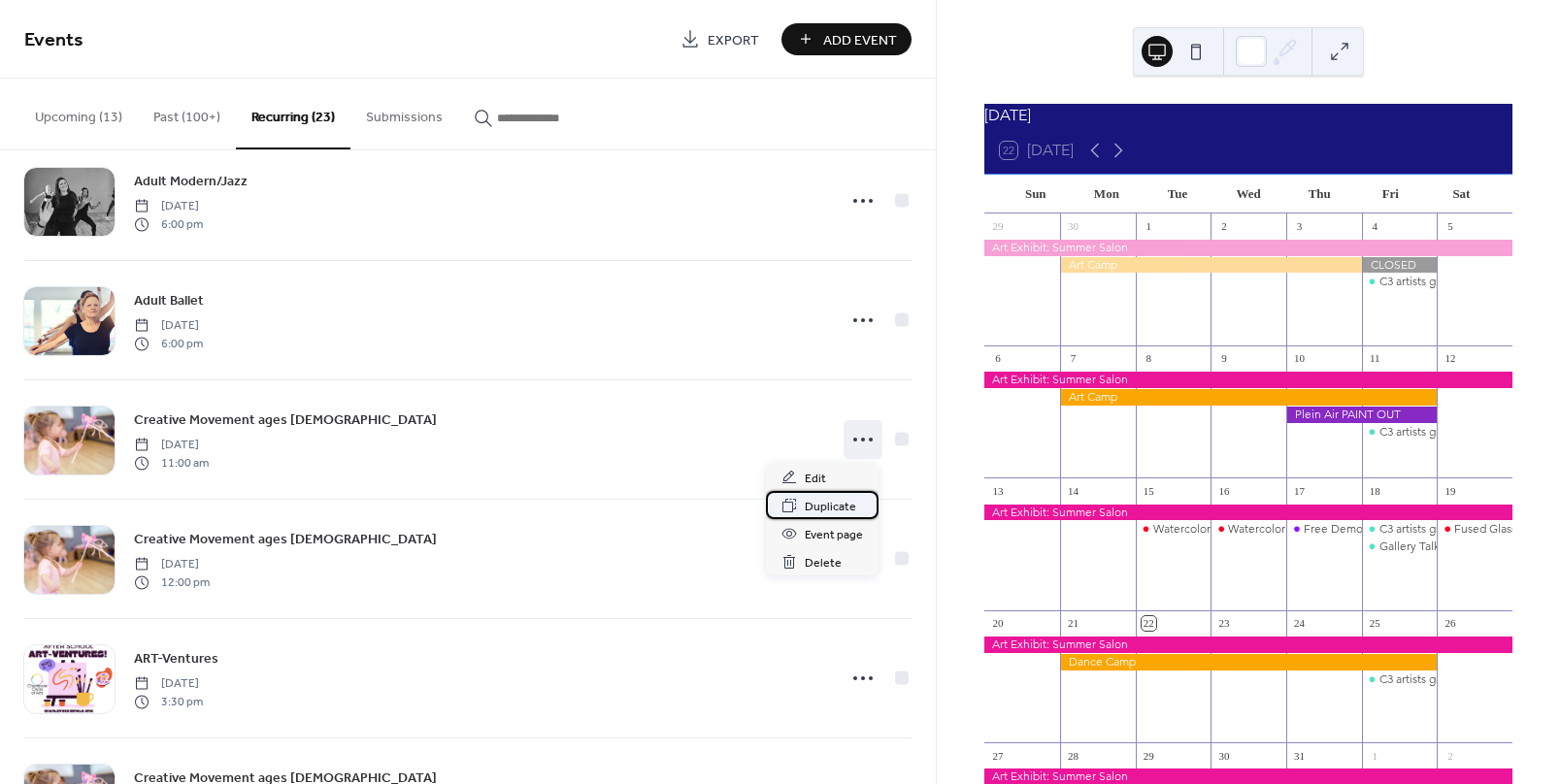 click on "Duplicate" at bounding box center [830, 506] 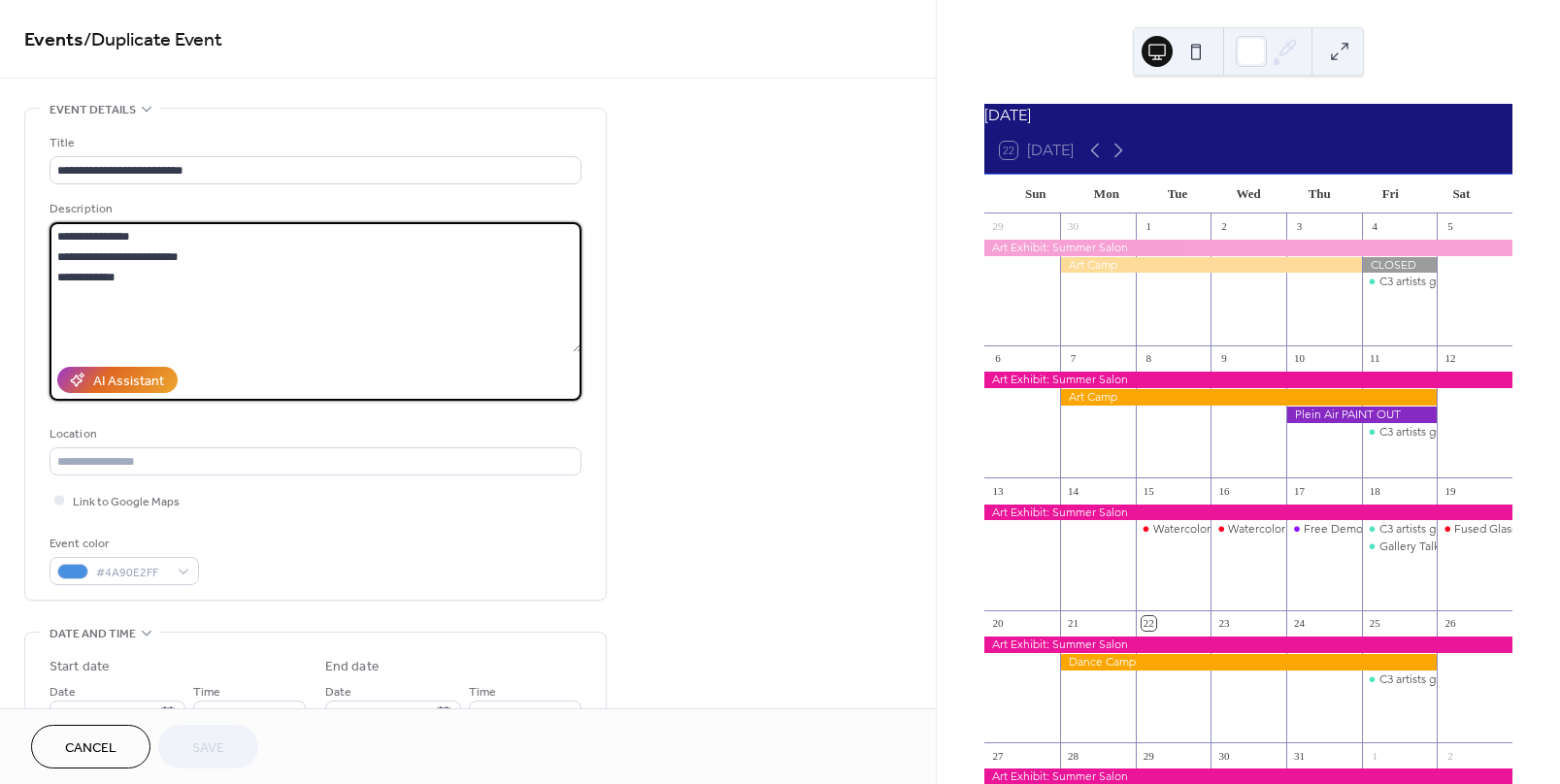 drag, startPoint x: 119, startPoint y: 255, endPoint x: 14, endPoint y: 258, distance: 105.042848 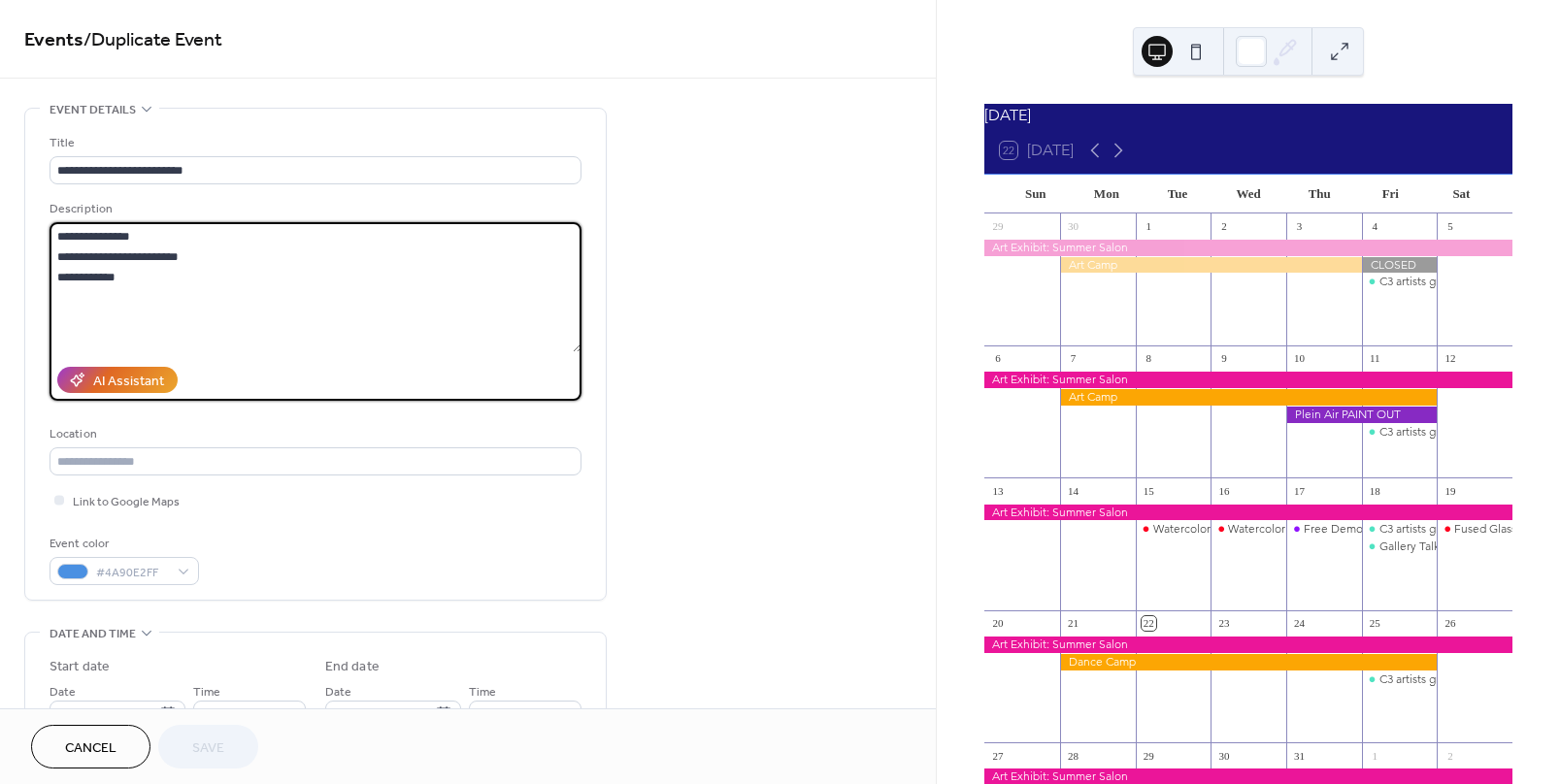 click on "**********" at bounding box center (468, 944) 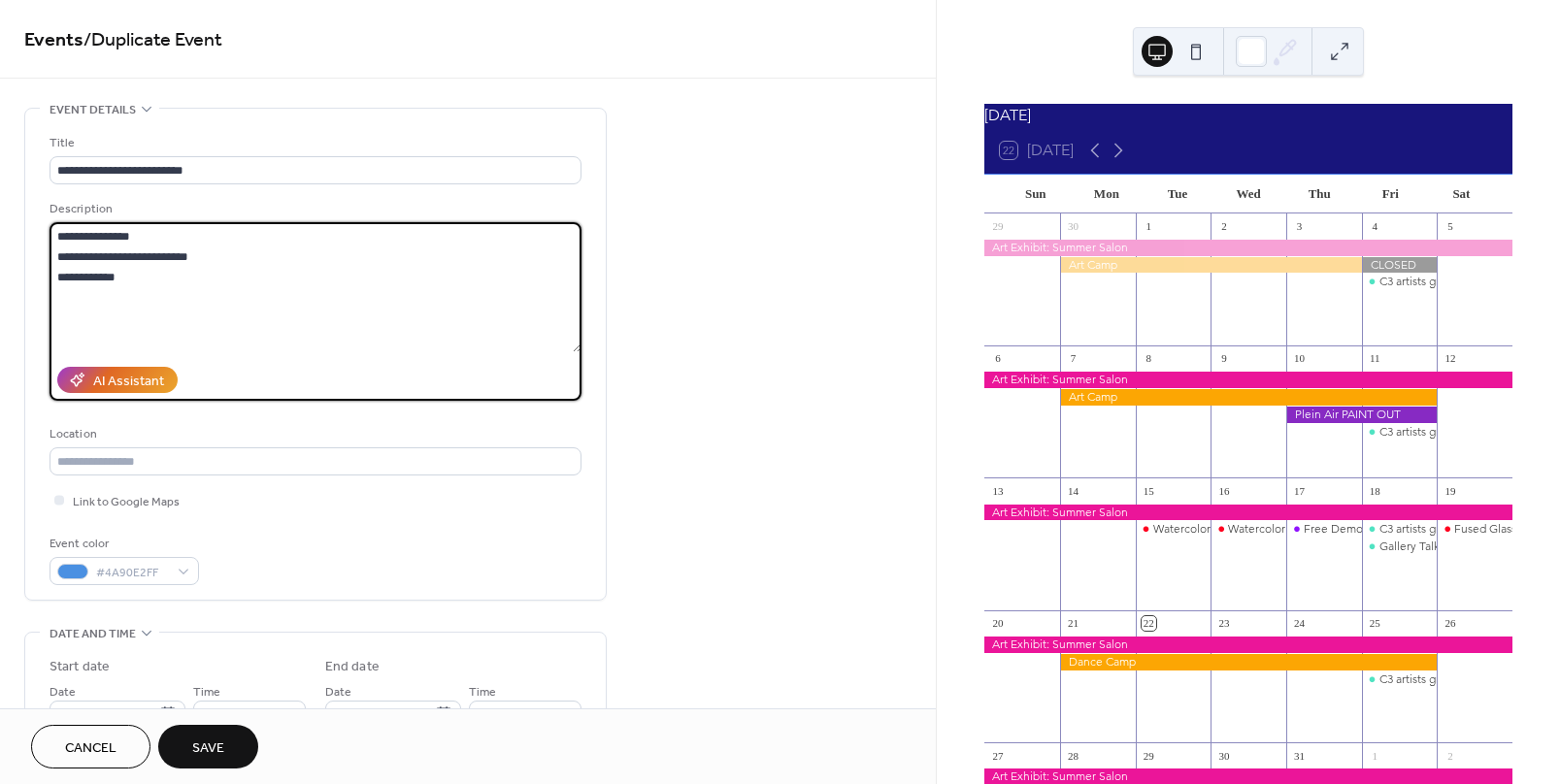 drag, startPoint x: 140, startPoint y: 253, endPoint x: 210, endPoint y: 248, distance: 70.1783 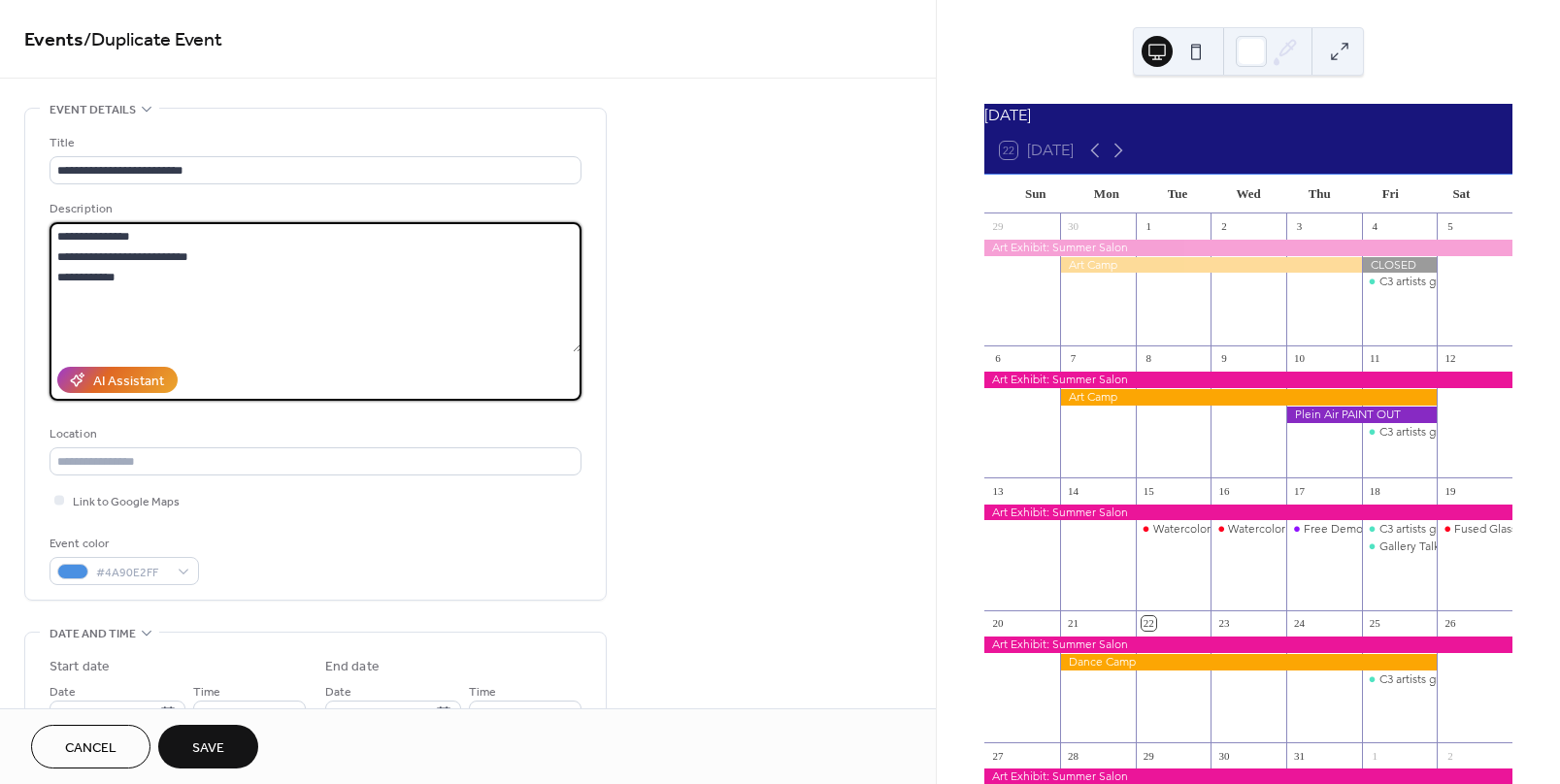 click on "**********" at bounding box center (315, 287) 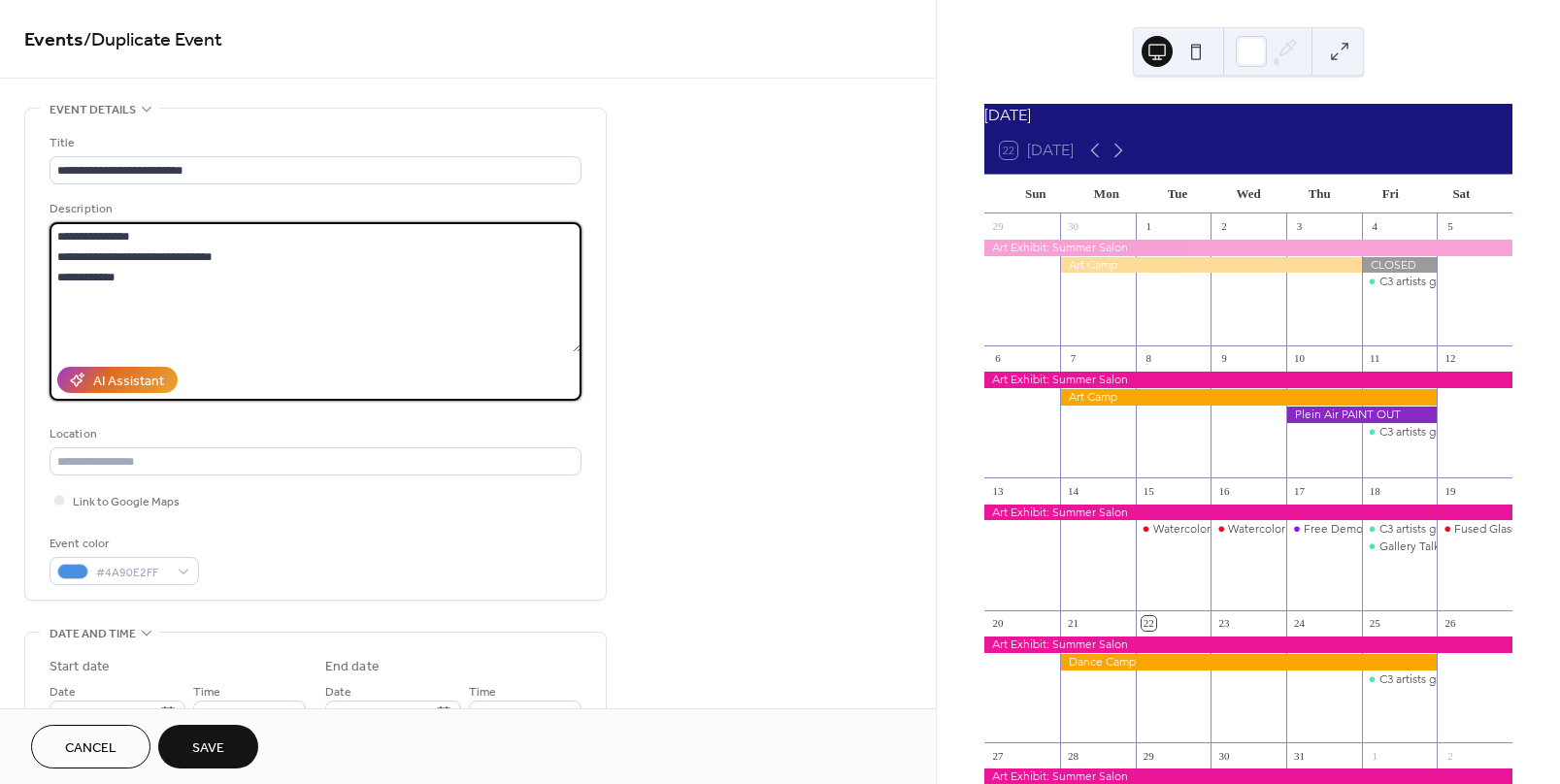 click on "**********" at bounding box center [315, 287] 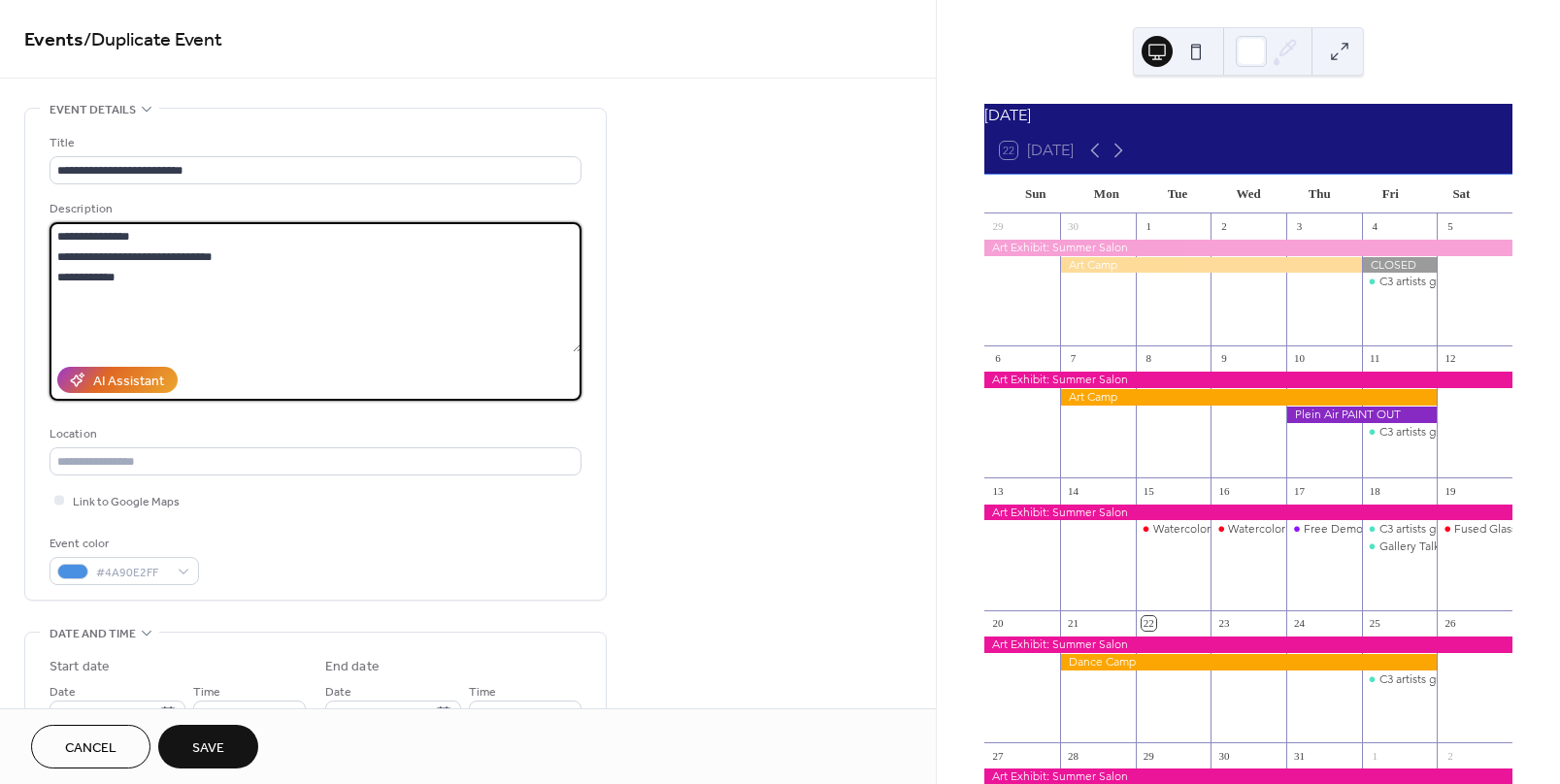 drag, startPoint x: 118, startPoint y: 275, endPoint x: 103, endPoint y: 277, distance: 15.132746 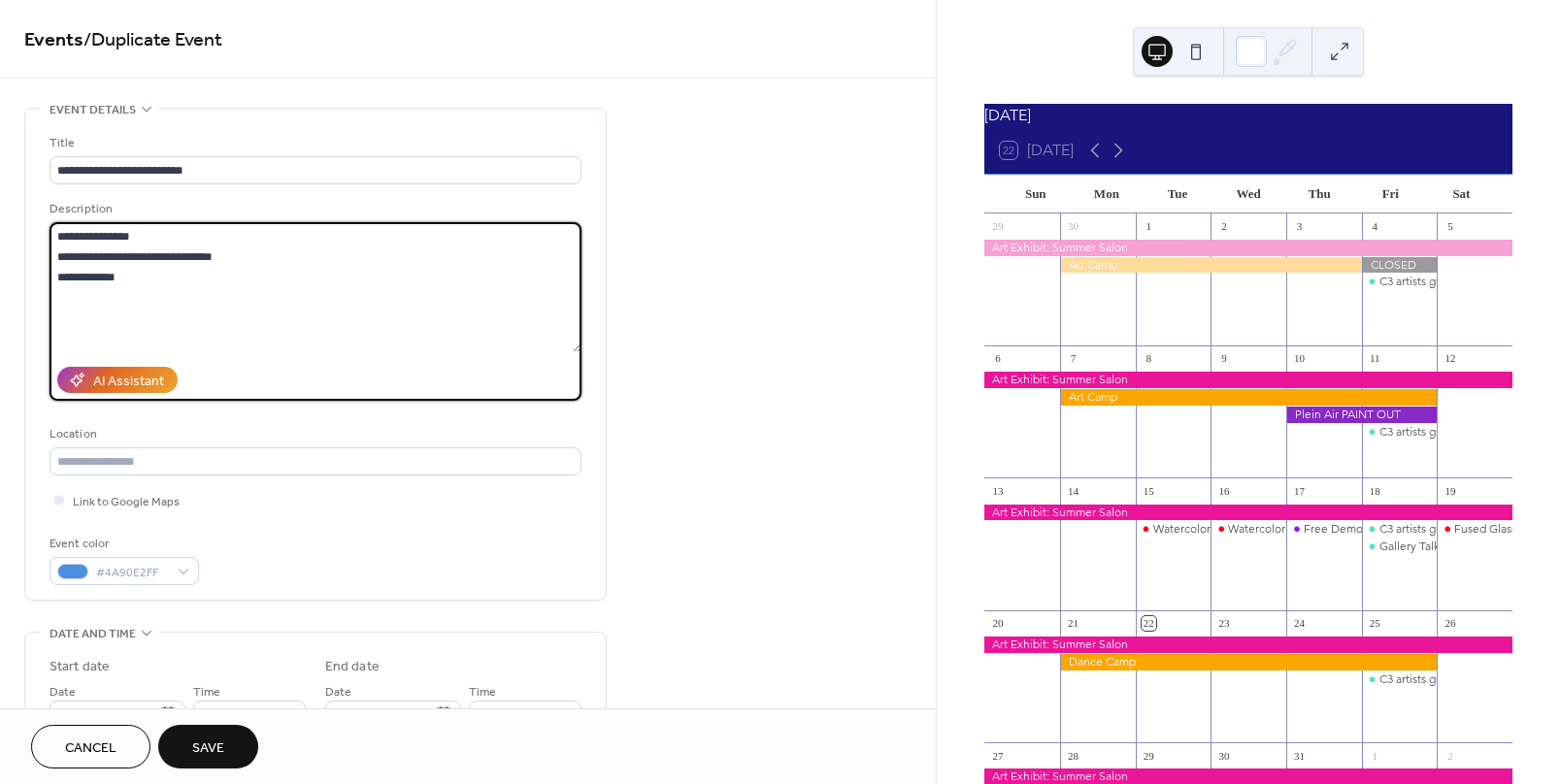 click on "**********" at bounding box center (315, 287) 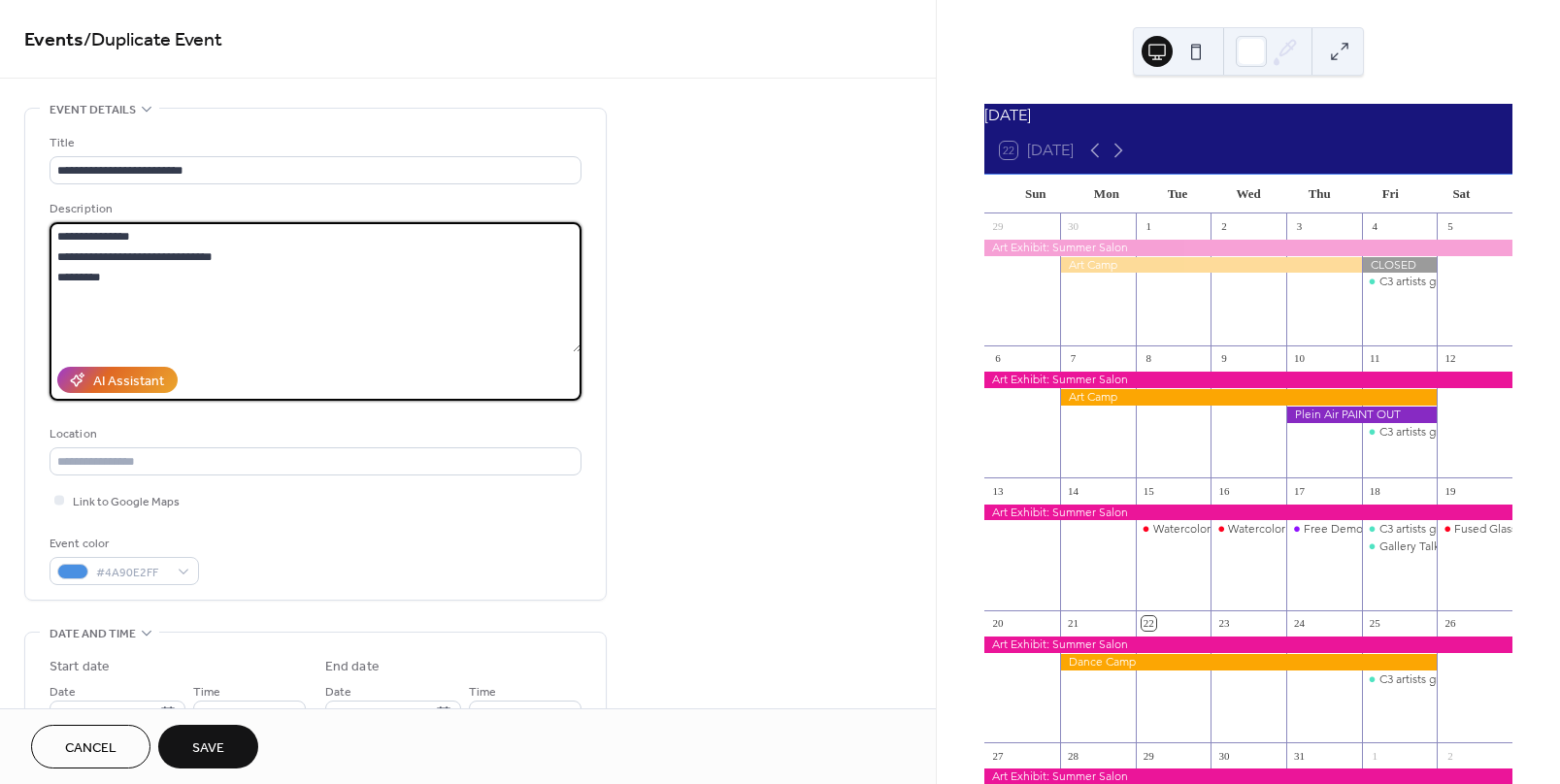 click on "**********" at bounding box center (315, 287) 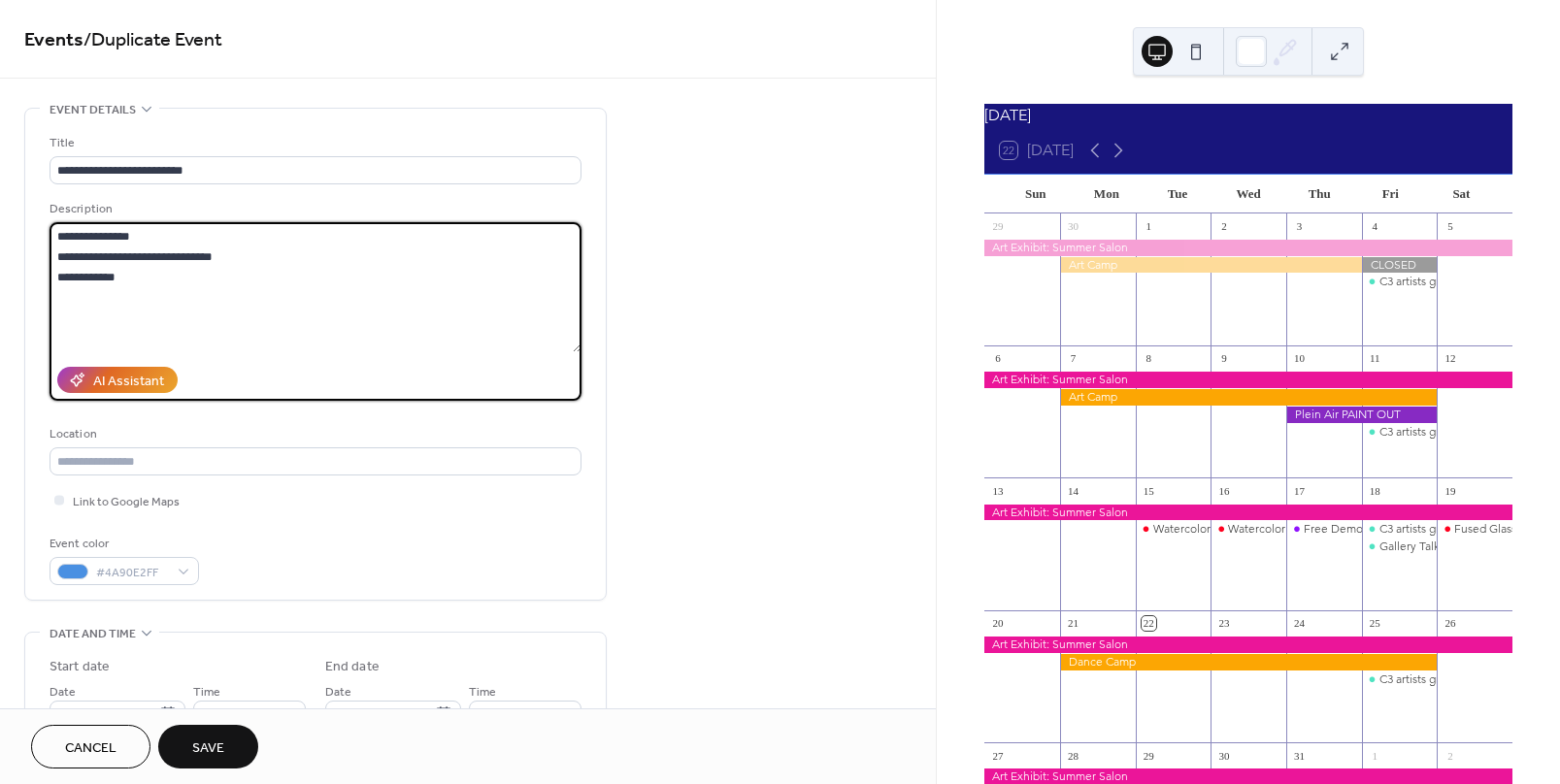 drag, startPoint x: 99, startPoint y: 277, endPoint x: 88, endPoint y: 276, distance: 11.045361 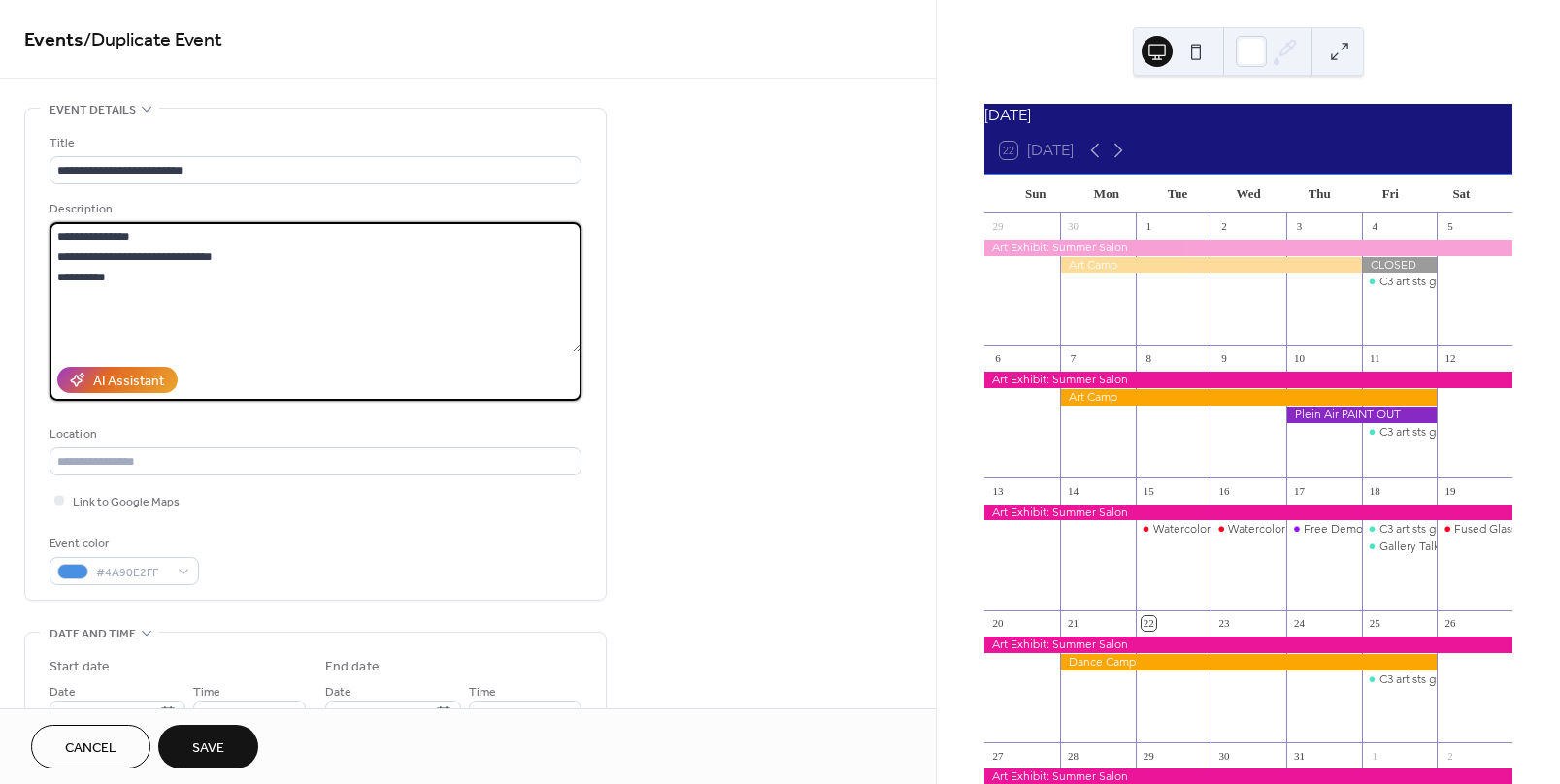 click on "**********" at bounding box center (315, 287) 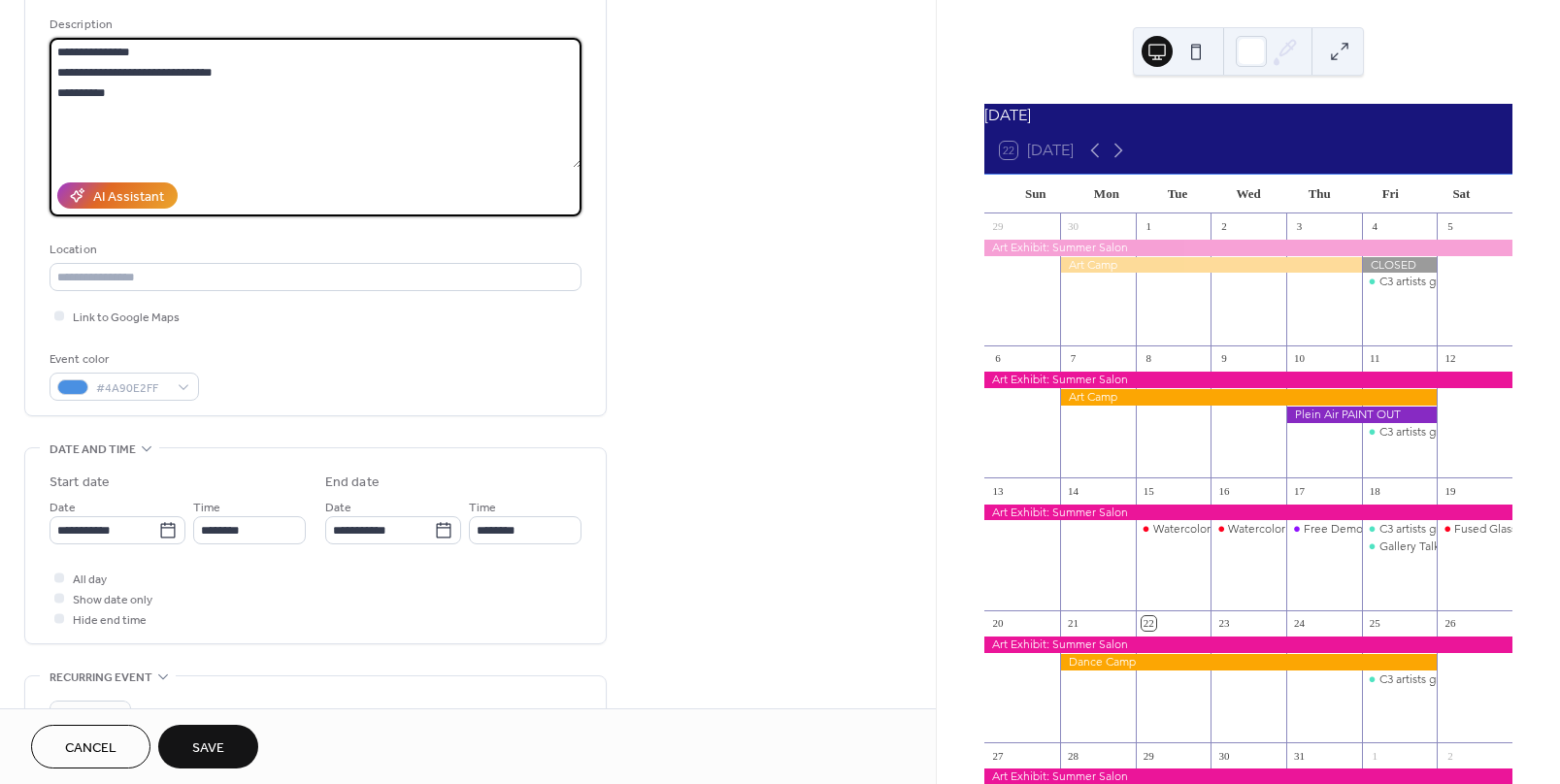 scroll, scrollTop: 291, scrollLeft: 0, axis: vertical 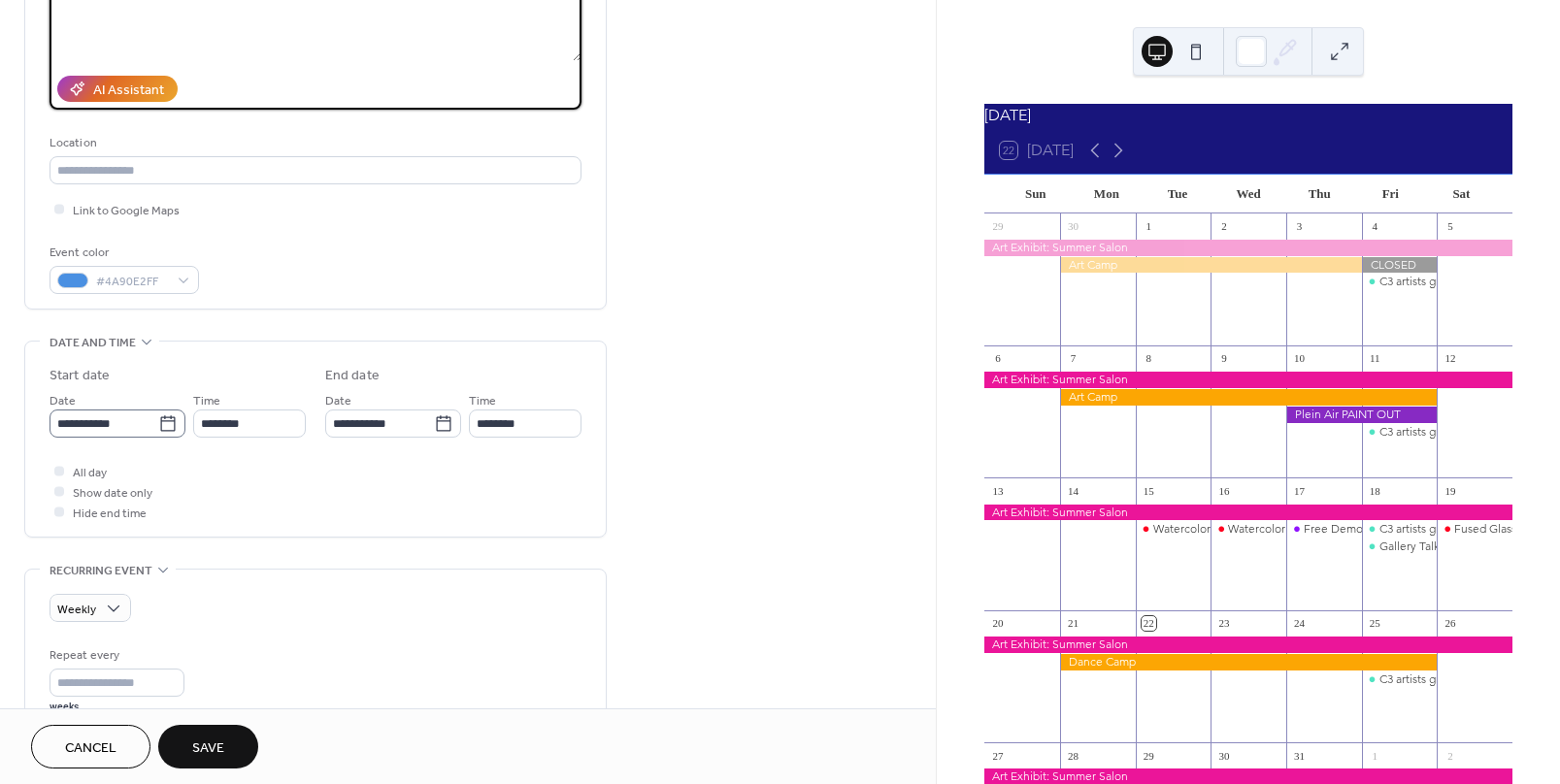 type on "**********" 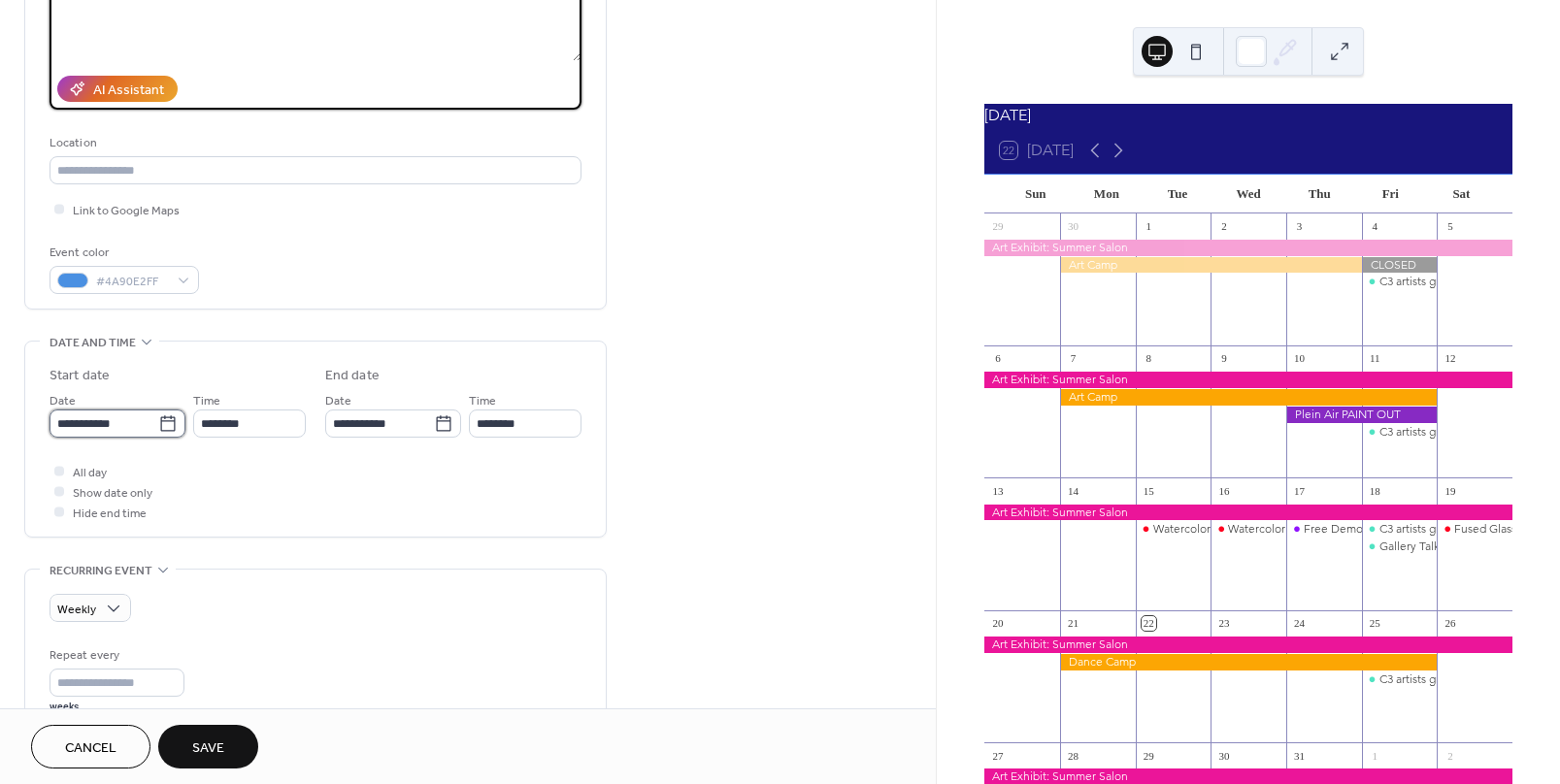 click on "**********" at bounding box center [104, 423] 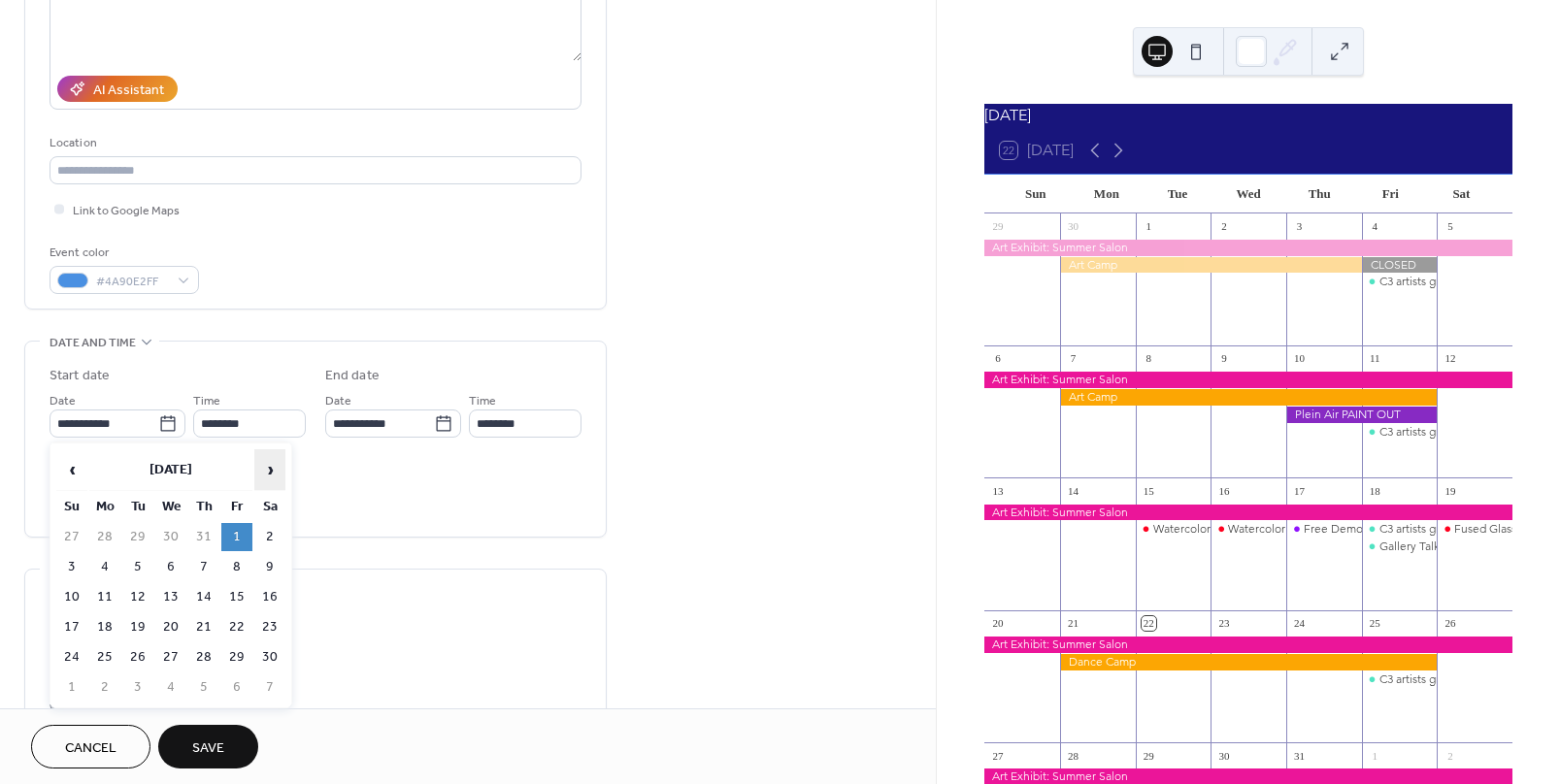click on "›" at bounding box center (270, 470) 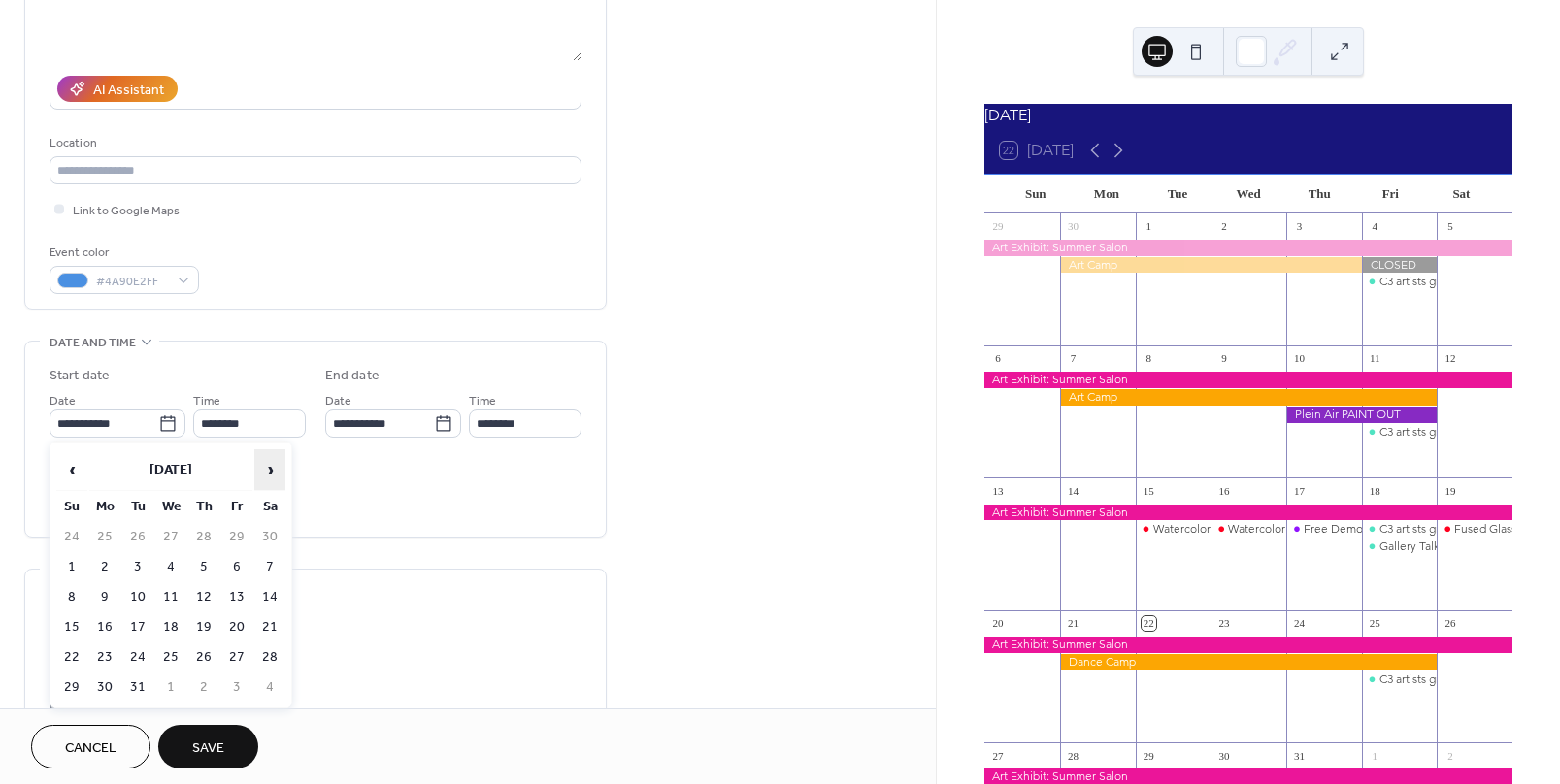 click on "›" at bounding box center [270, 470] 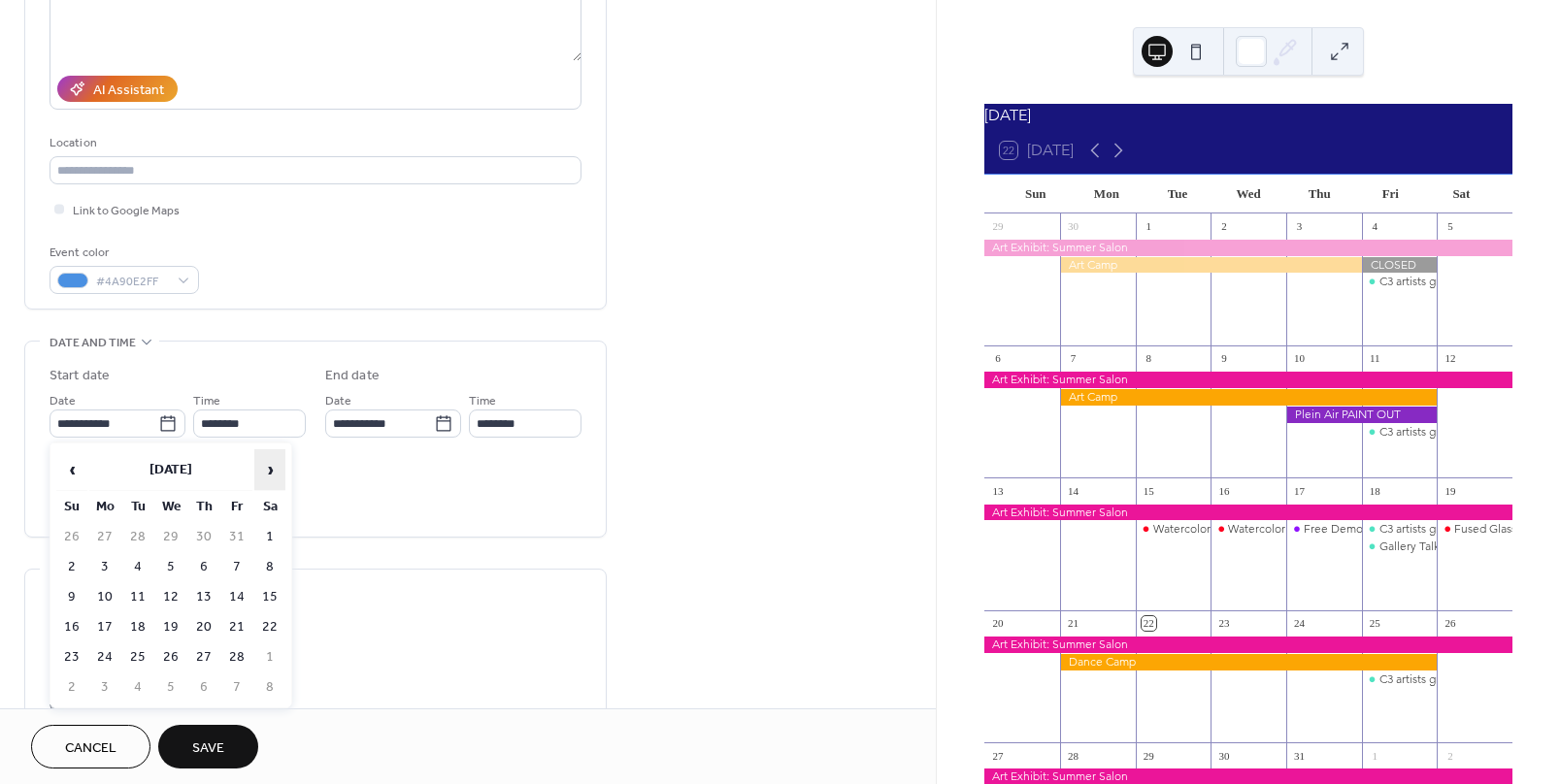 click on "›" at bounding box center (270, 470) 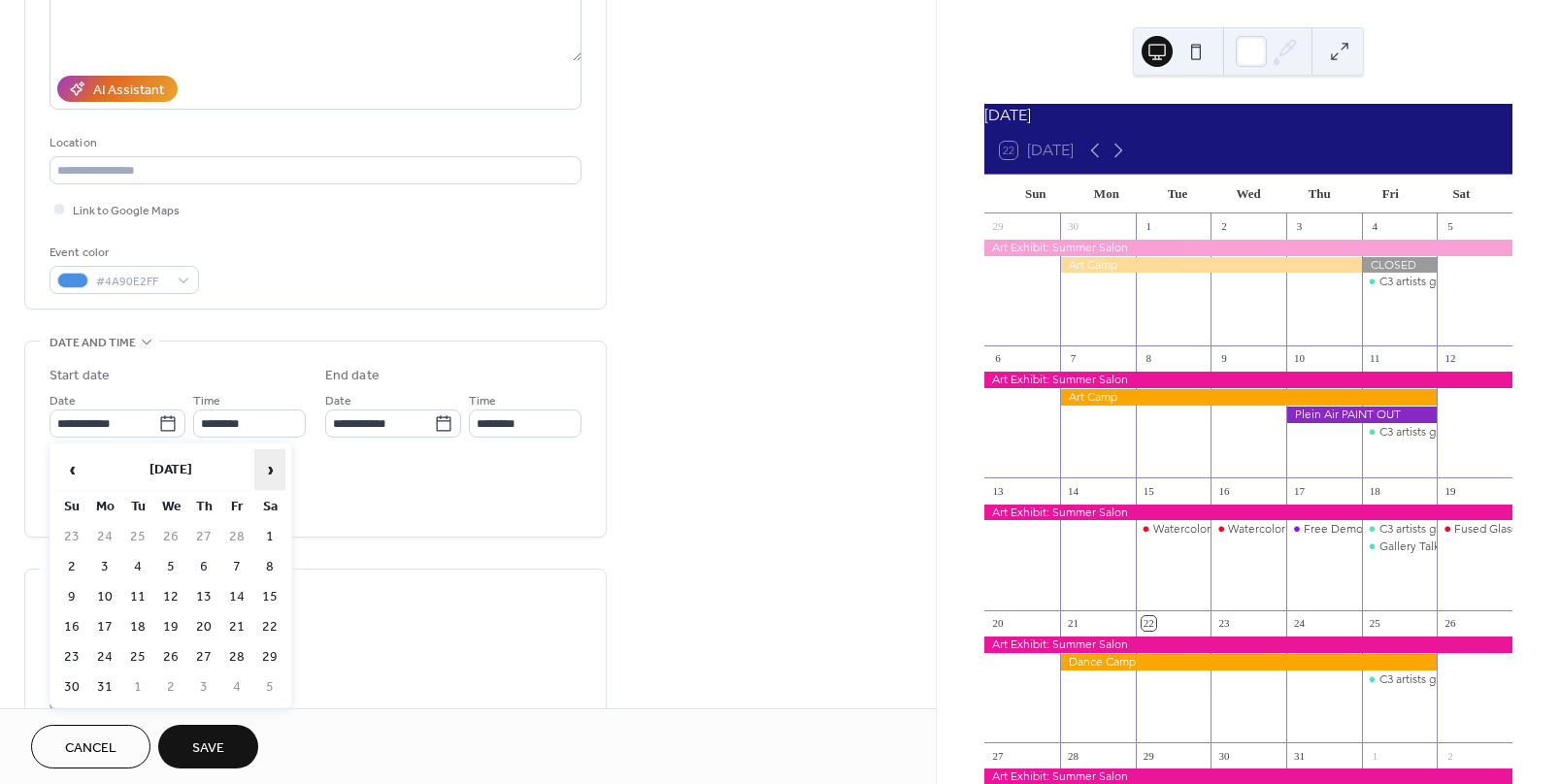 click on "›" at bounding box center (270, 470) 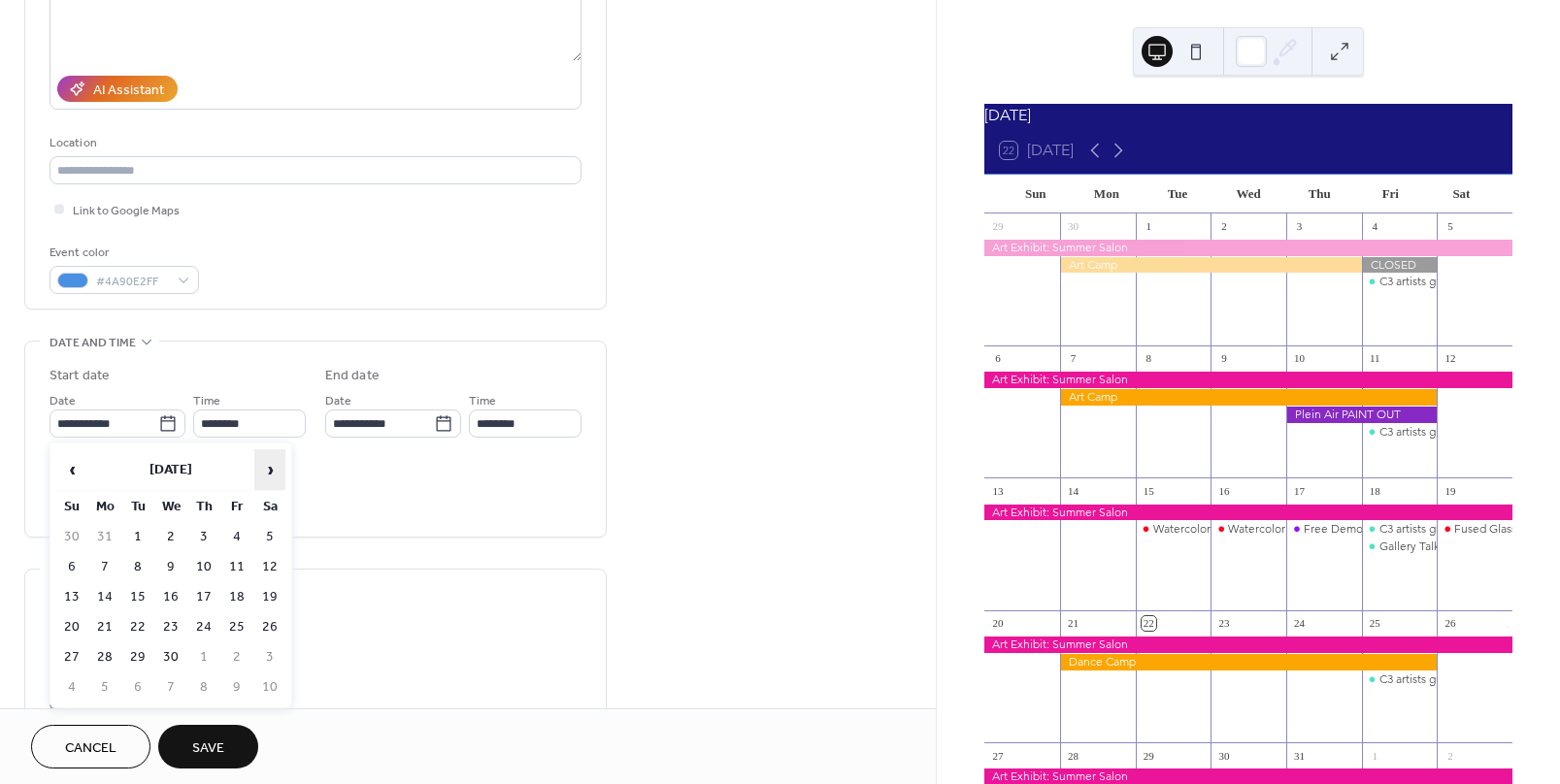 click on "›" at bounding box center [270, 470] 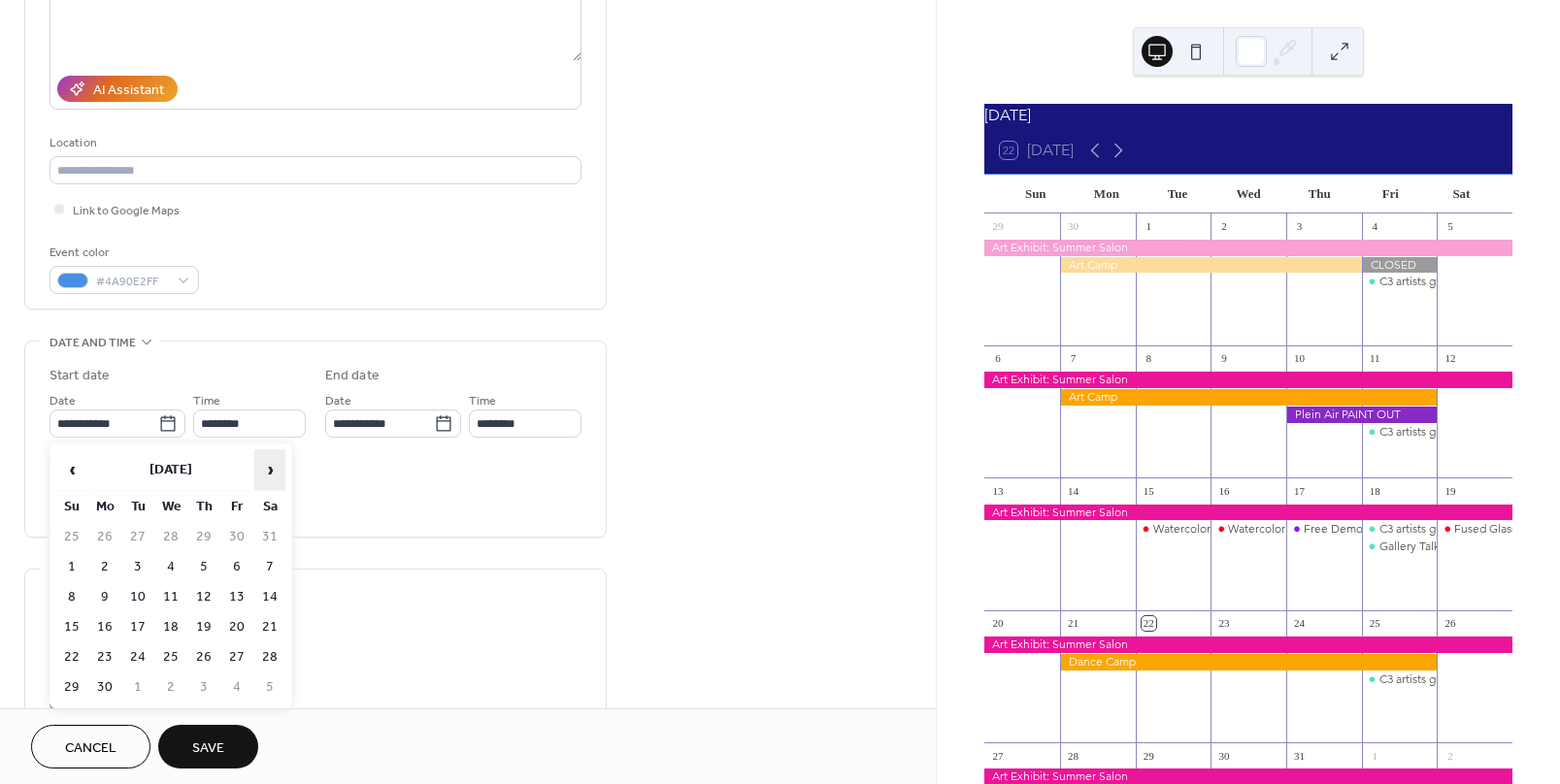 click on "›" at bounding box center [270, 470] 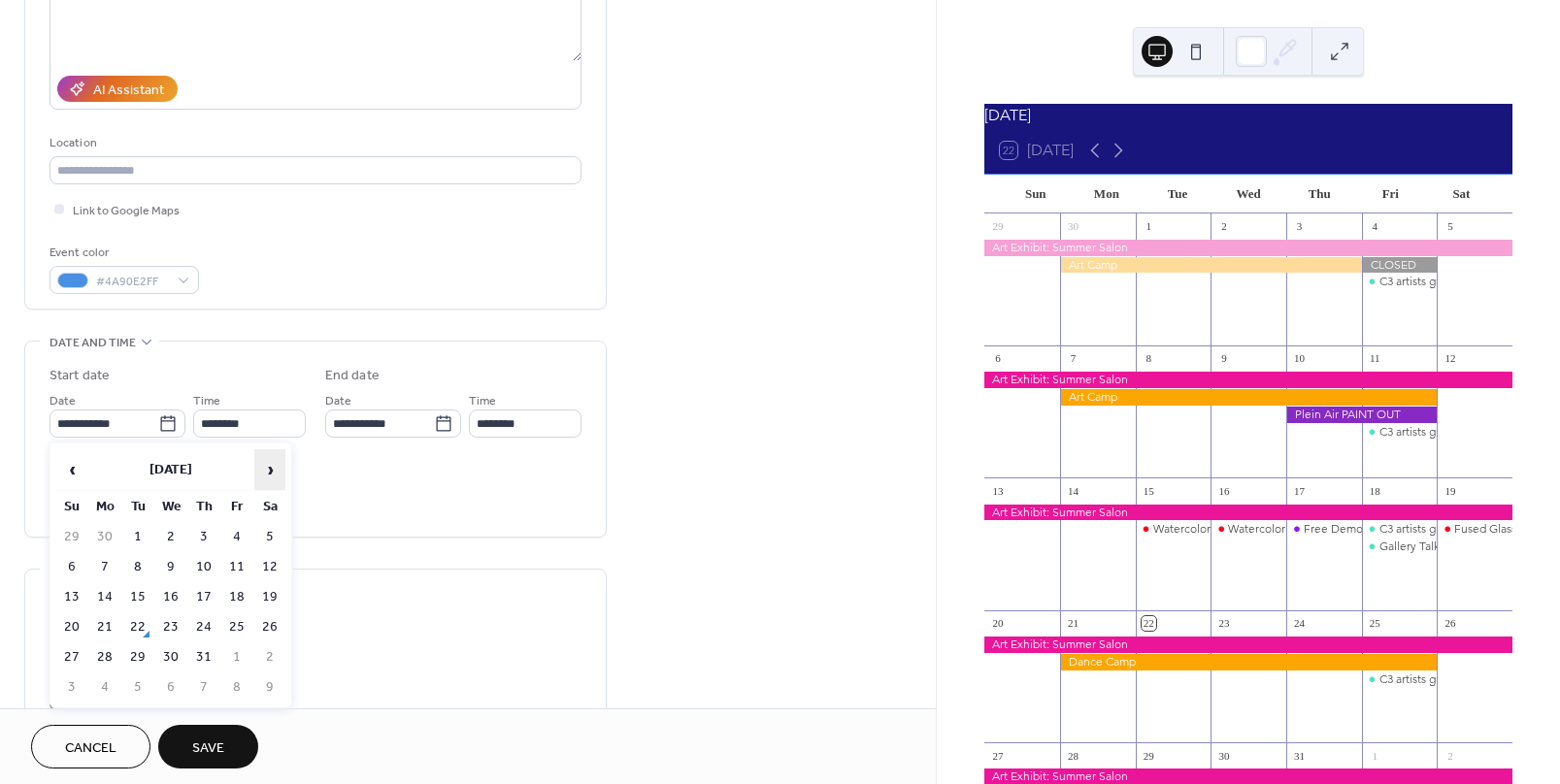 click on "›" at bounding box center (270, 470) 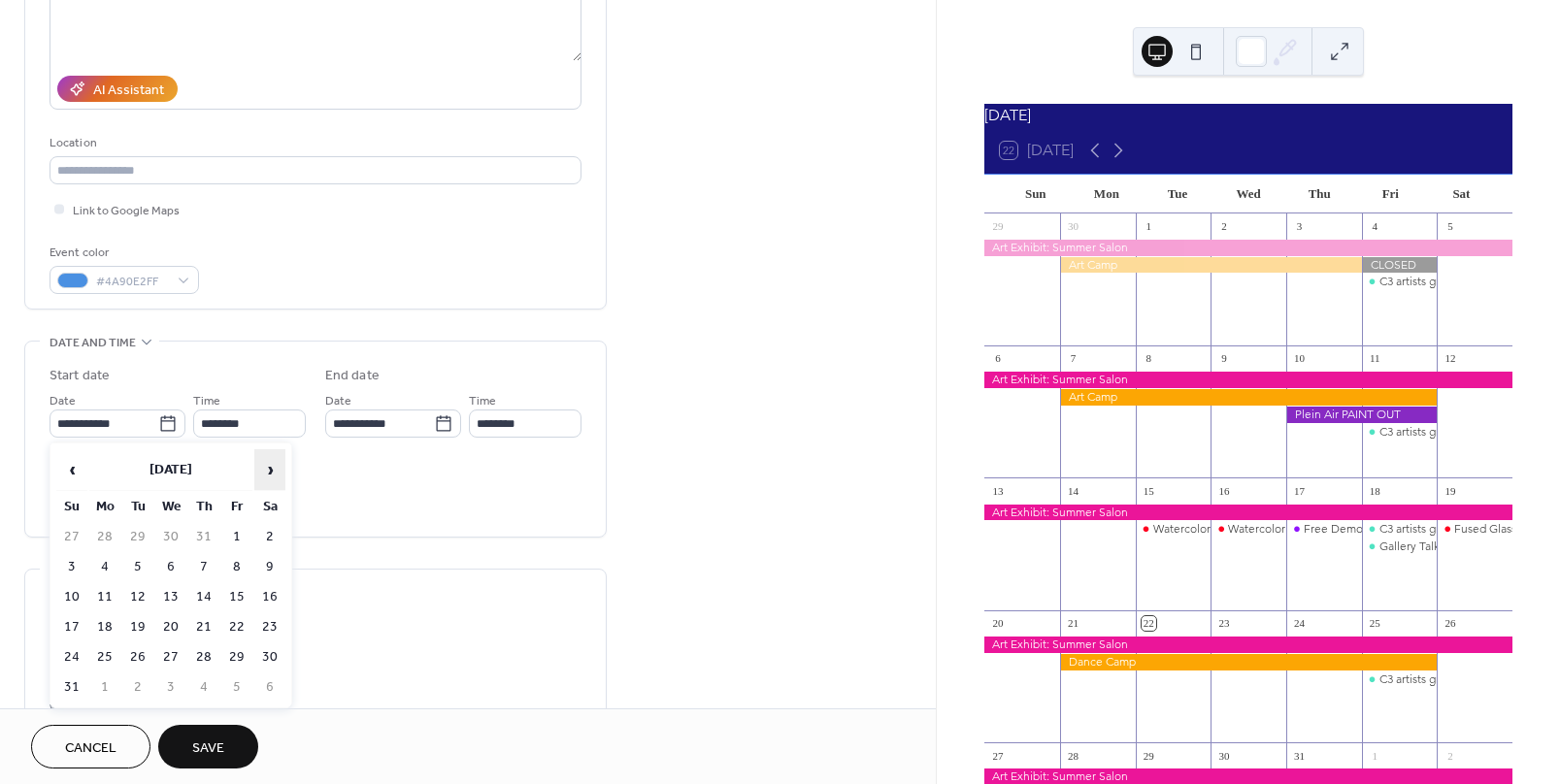 click on "›" at bounding box center [270, 470] 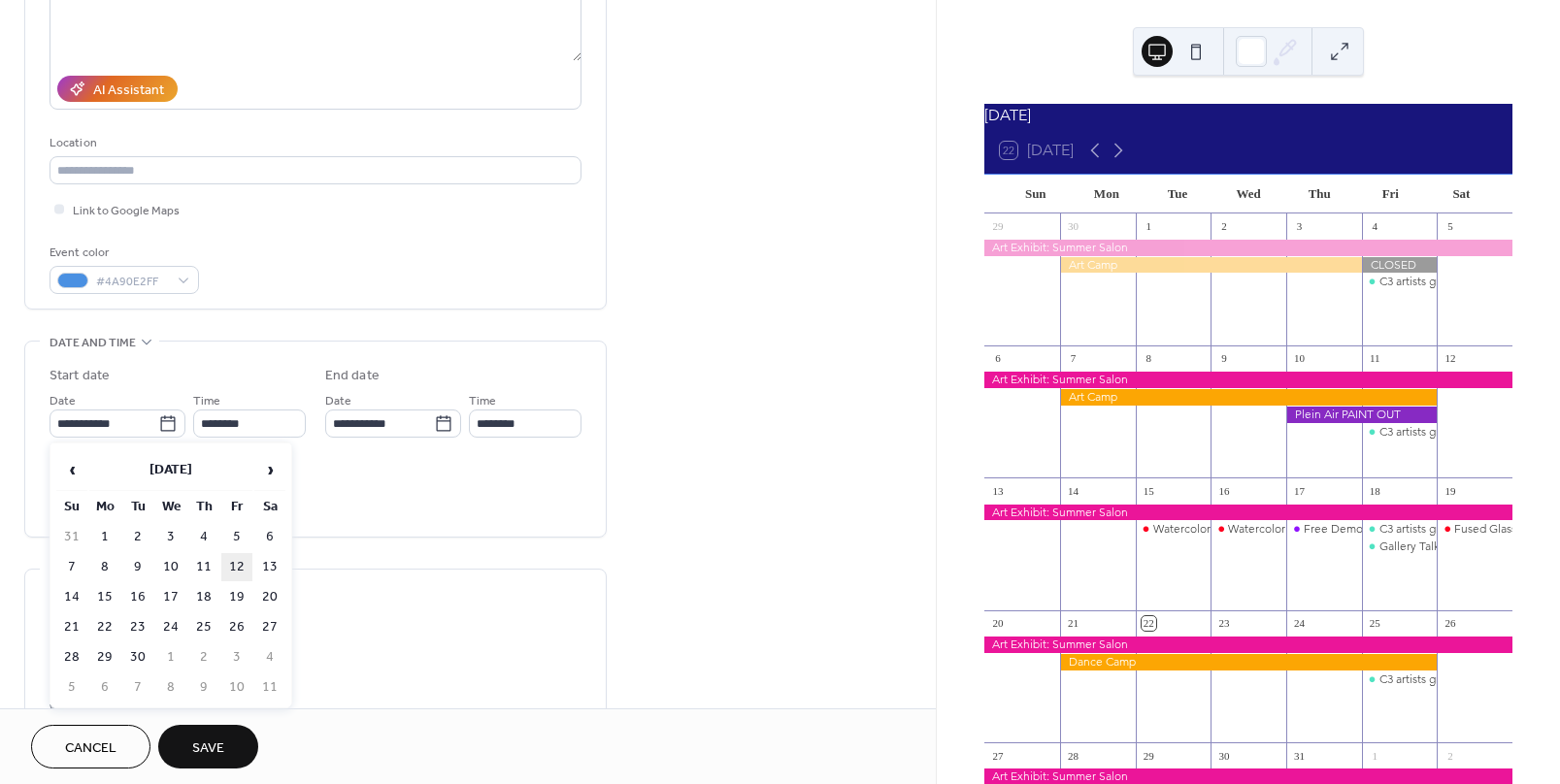 click on "12" at bounding box center [237, 567] 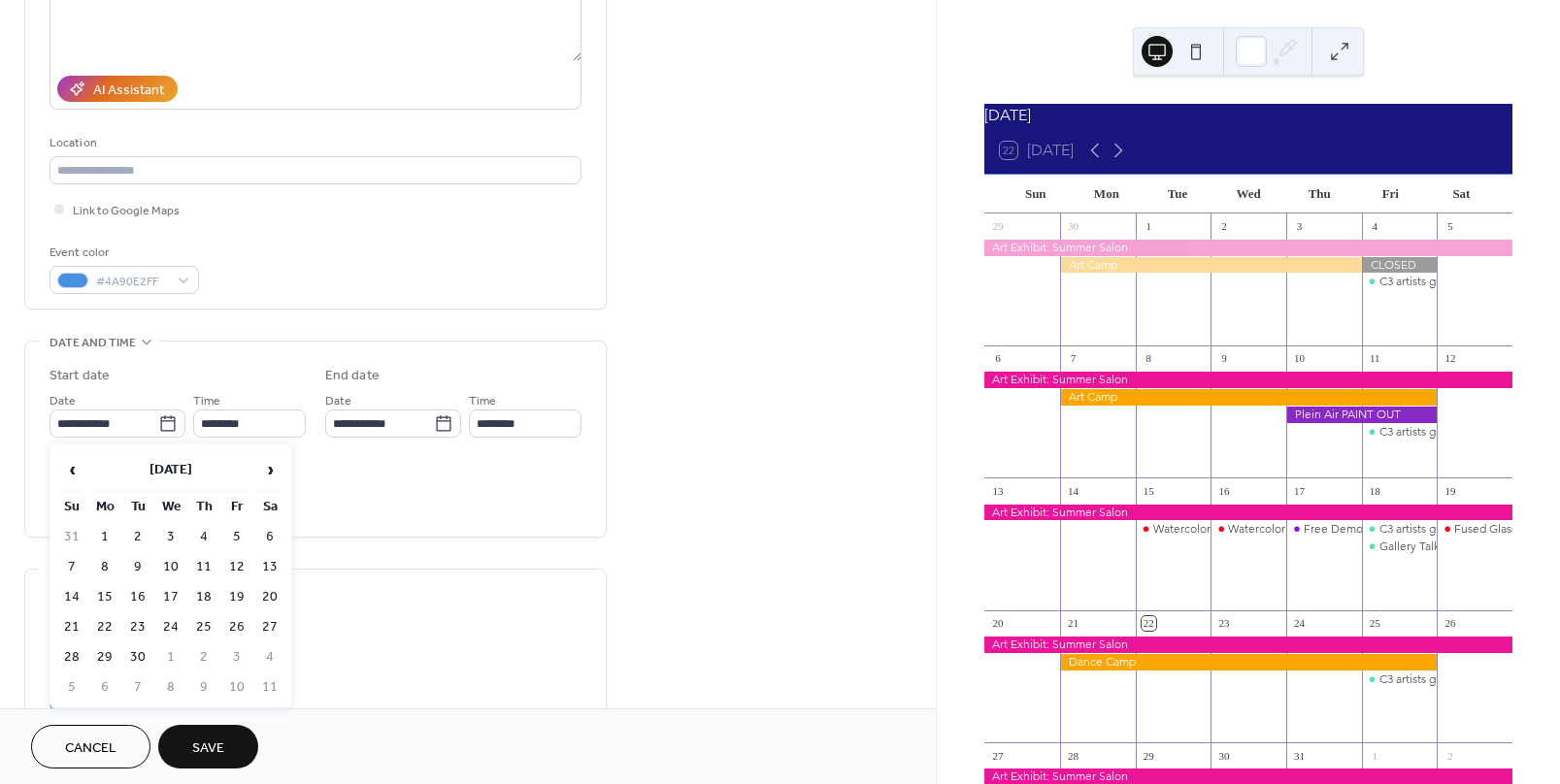 type on "**********" 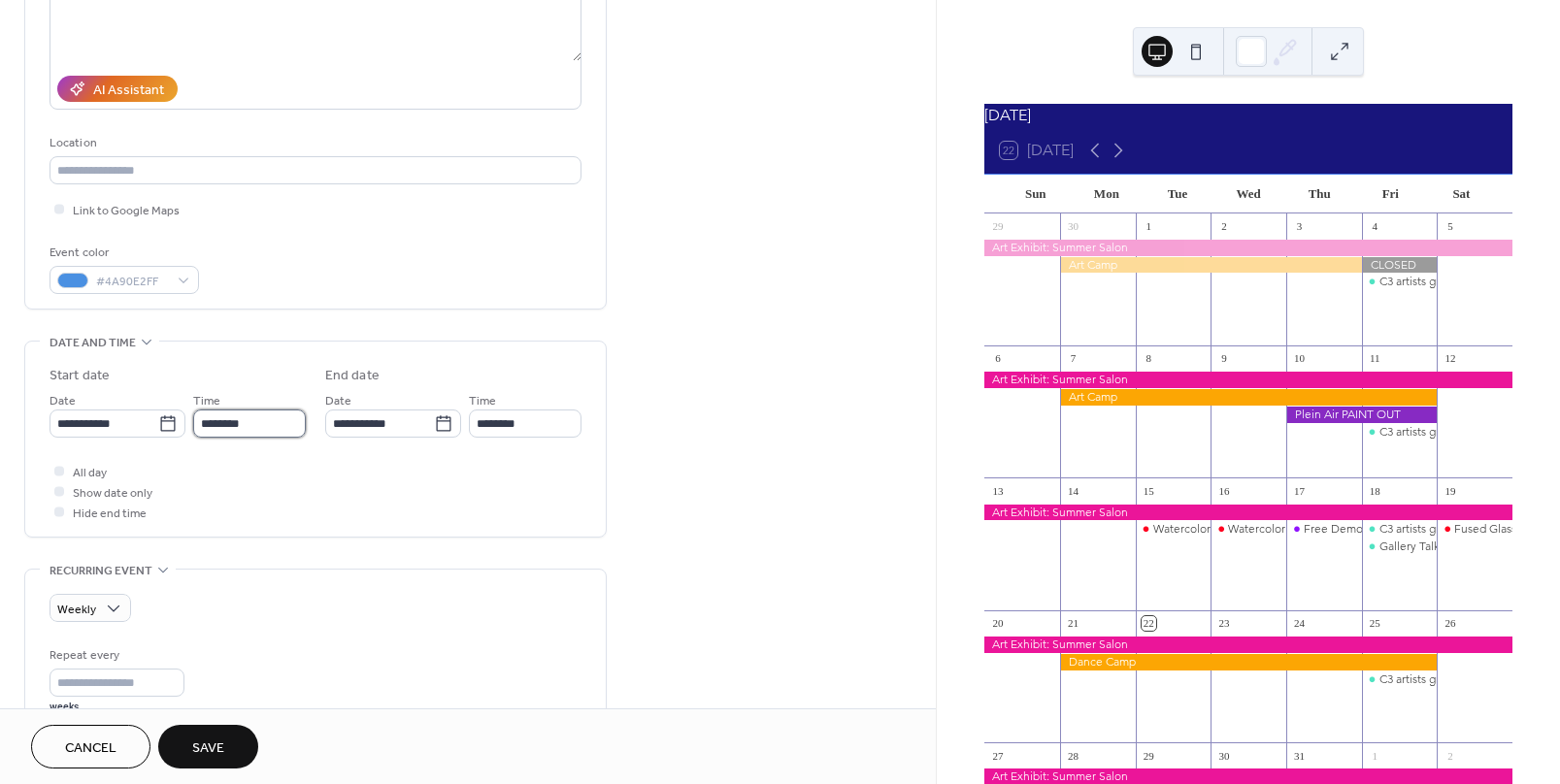 click on "********" at bounding box center (249, 423) 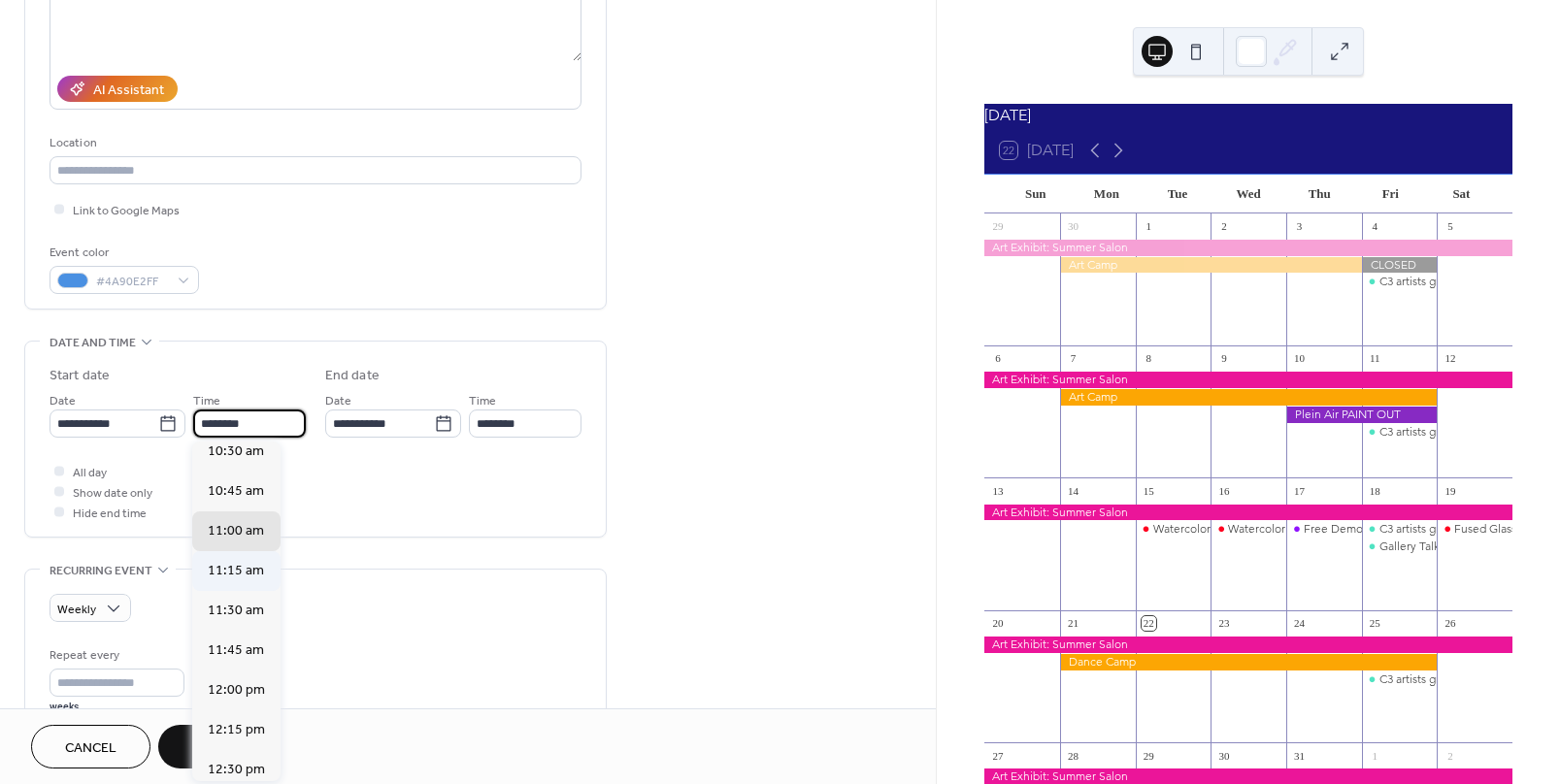 scroll, scrollTop: 1556, scrollLeft: 0, axis: vertical 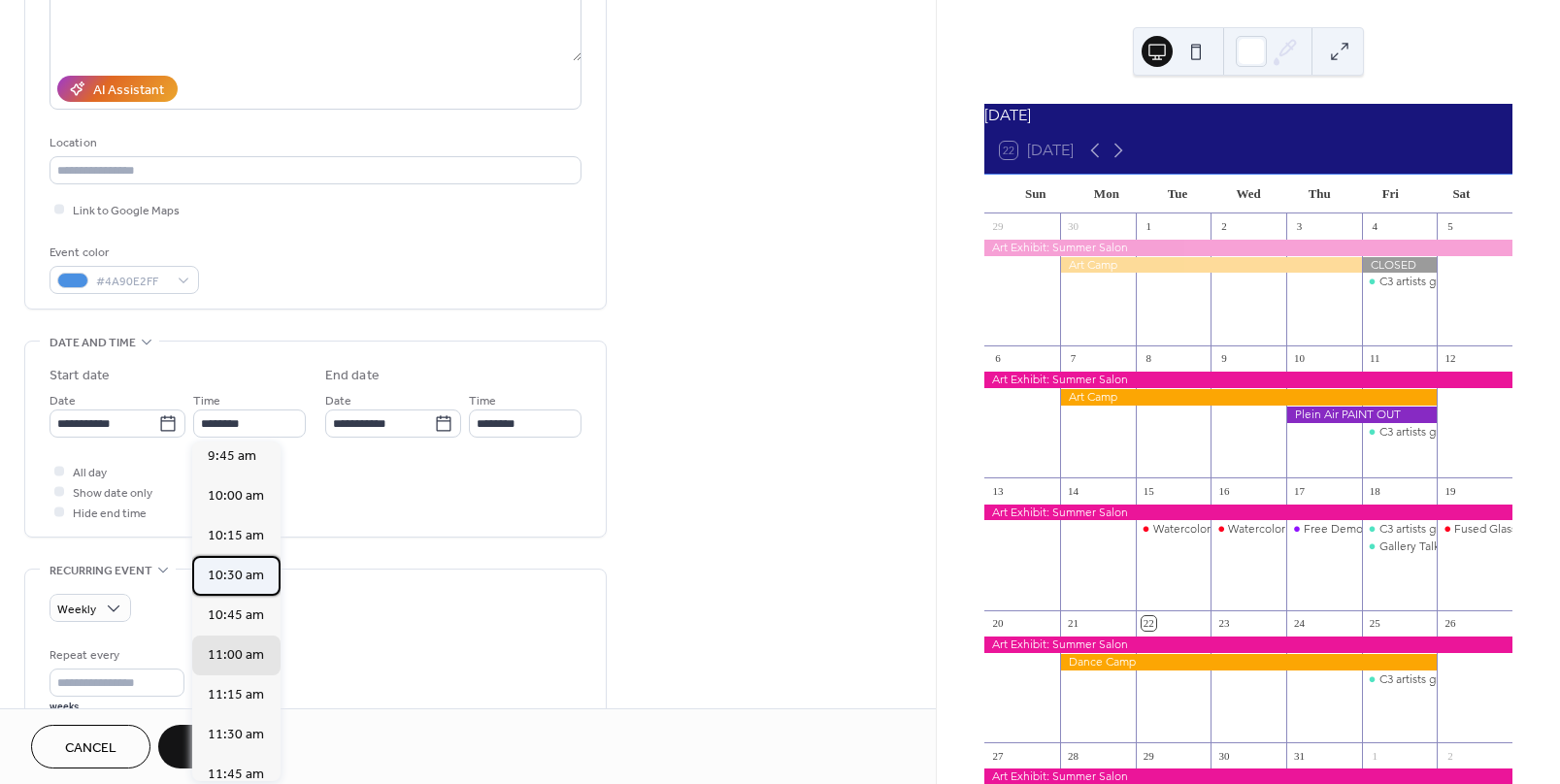 click on "10:30 am" at bounding box center (236, 575) 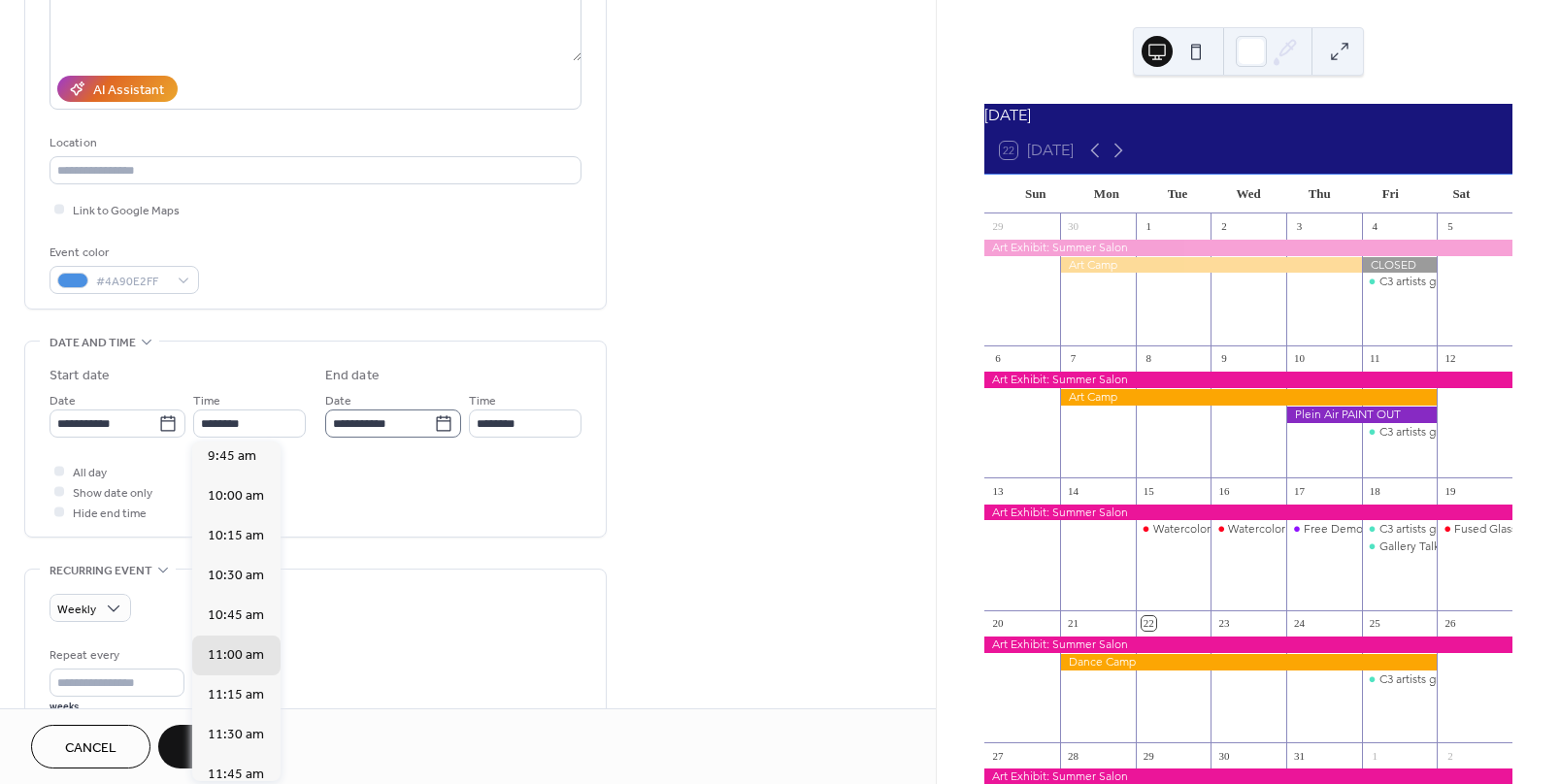 type on "********" 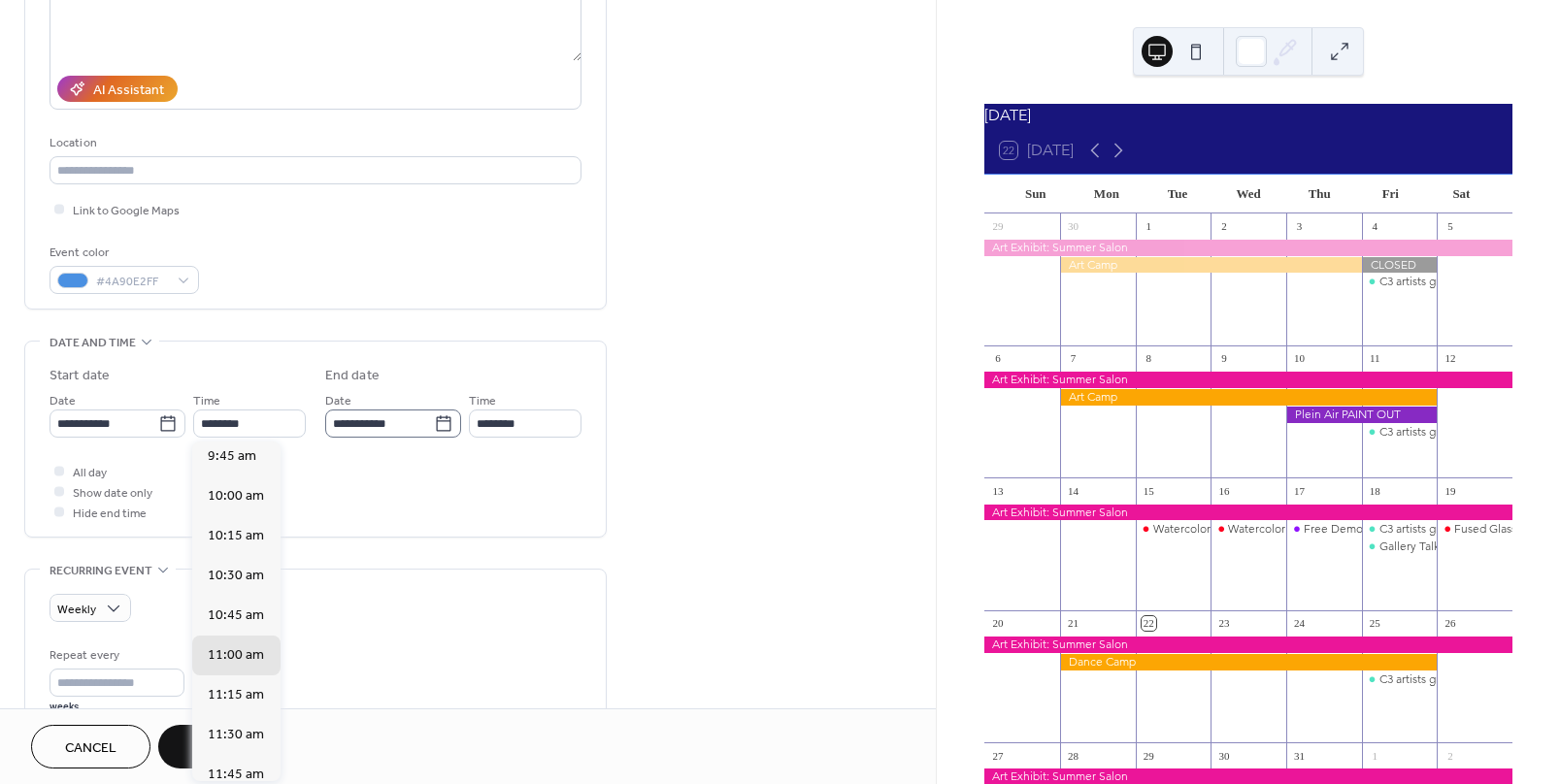 type on "********" 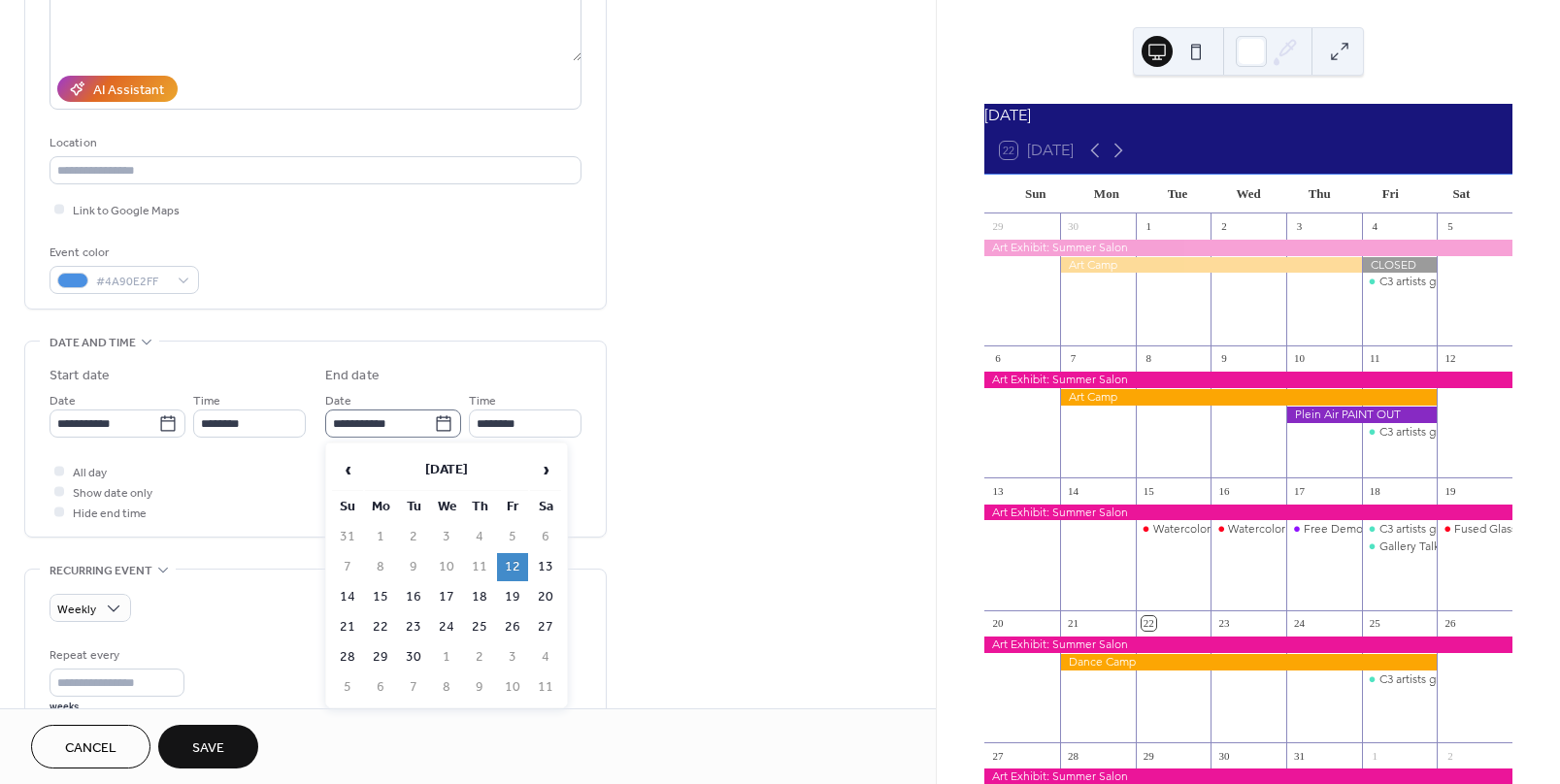 click 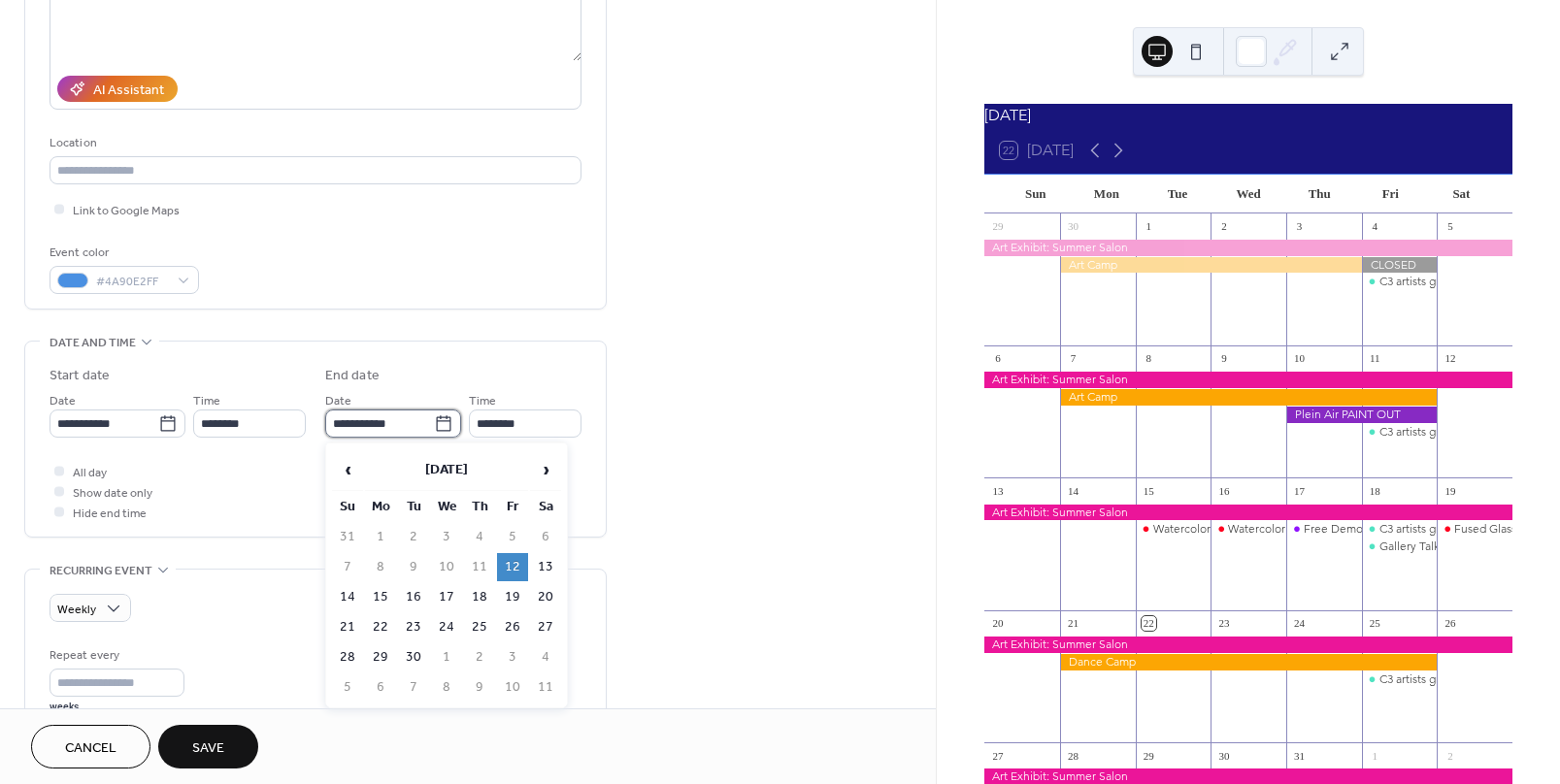 click on "**********" at bounding box center (380, 423) 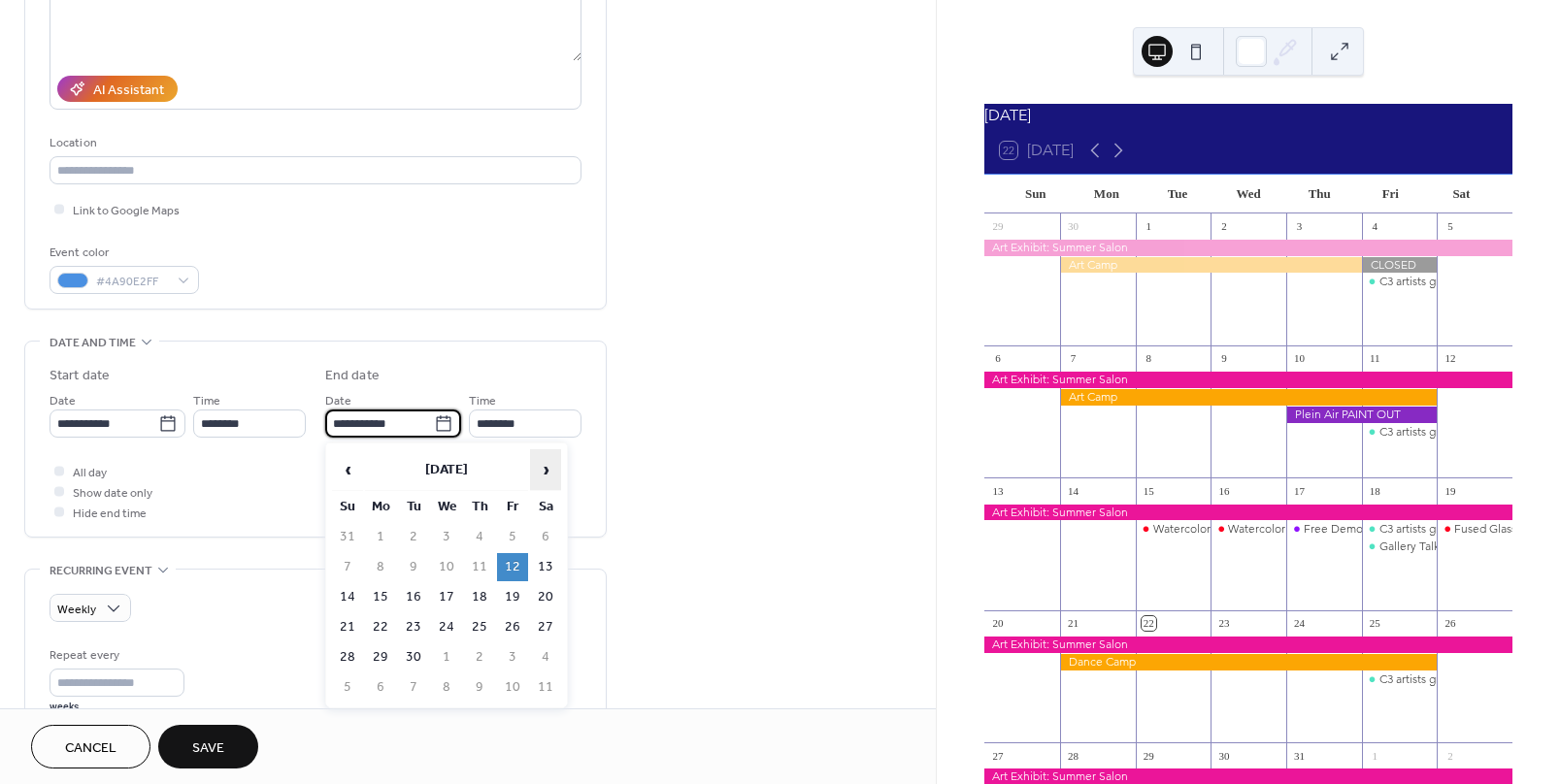 click on "›" at bounding box center [546, 470] 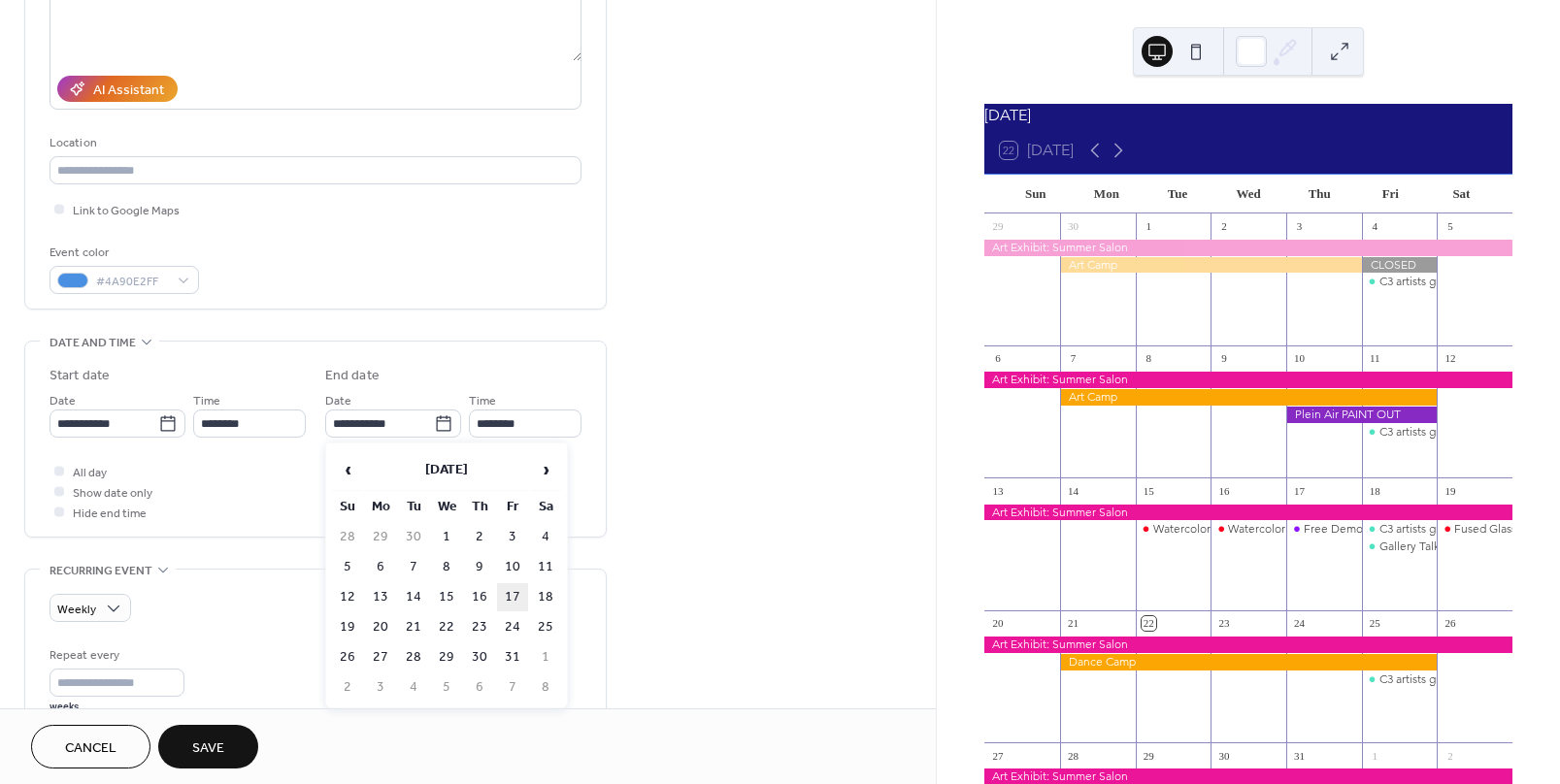 click on "17" at bounding box center (513, 597) 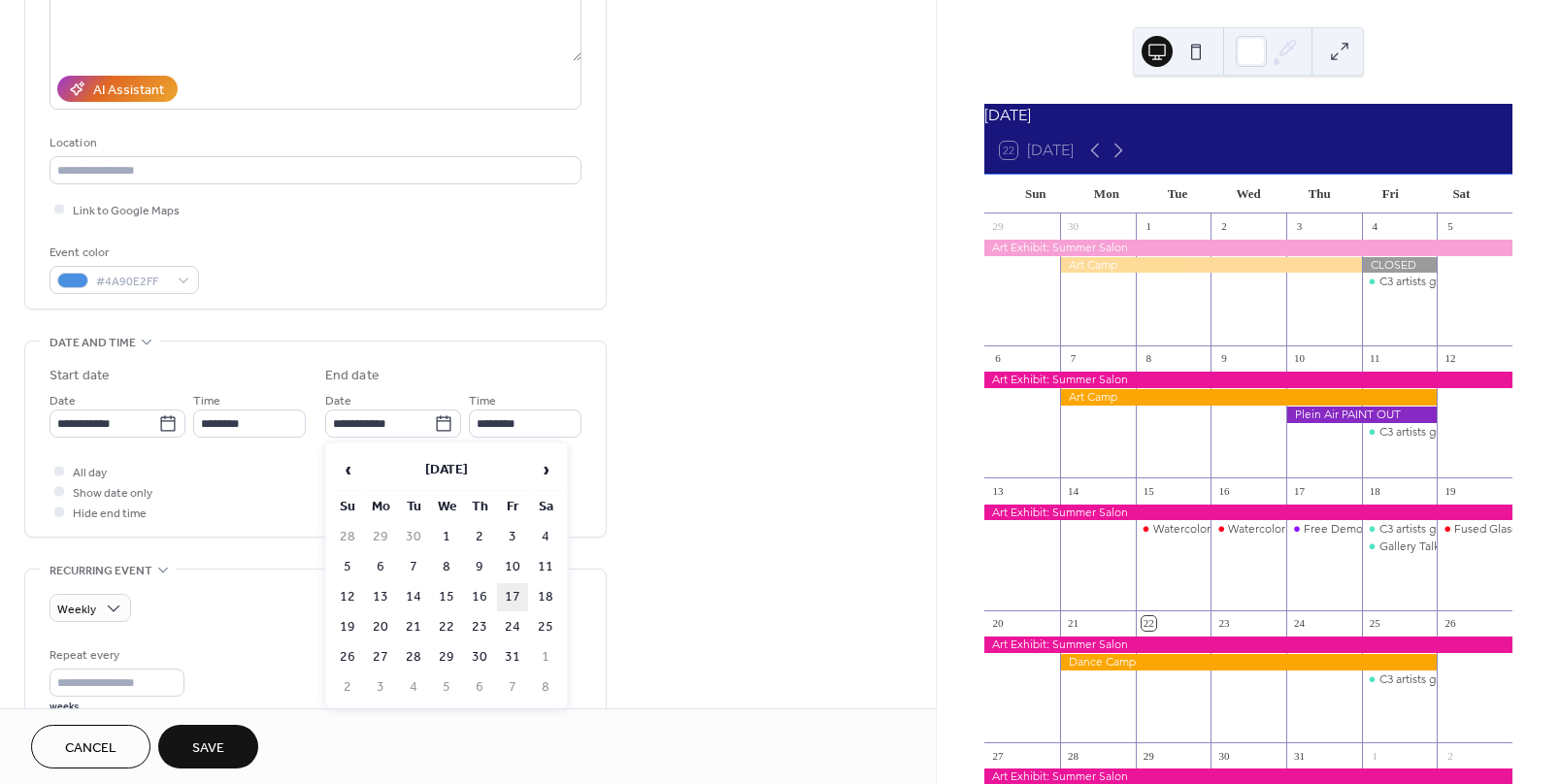 type on "**********" 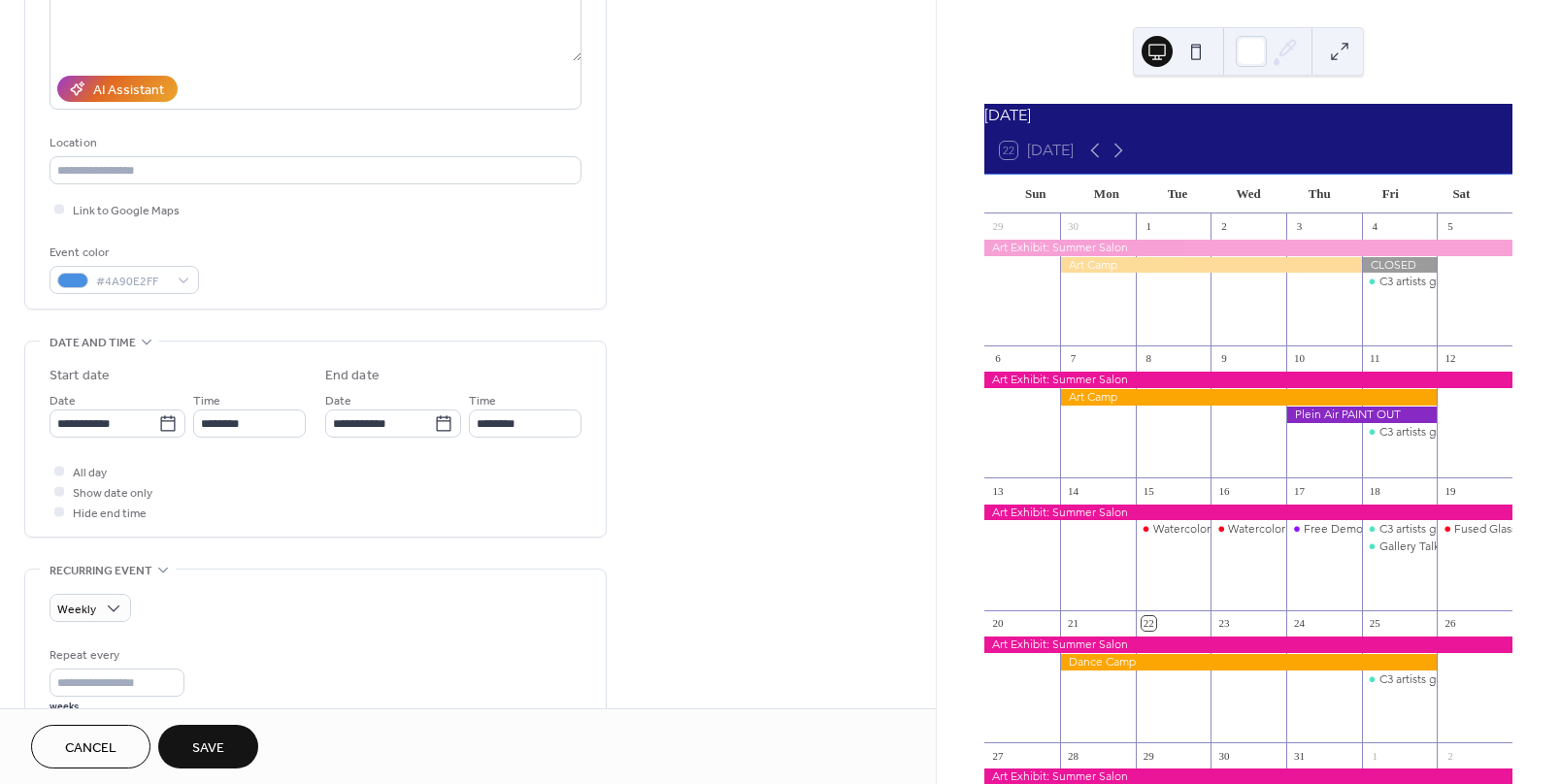 click on "All day Show date only Hide end time" at bounding box center (315, 491) 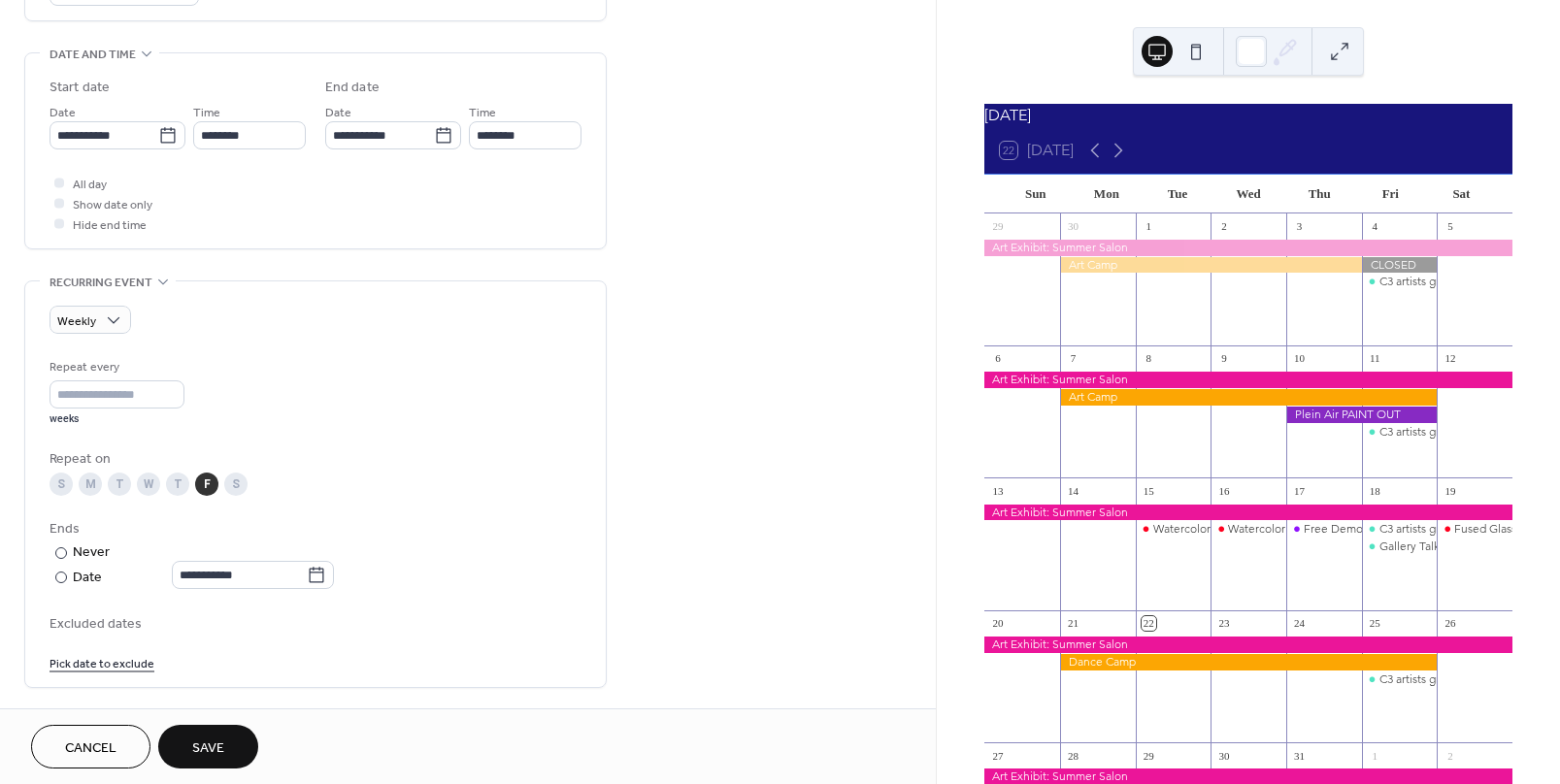 scroll, scrollTop: 582, scrollLeft: 0, axis: vertical 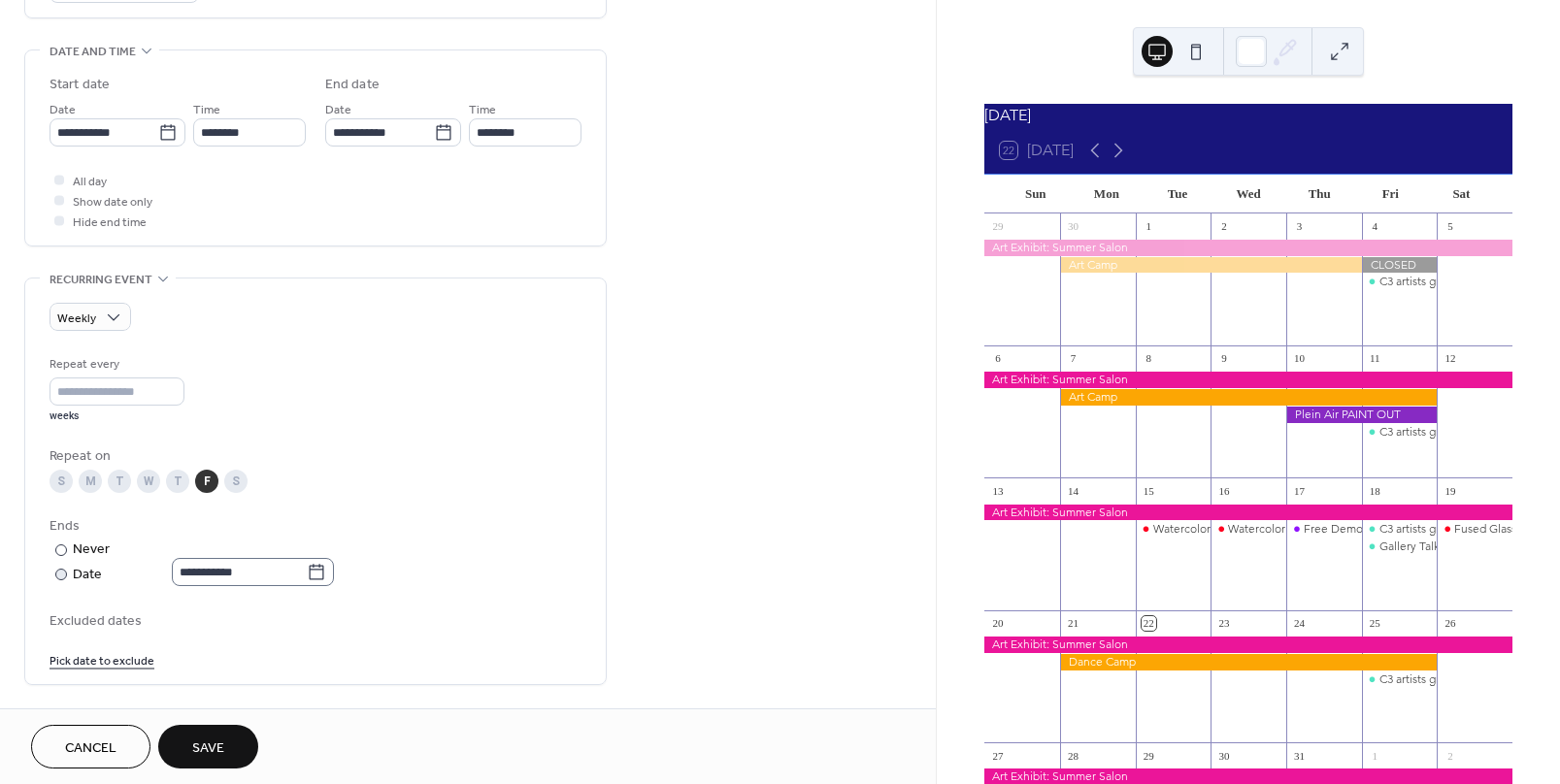 click 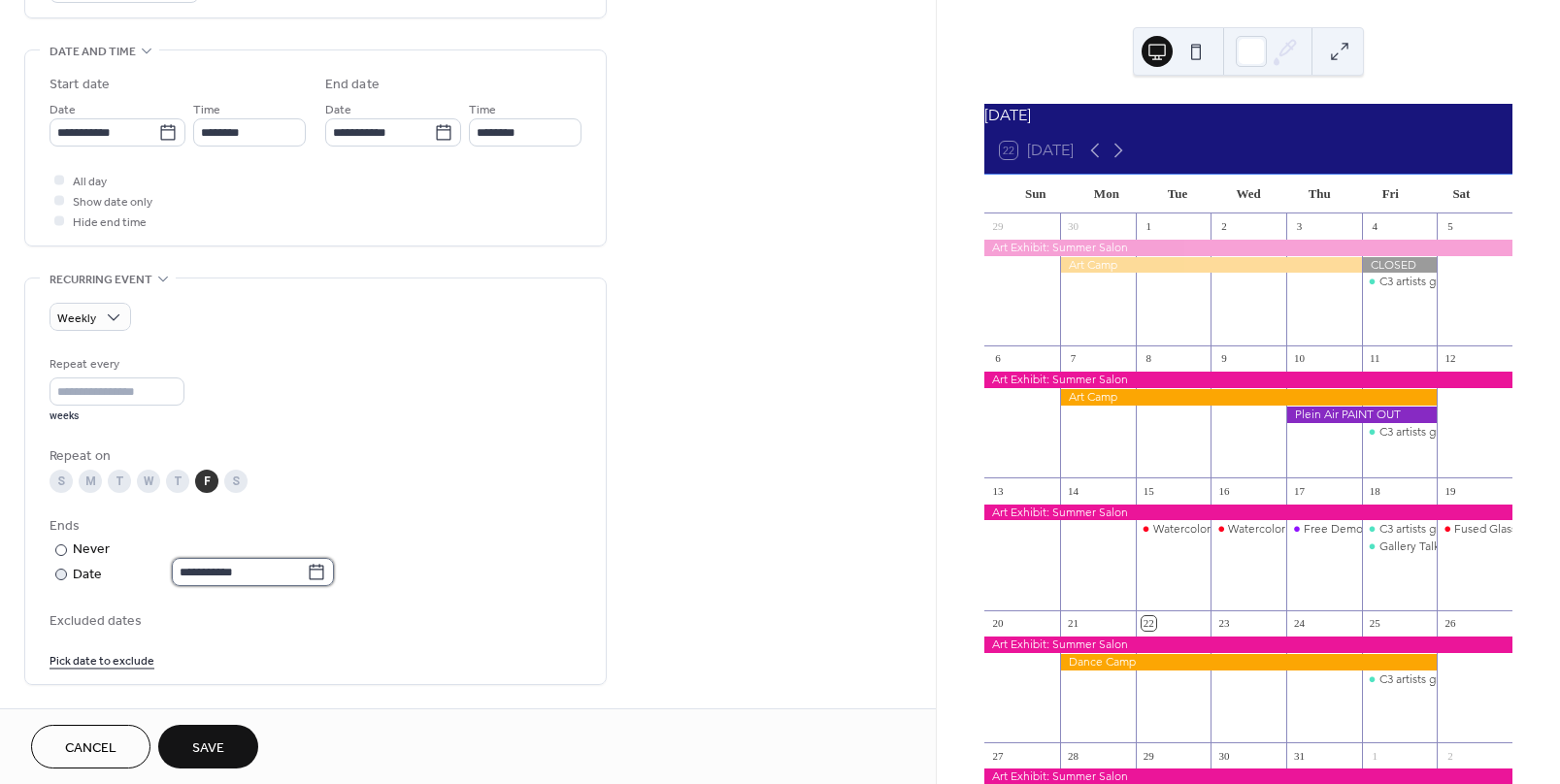 click on "**********" at bounding box center (239, 572) 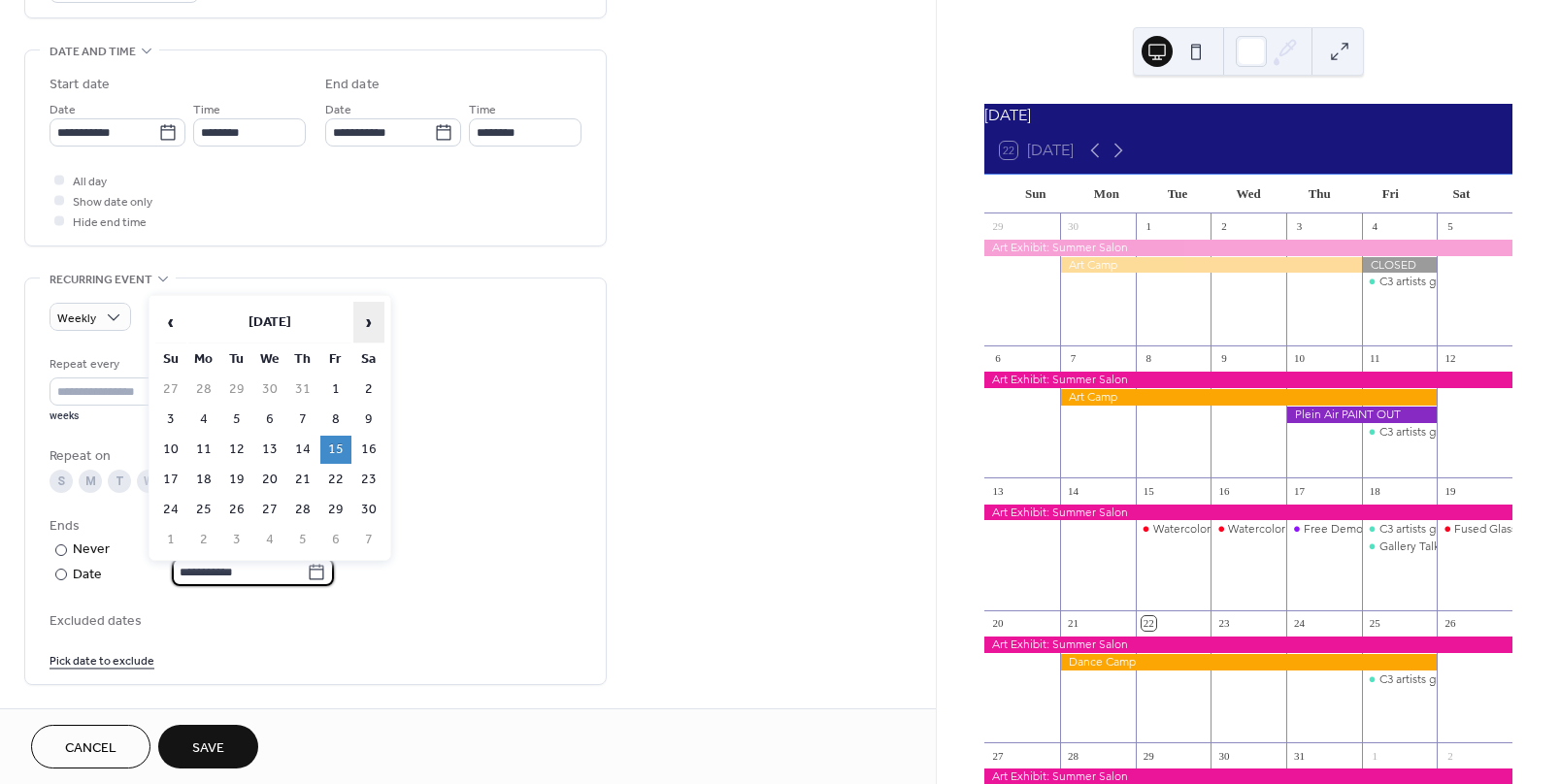 click on "›" at bounding box center (369, 322) 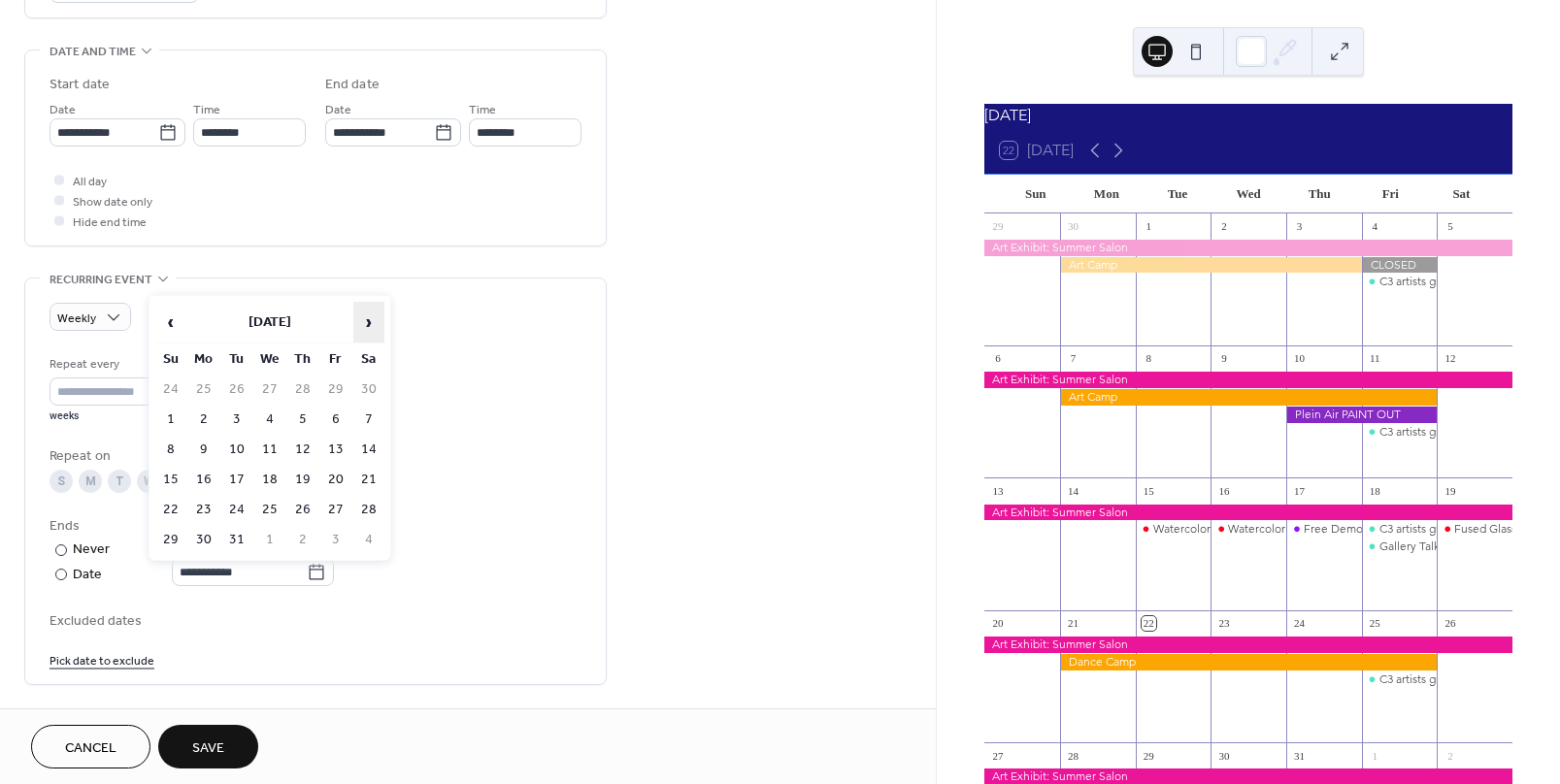 click on "›" at bounding box center (369, 322) 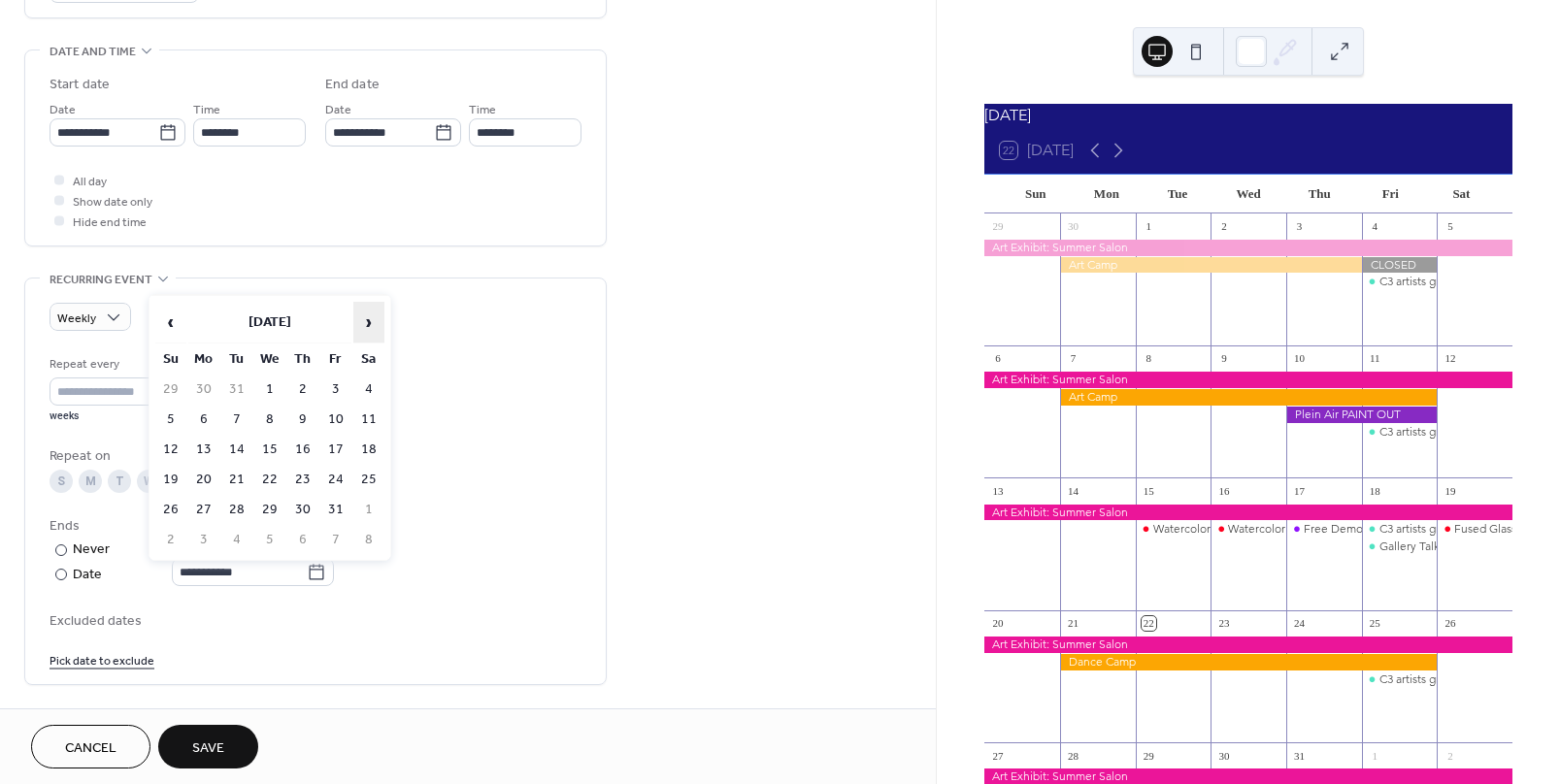 click on "›" at bounding box center (369, 322) 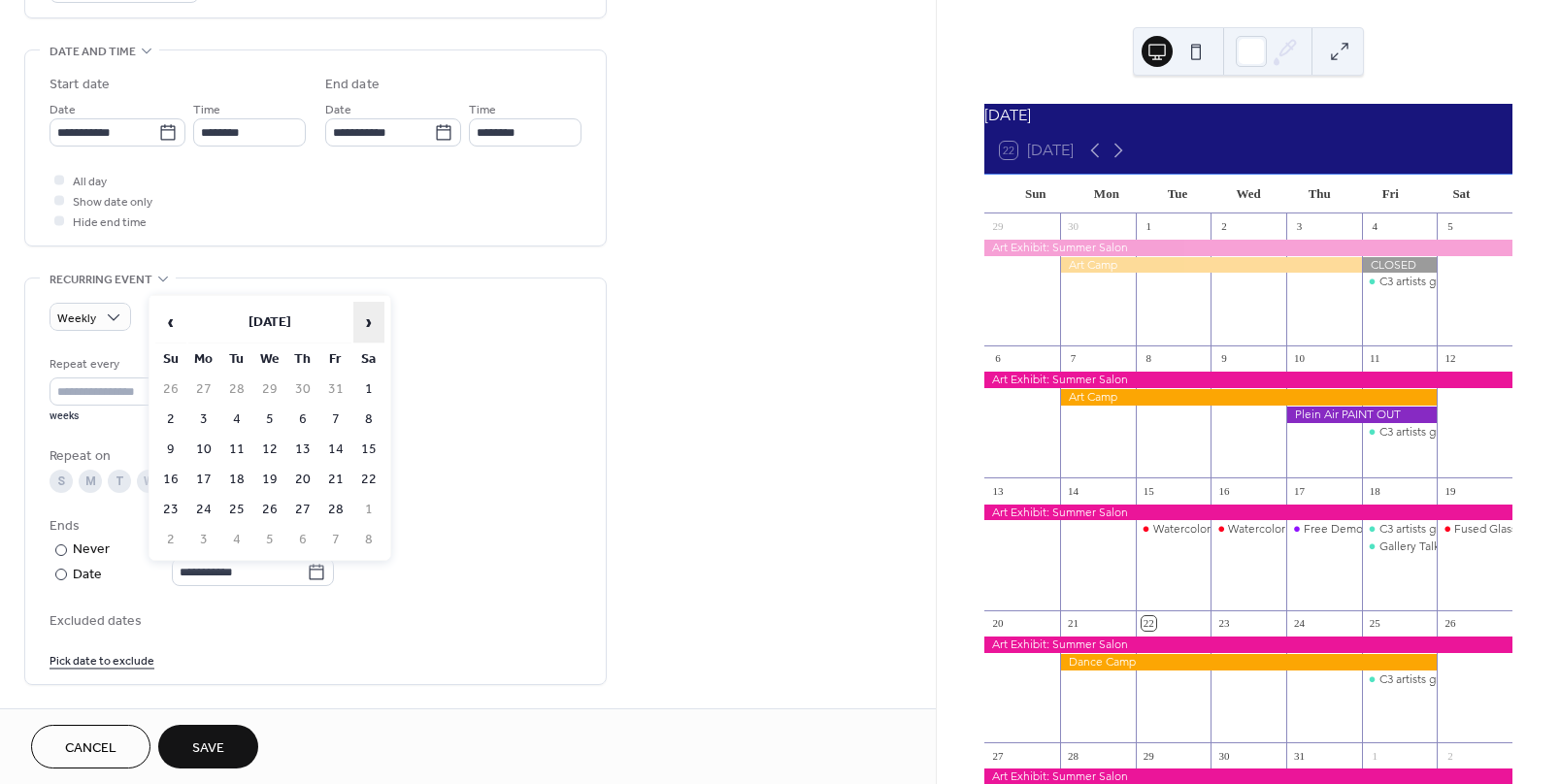 click on "›" at bounding box center [369, 322] 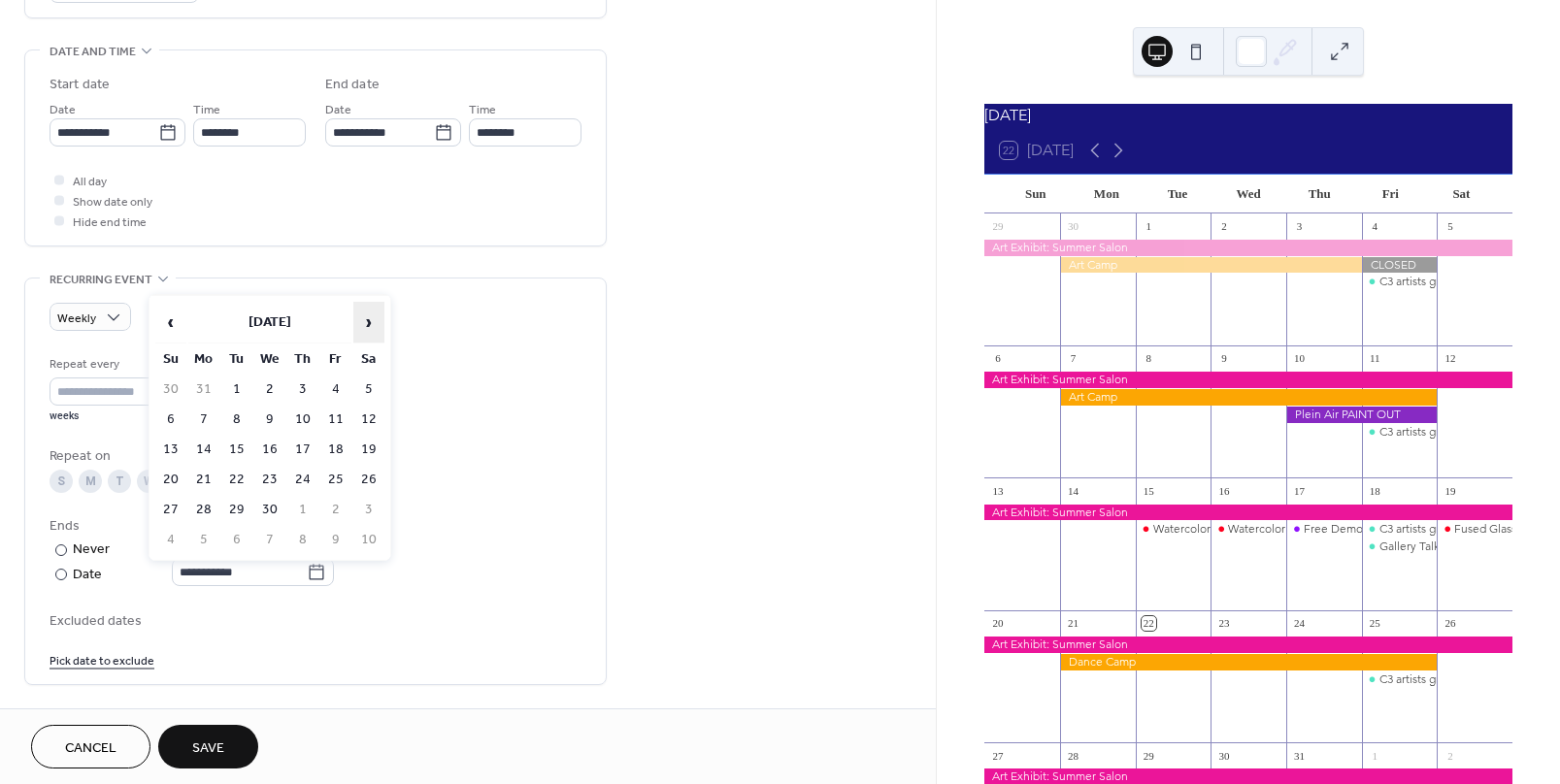 click on "›" at bounding box center (369, 322) 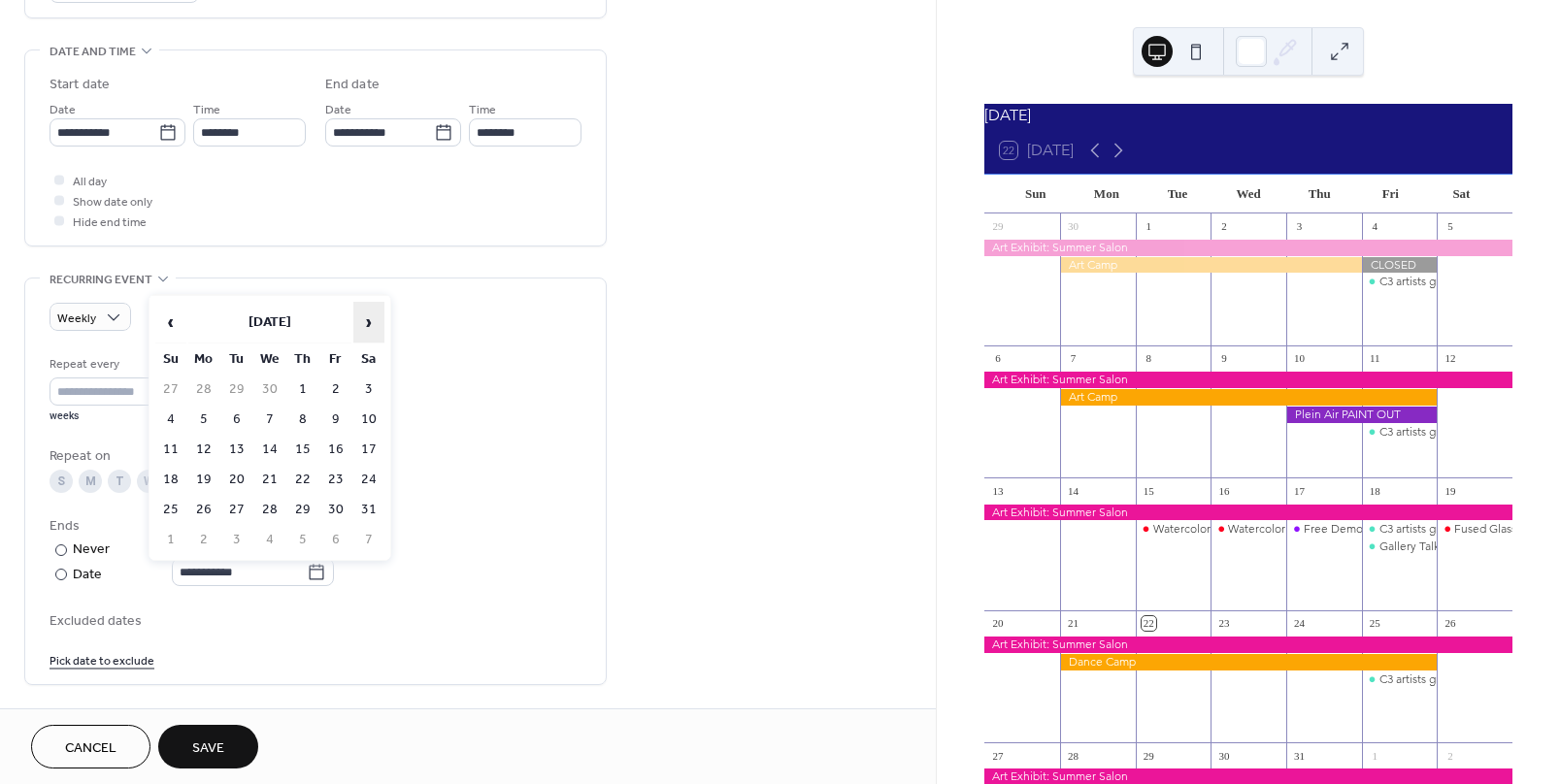 click on "›" at bounding box center [369, 322] 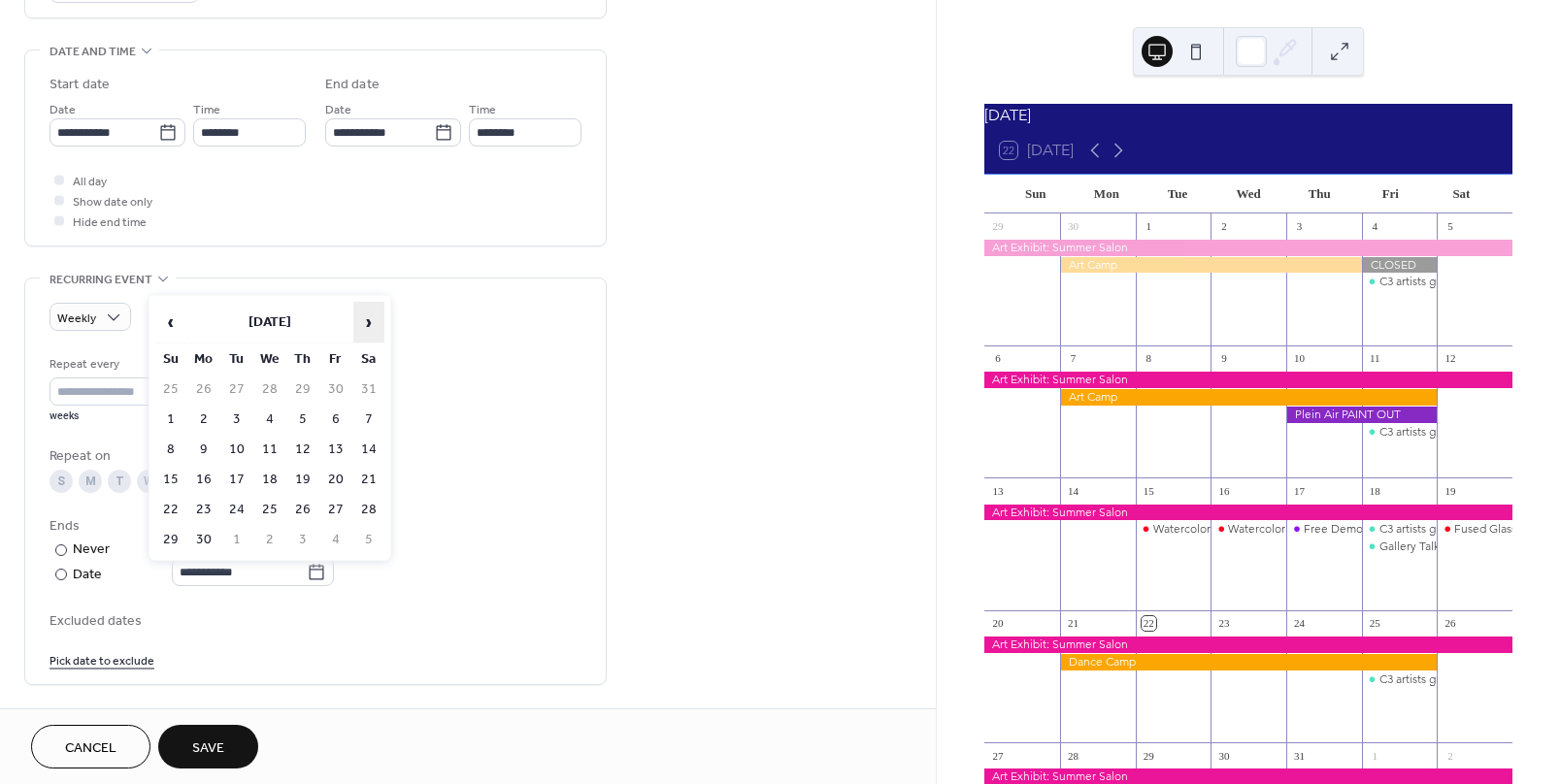 click on "›" at bounding box center (369, 322) 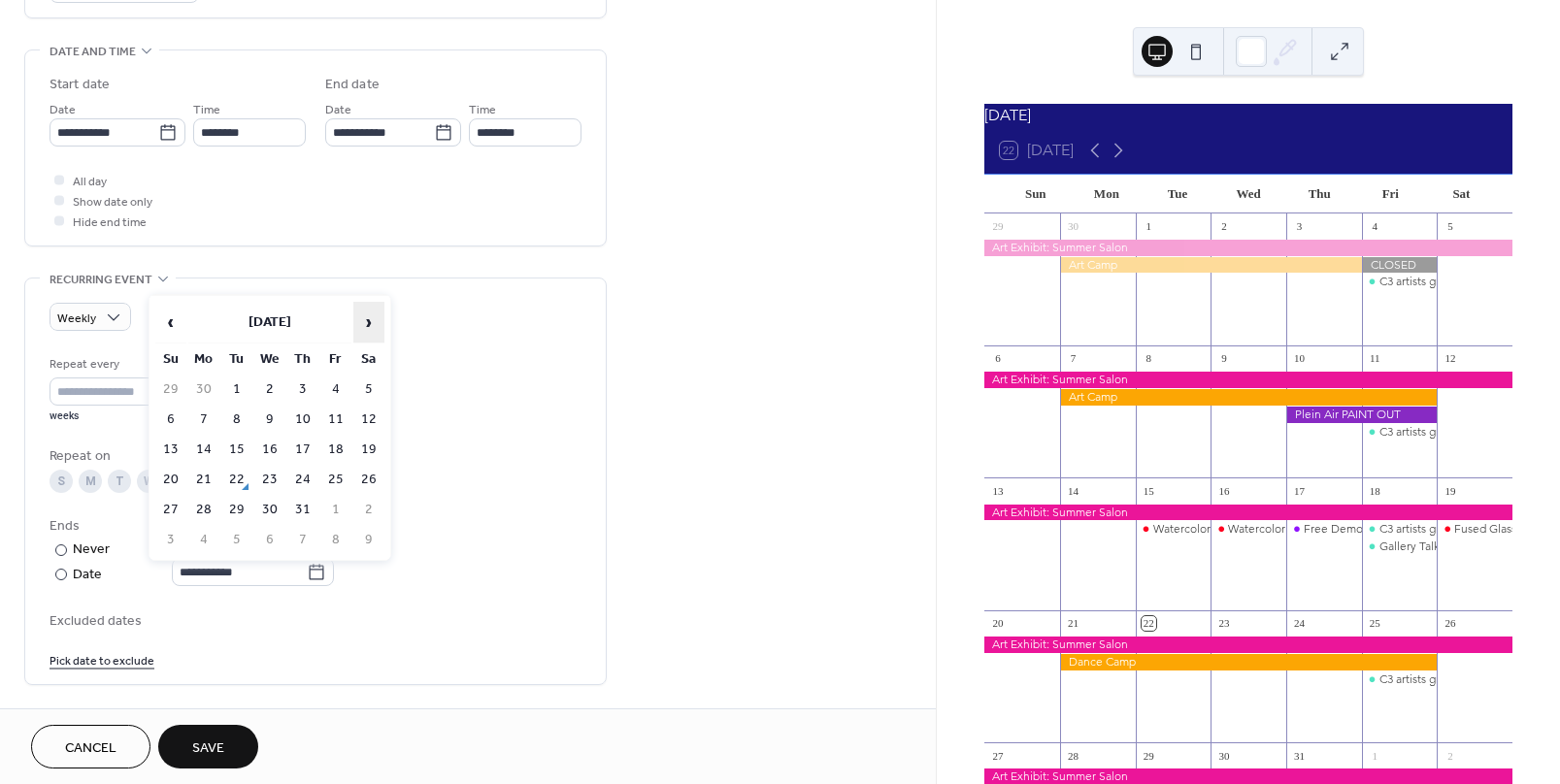 click on "›" at bounding box center [369, 322] 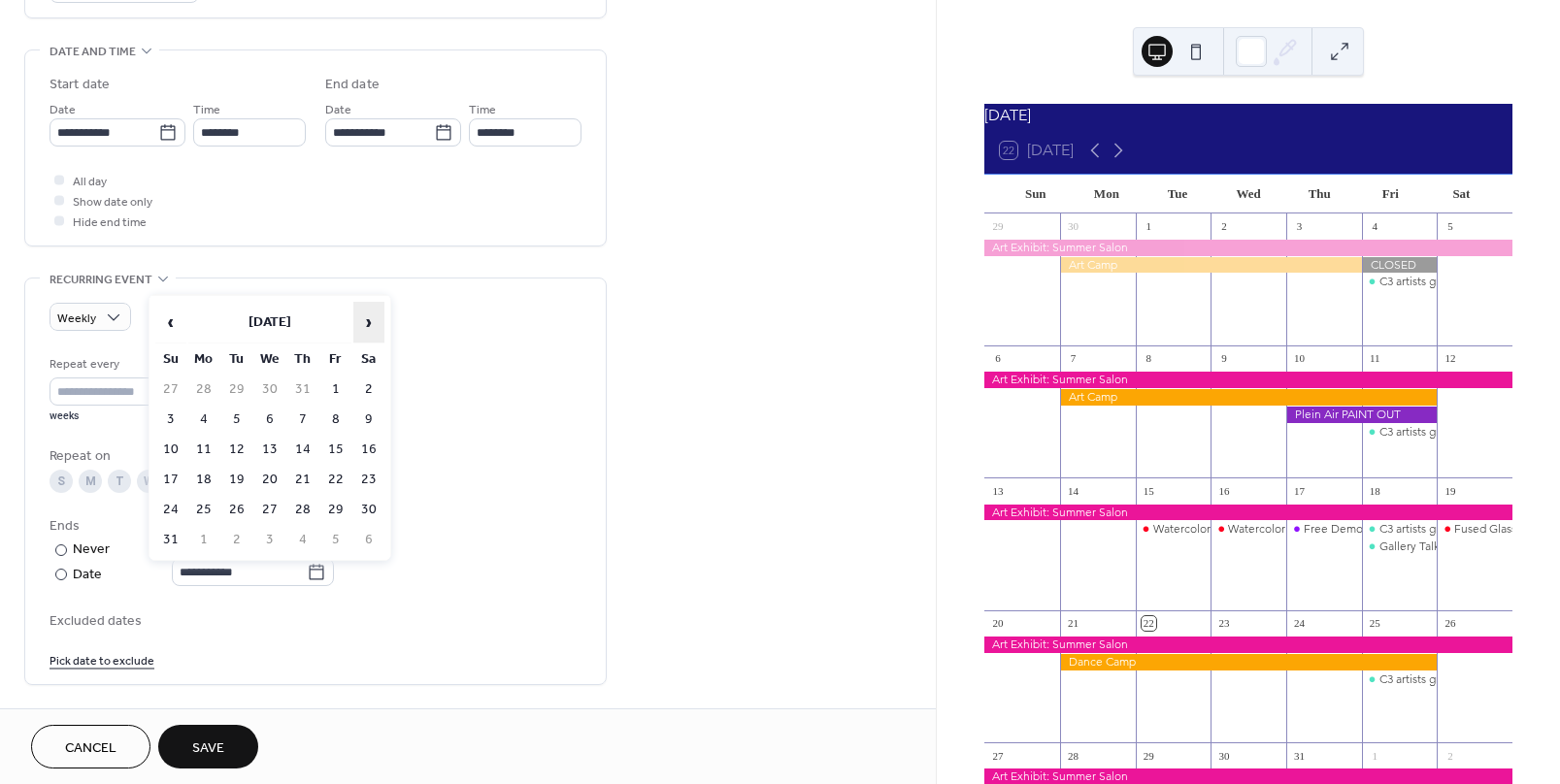 click on "›" at bounding box center [369, 322] 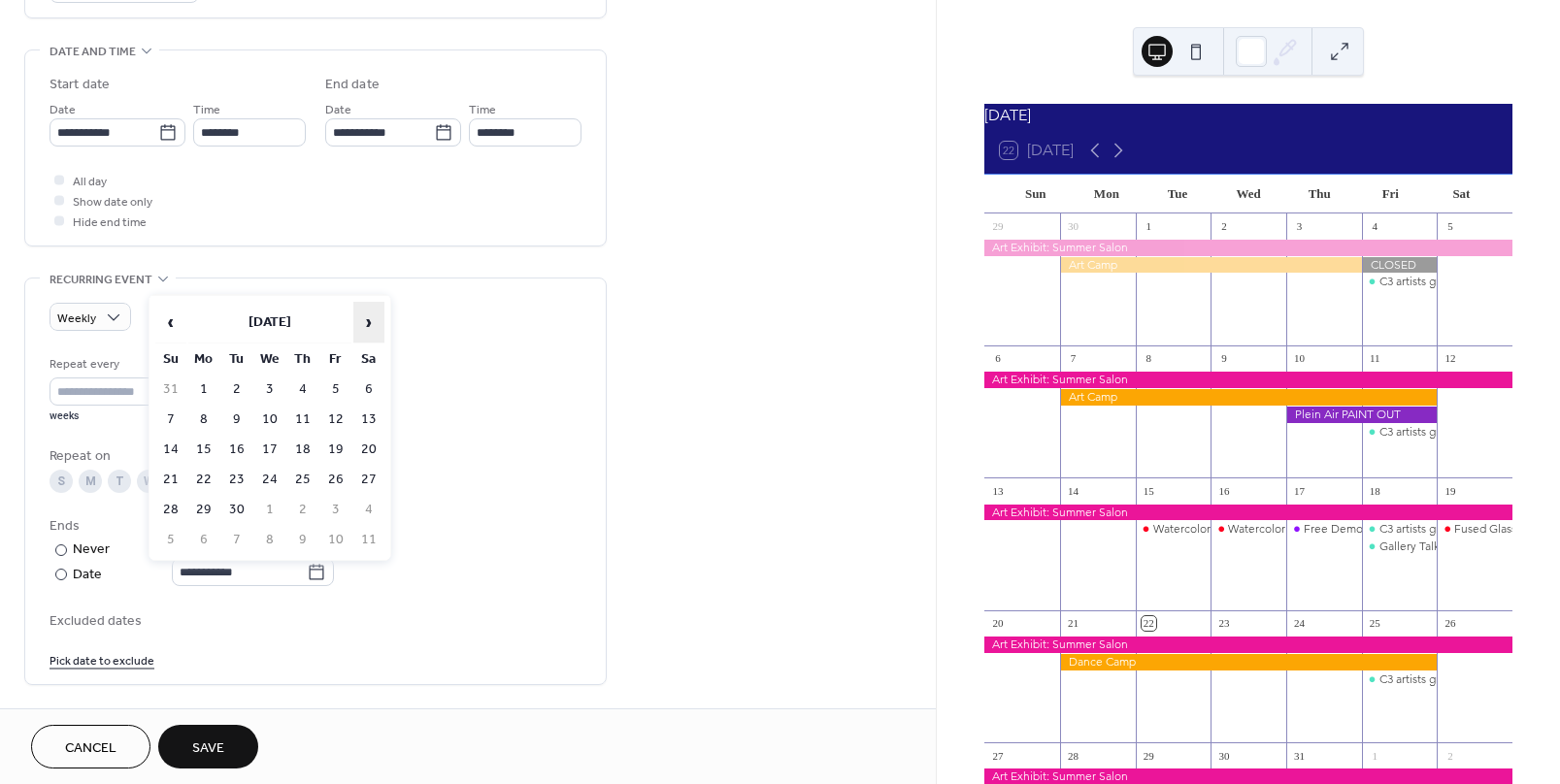 click on "›" at bounding box center (369, 322) 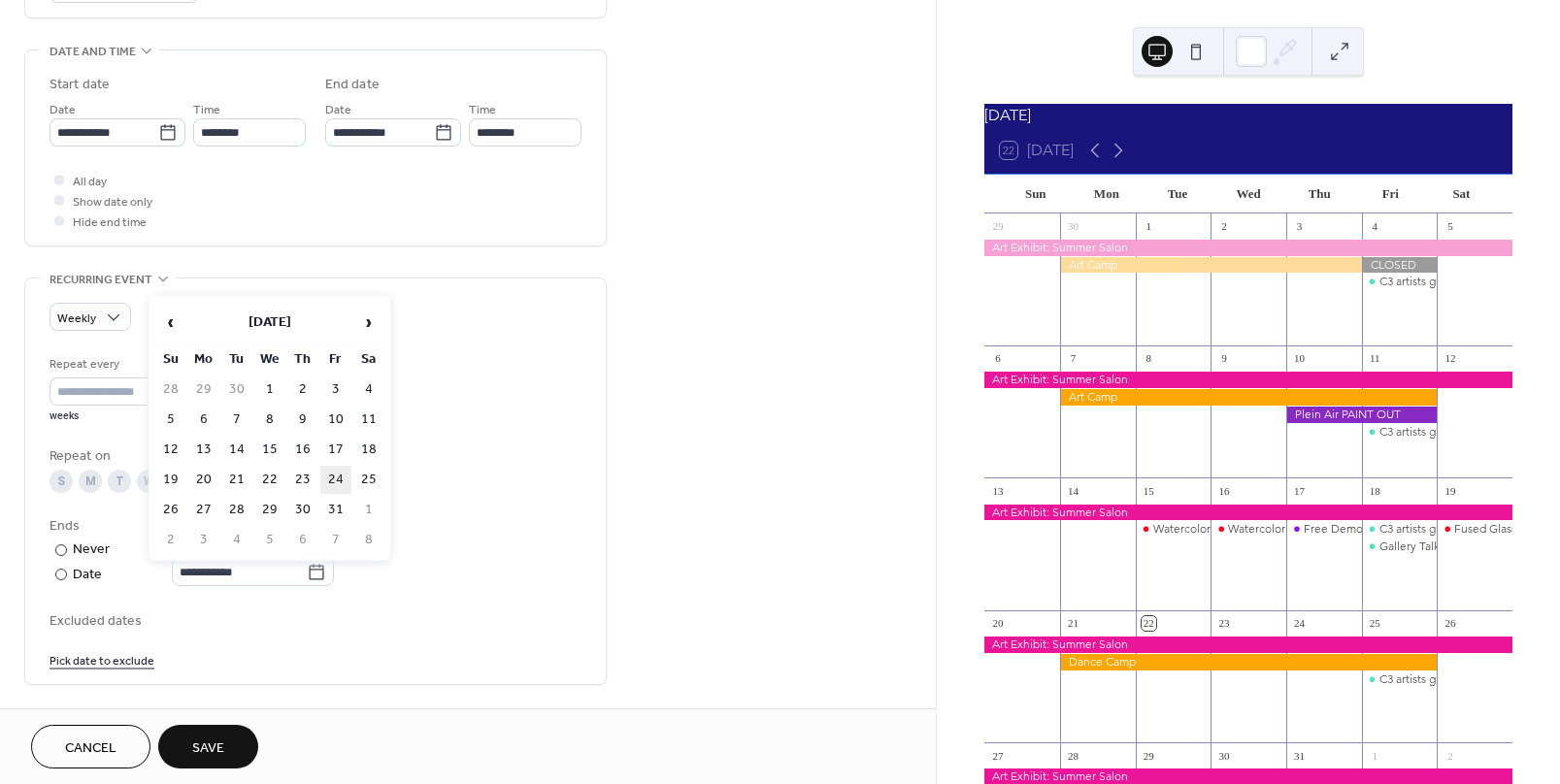 click on "24" at bounding box center (336, 479) 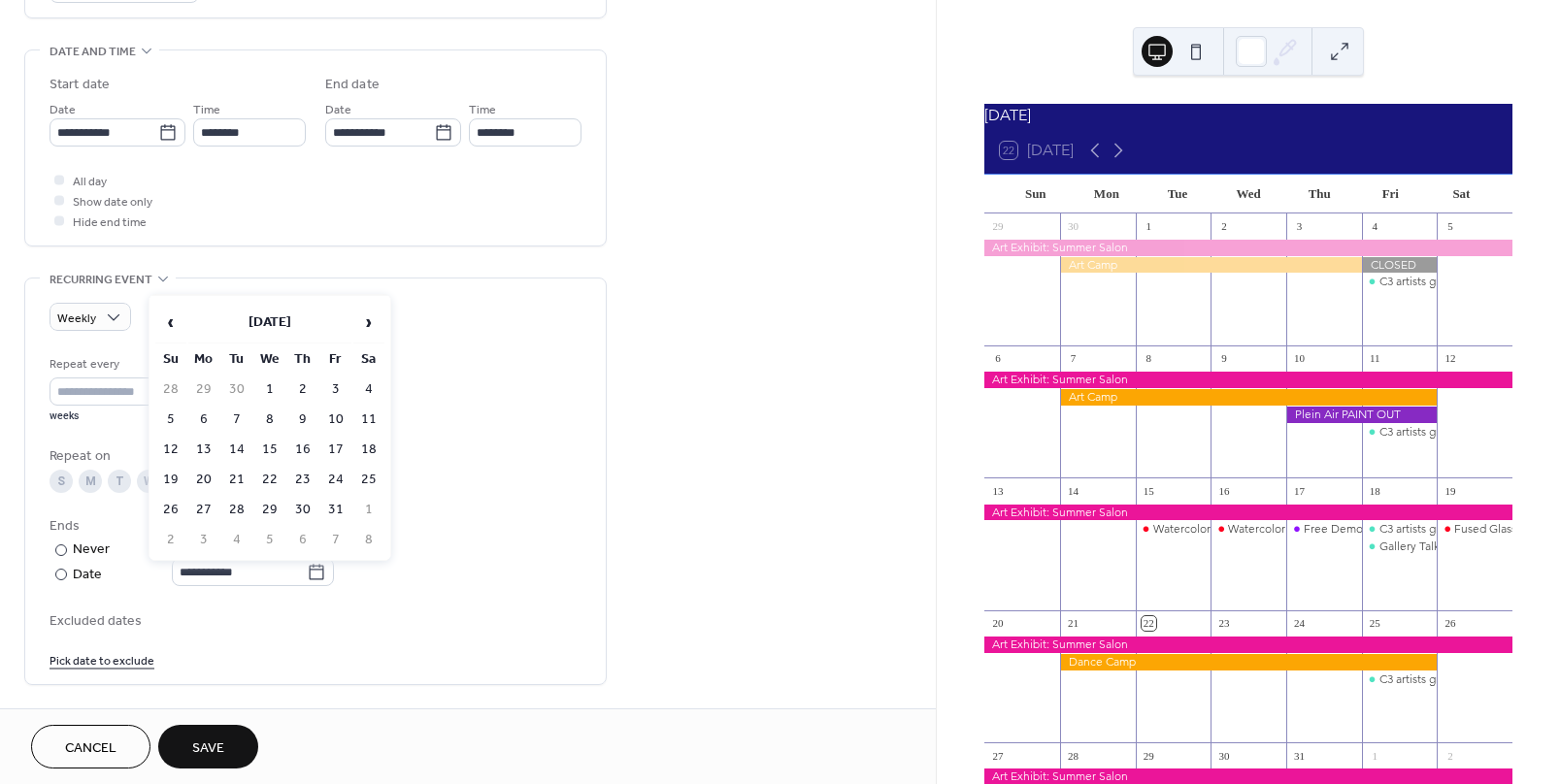 type on "**********" 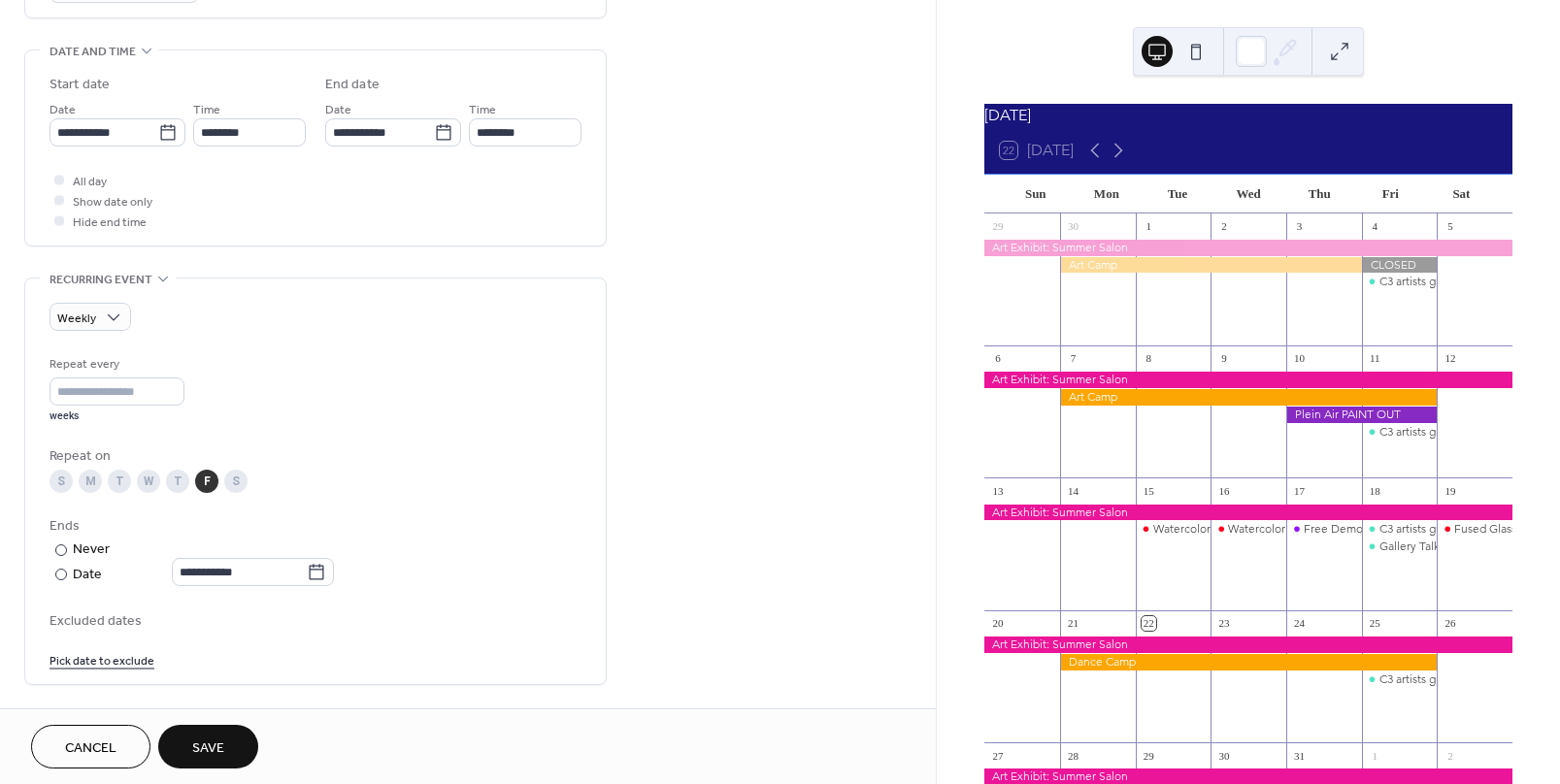 click on "**********" at bounding box center [468, 362] 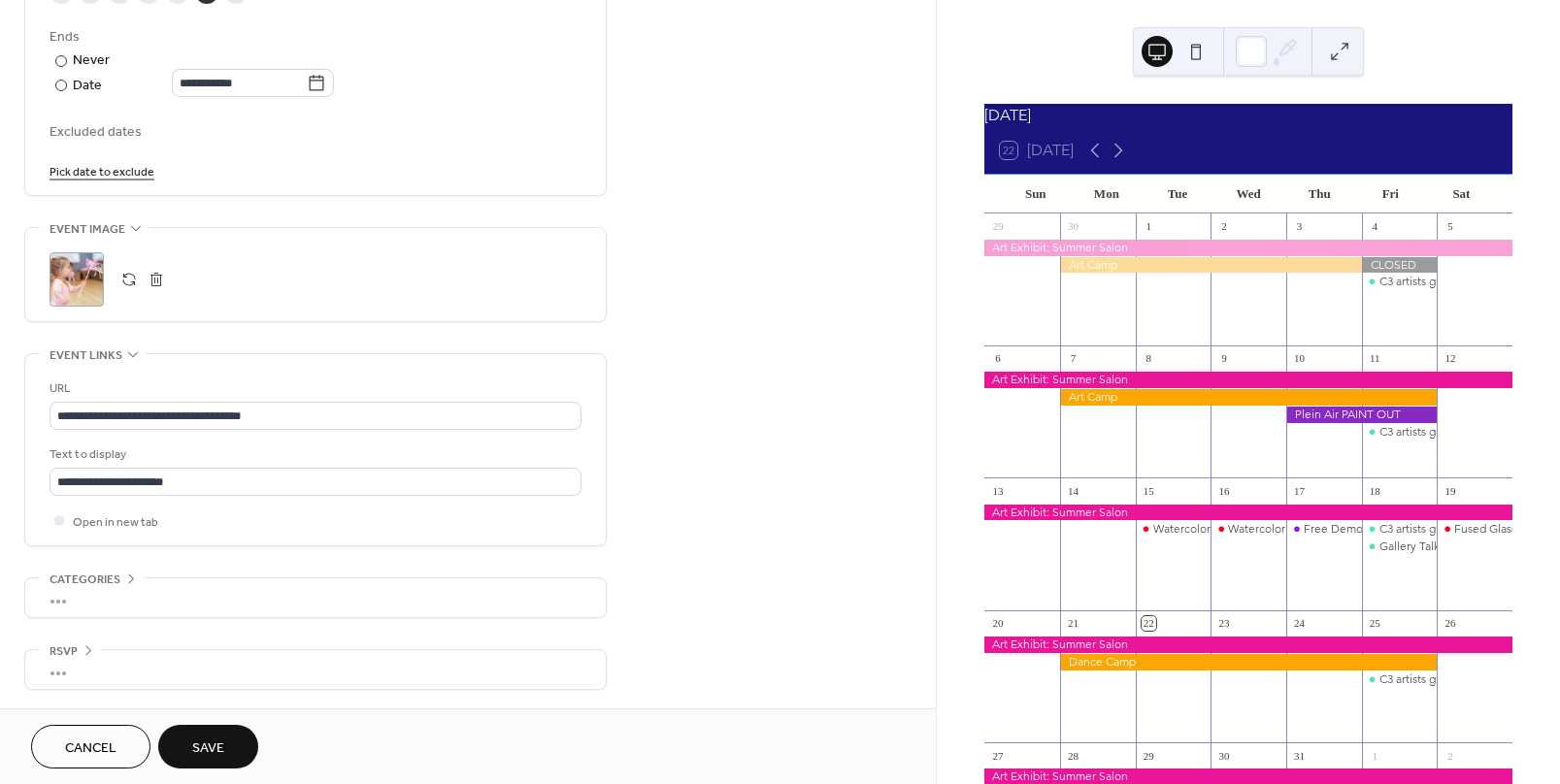 scroll, scrollTop: 1072, scrollLeft: 0, axis: vertical 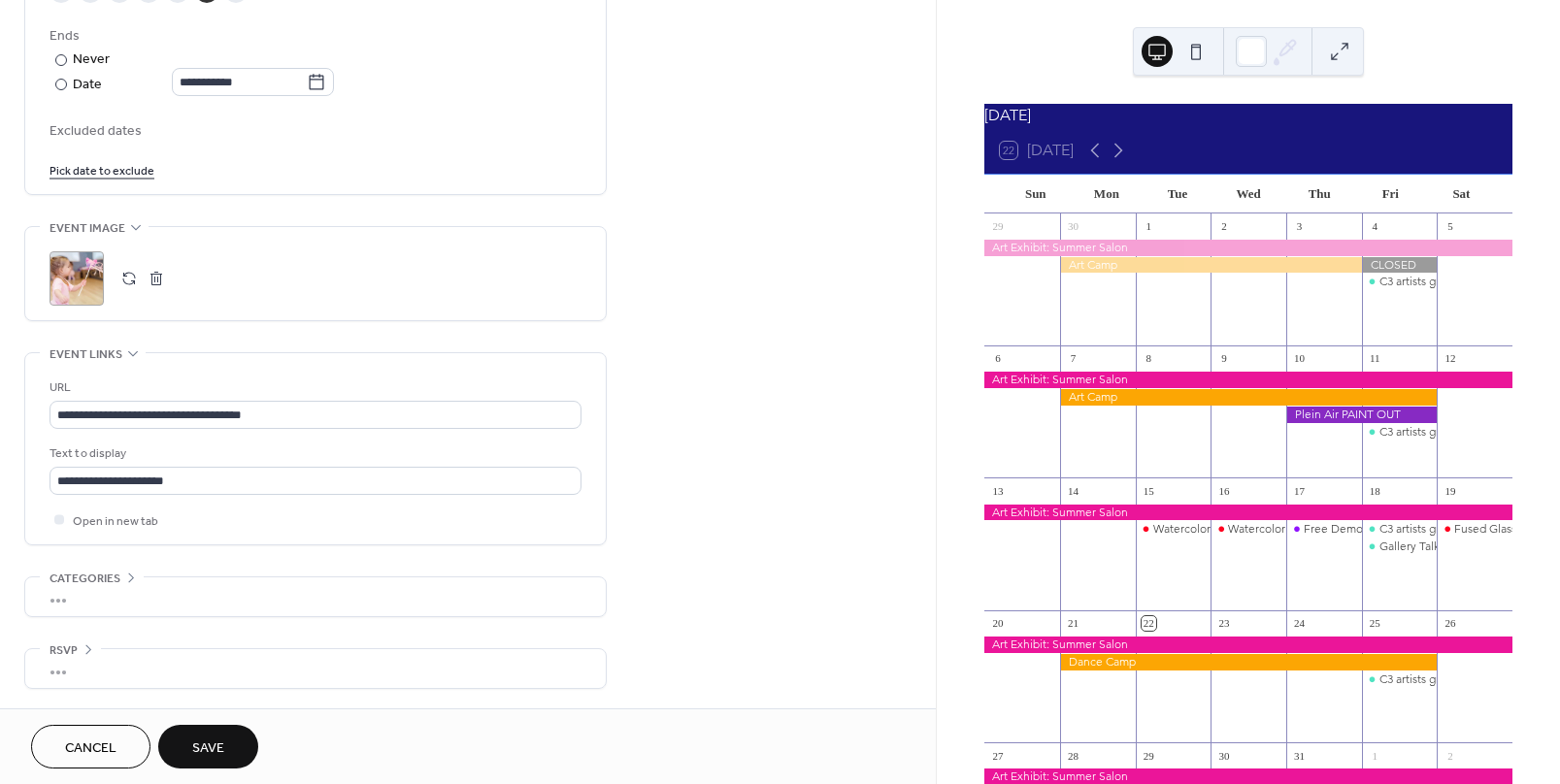 click on "Save" at bounding box center [208, 746] 